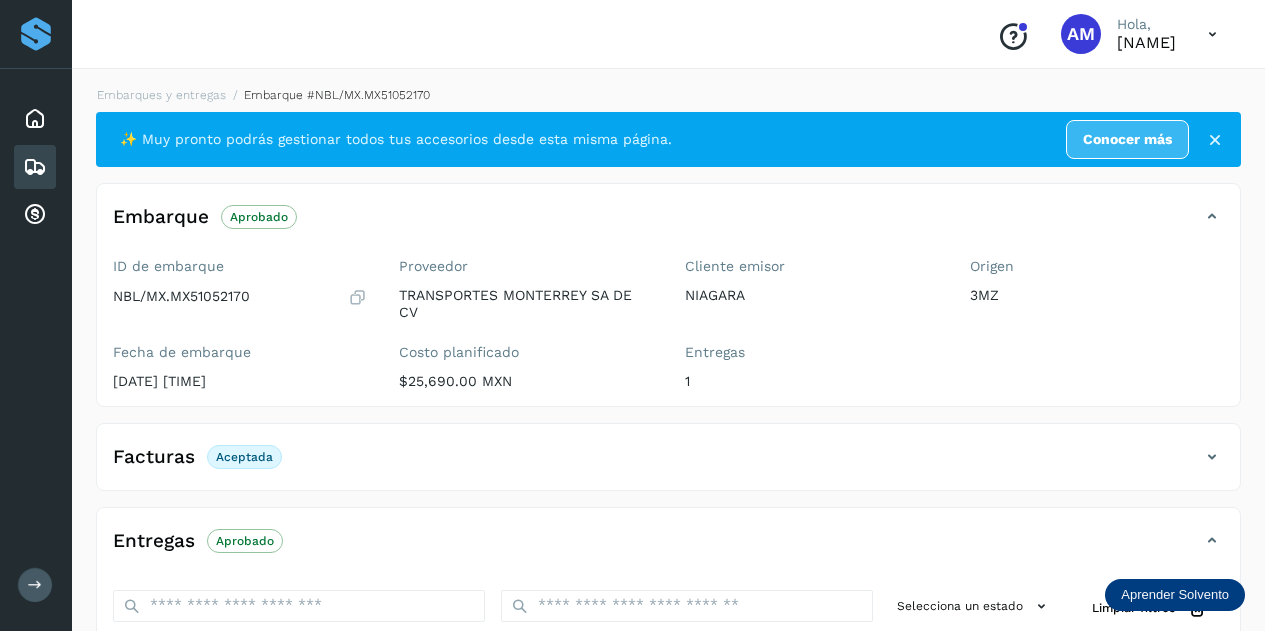 scroll, scrollTop: 0, scrollLeft: 0, axis: both 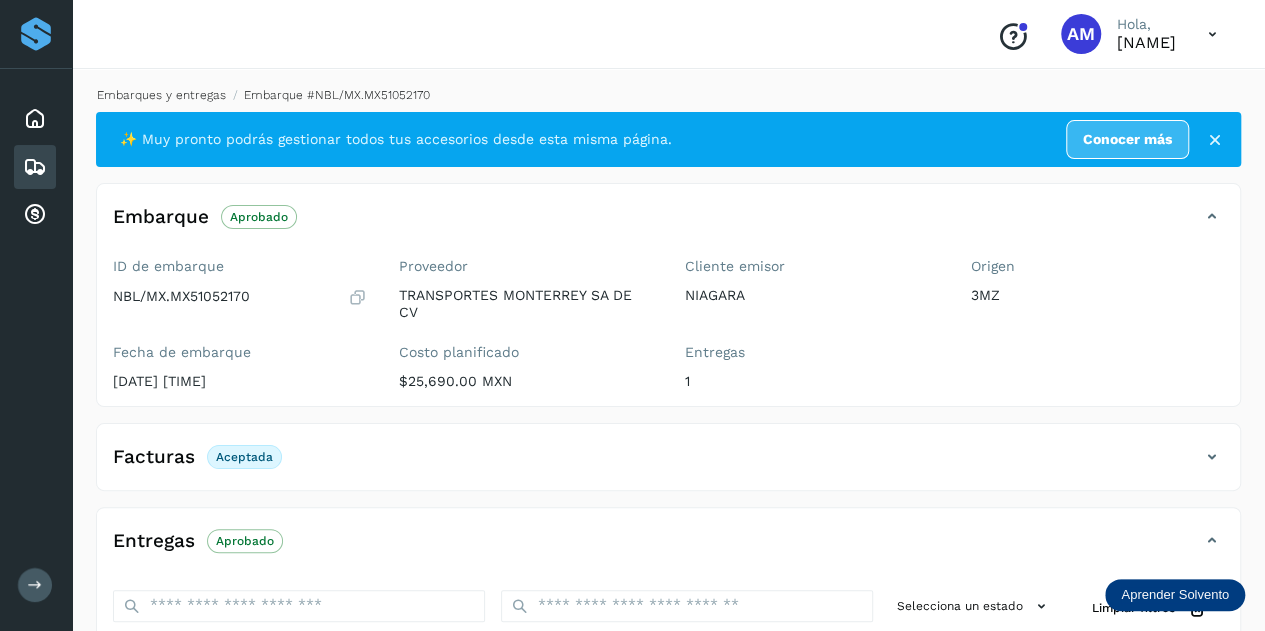 click on "Embarques y entregas" at bounding box center [161, 95] 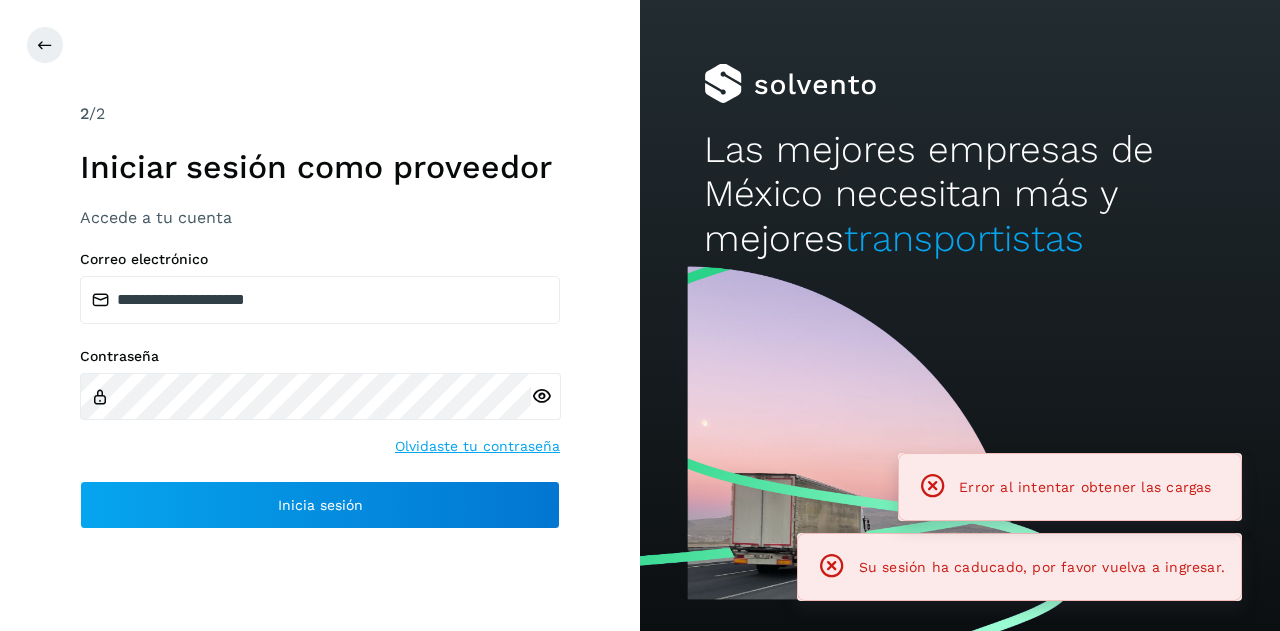 click on "Iniciar sesión como proveedor" at bounding box center [320, 167] 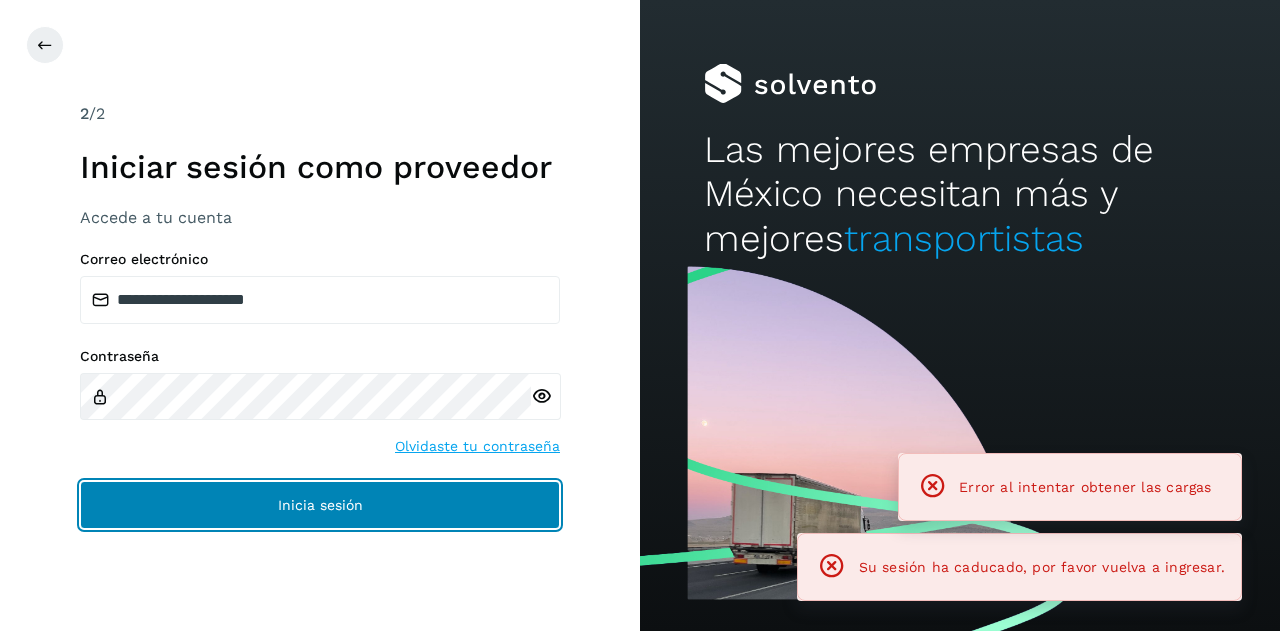 click on "Inicia sesión" 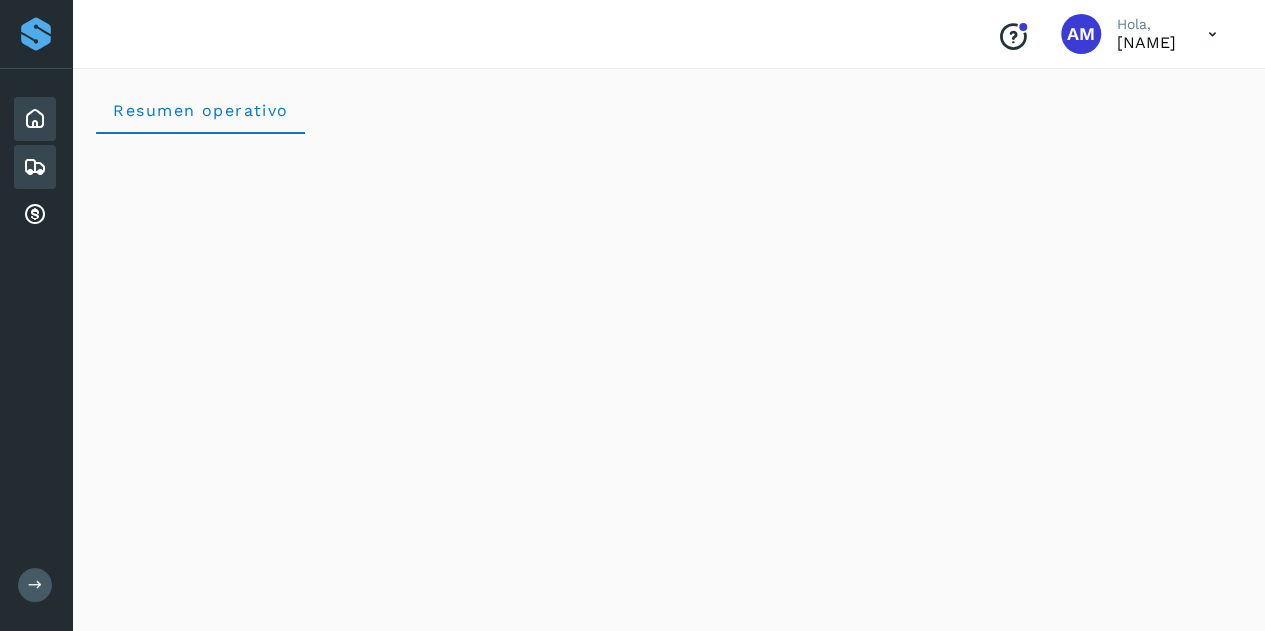 click on "Embarques y entregas" 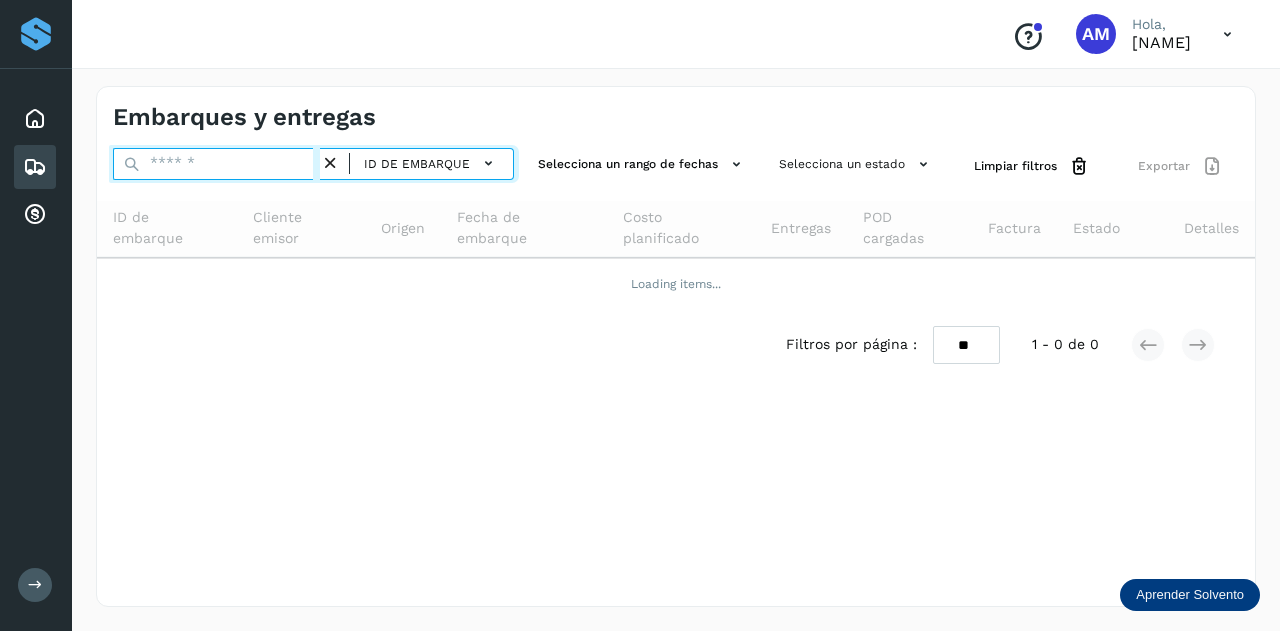 click at bounding box center [216, 164] 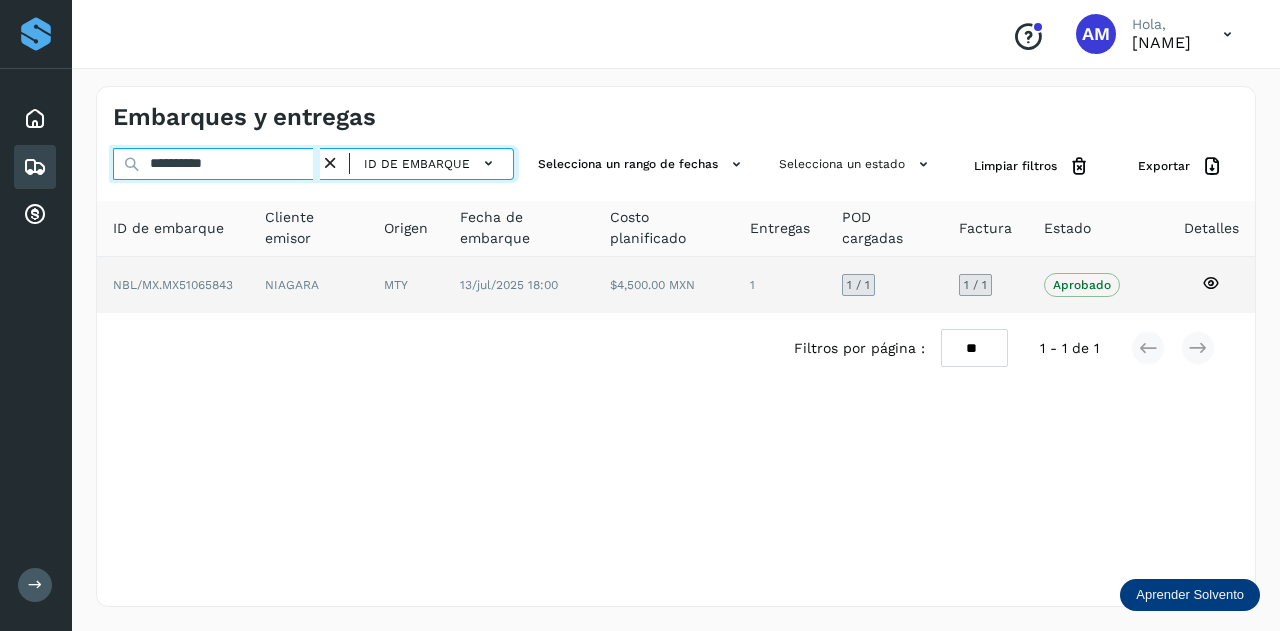 type on "**********" 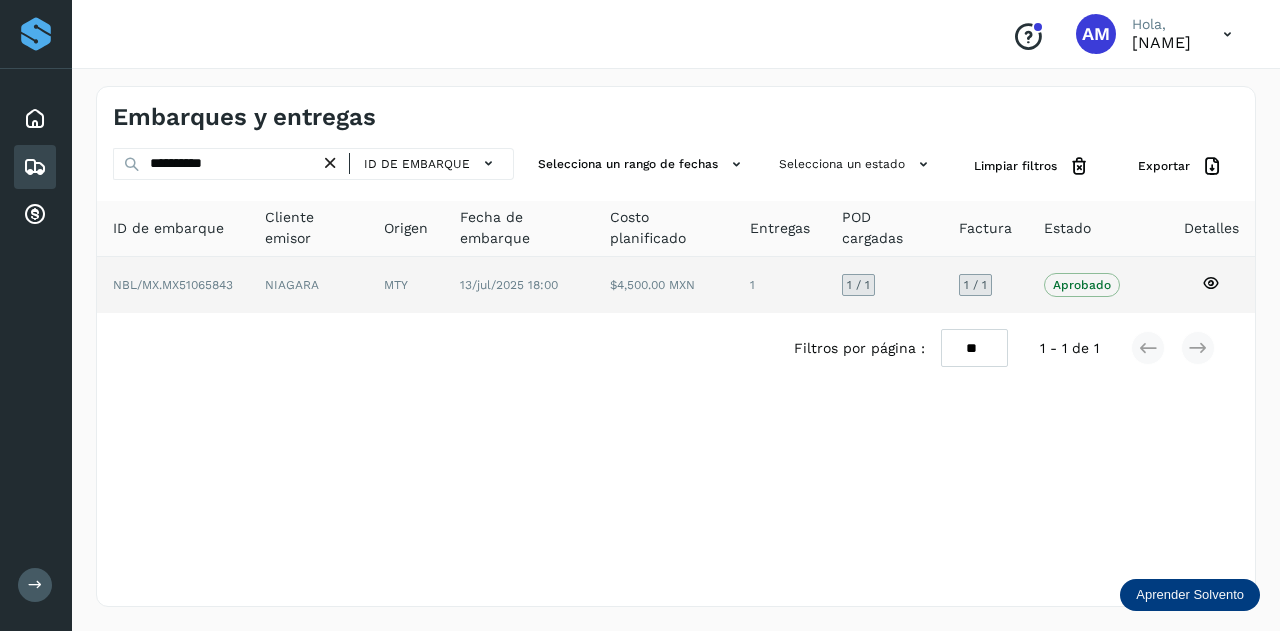 click on "NIAGARA" 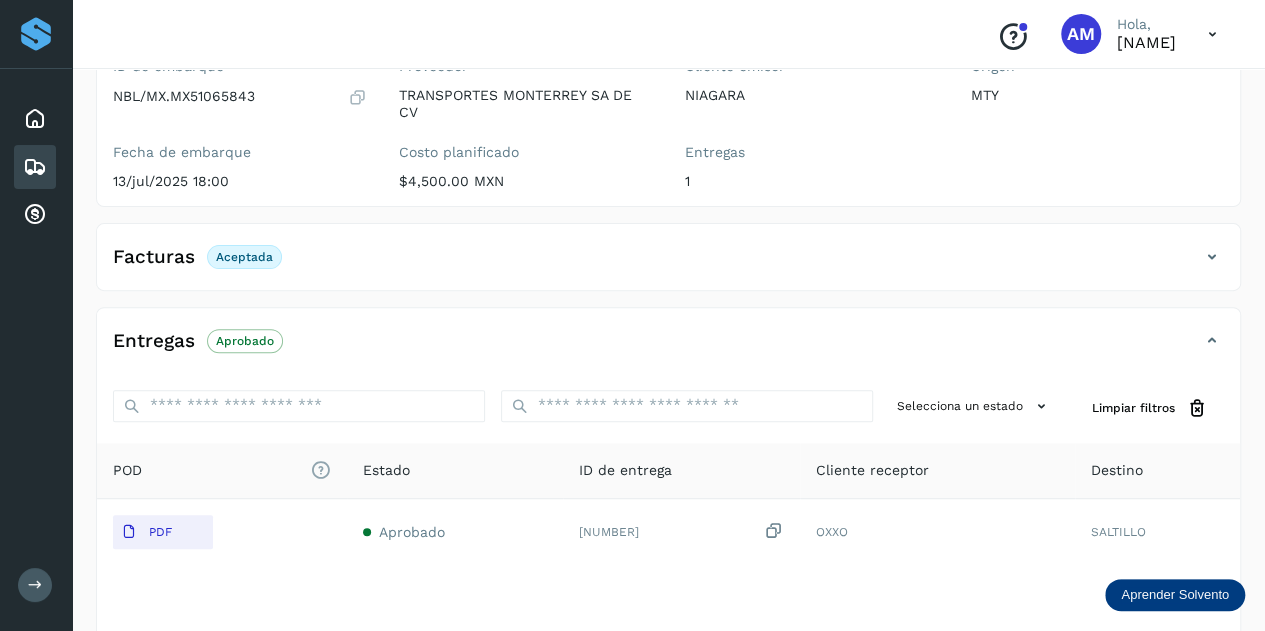 scroll, scrollTop: 0, scrollLeft: 0, axis: both 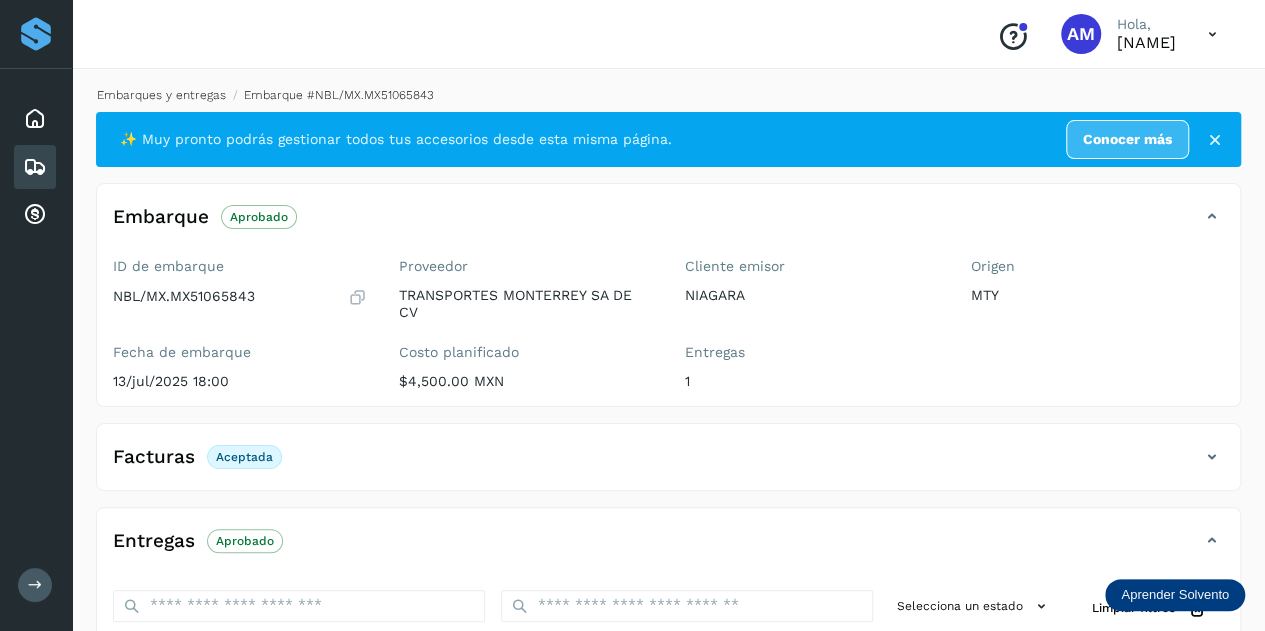 click on "Embarques y entregas" at bounding box center (161, 95) 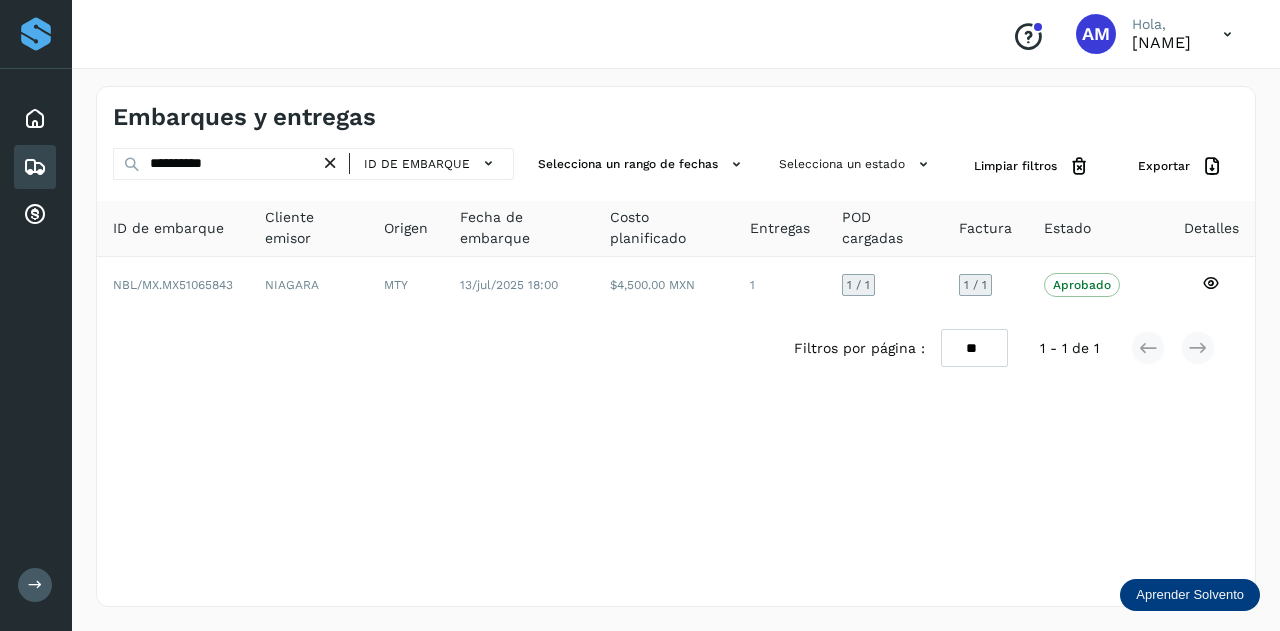drag, startPoint x: 341, startPoint y: 165, endPoint x: 290, endPoint y: 166, distance: 51.009804 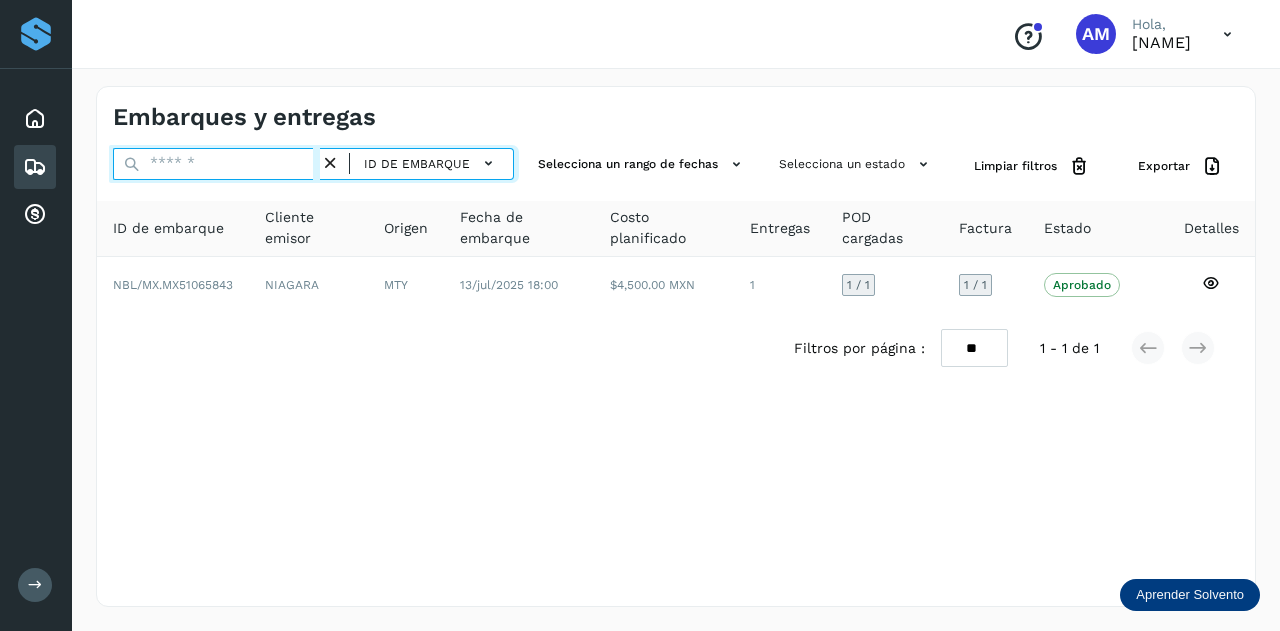 click at bounding box center [216, 164] 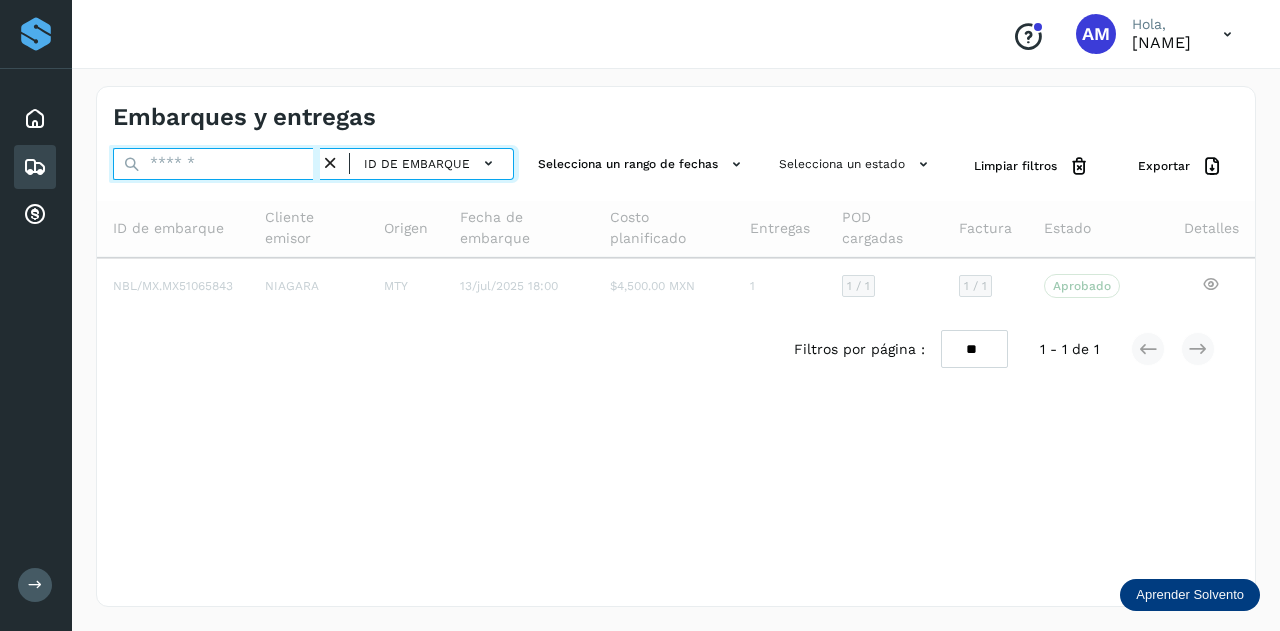 paste on "**********" 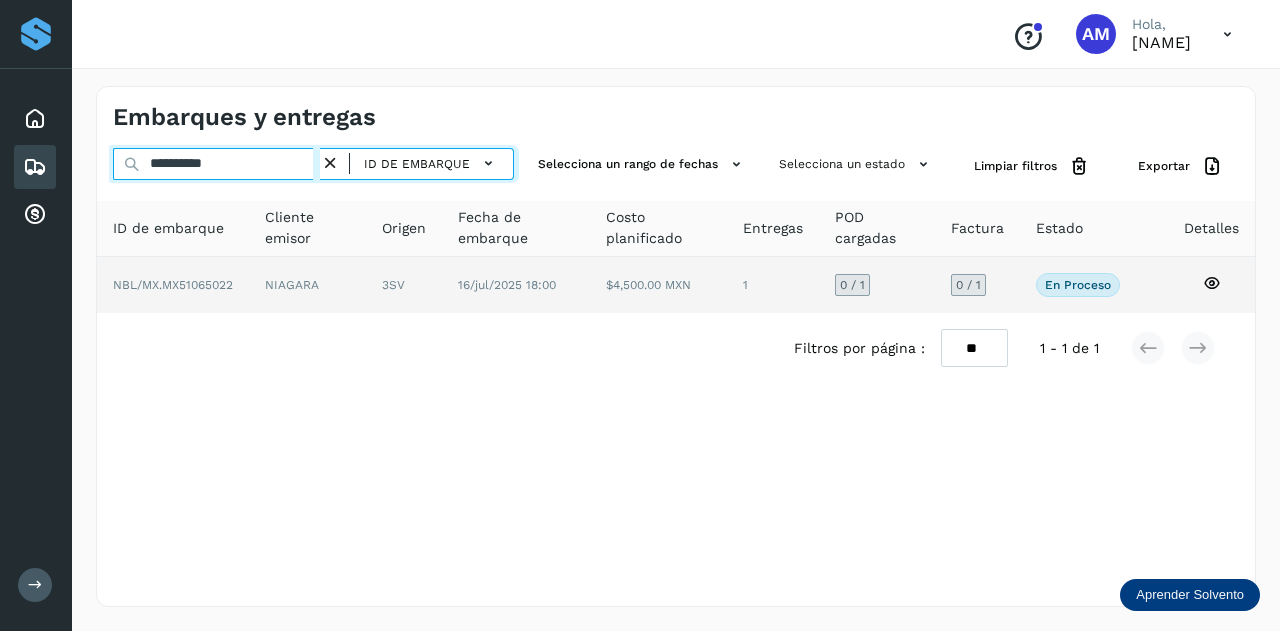 type on "**********" 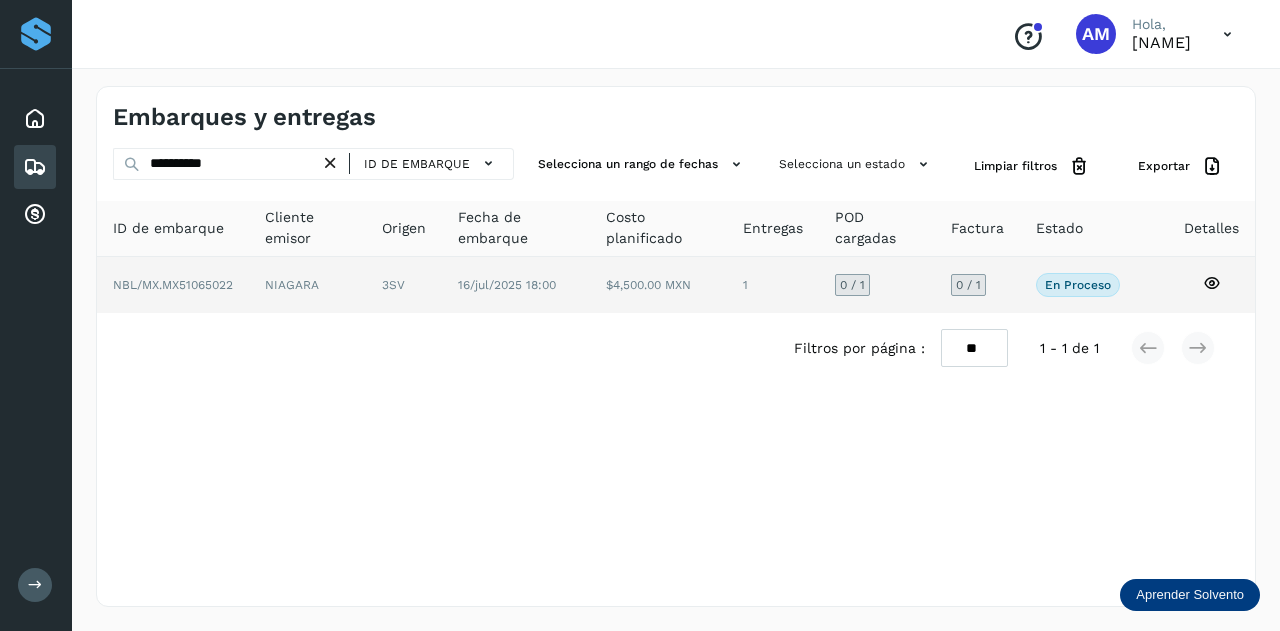 click on "NIAGARA" 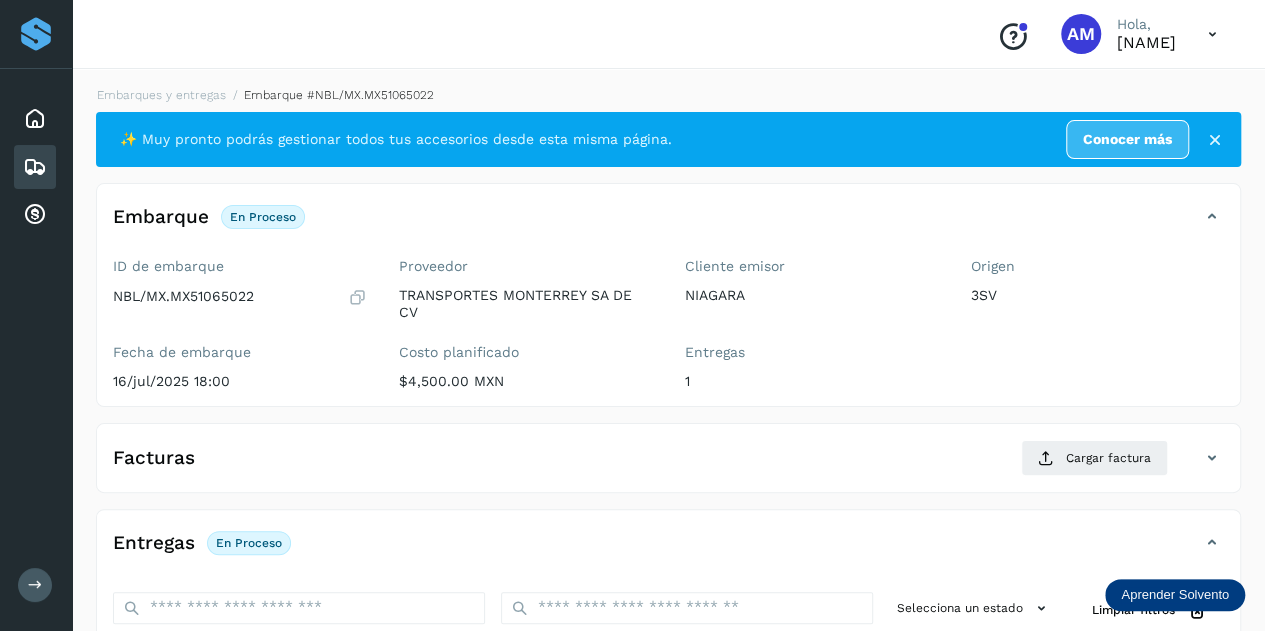 scroll, scrollTop: 200, scrollLeft: 0, axis: vertical 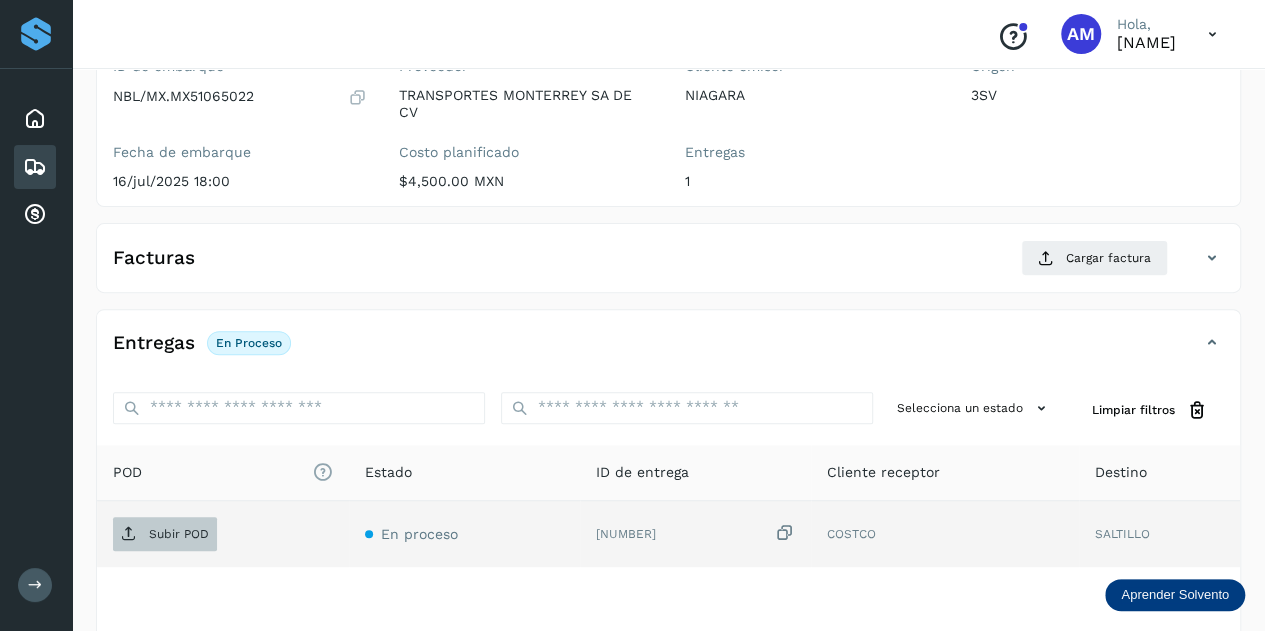 click on "Subir POD" at bounding box center [179, 534] 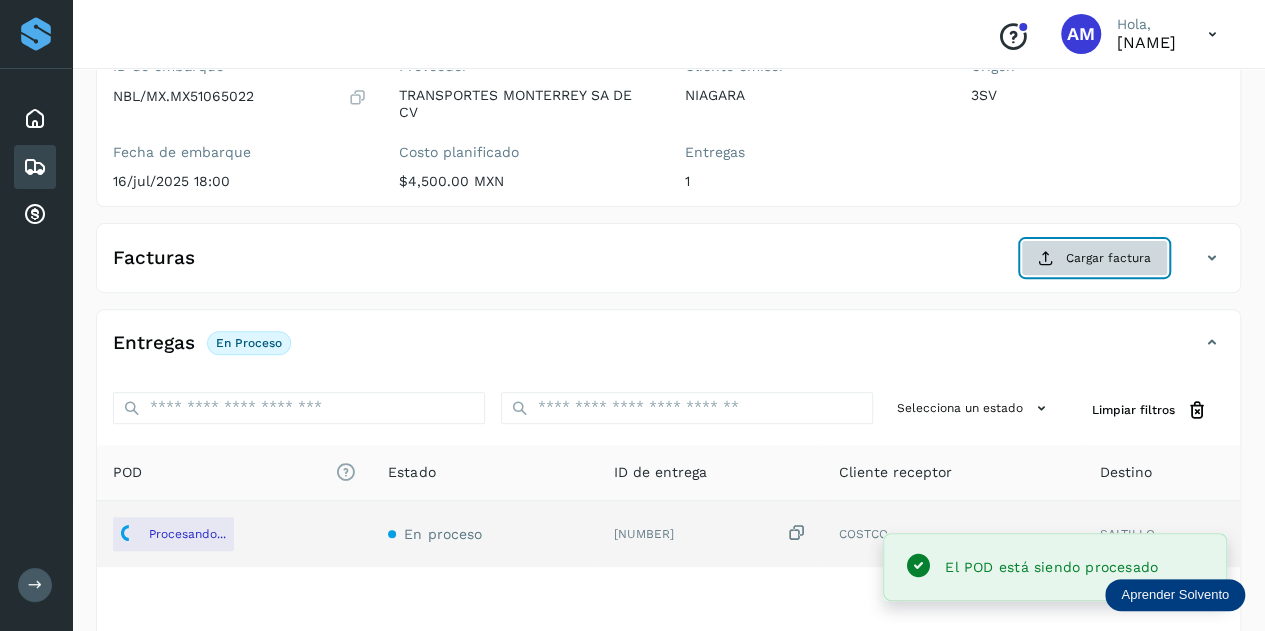 click on "Cargar factura" at bounding box center (1094, 258) 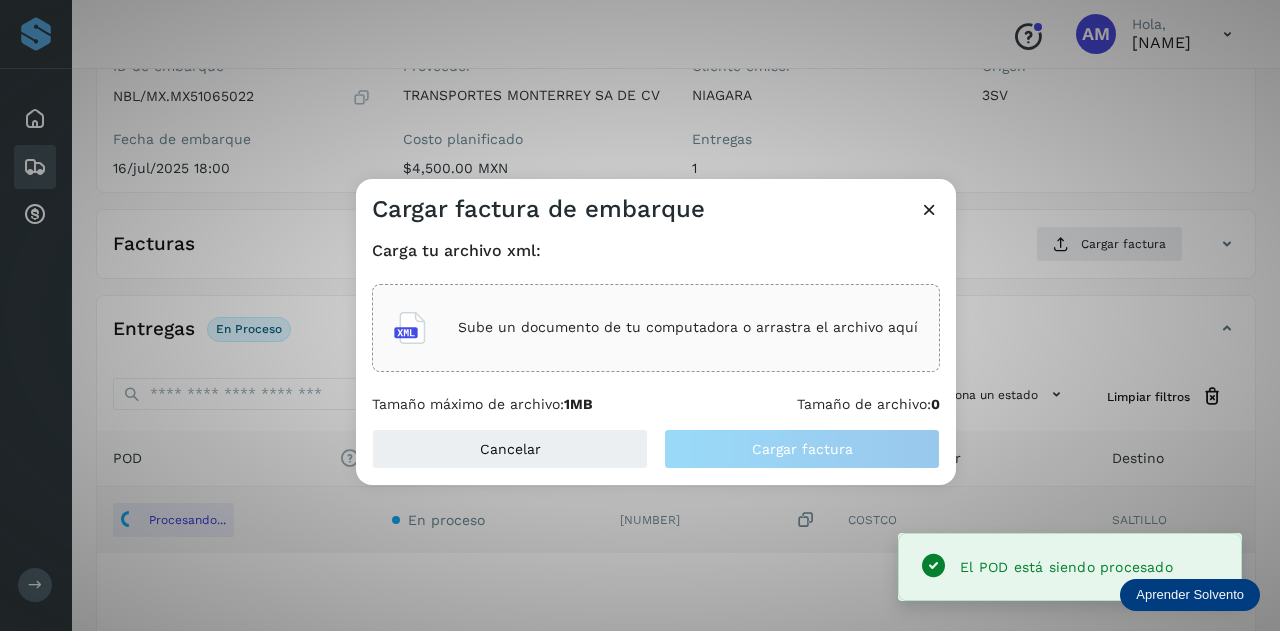 click on "Sube un documento de tu computadora o arrastra el archivo aquí" at bounding box center (688, 327) 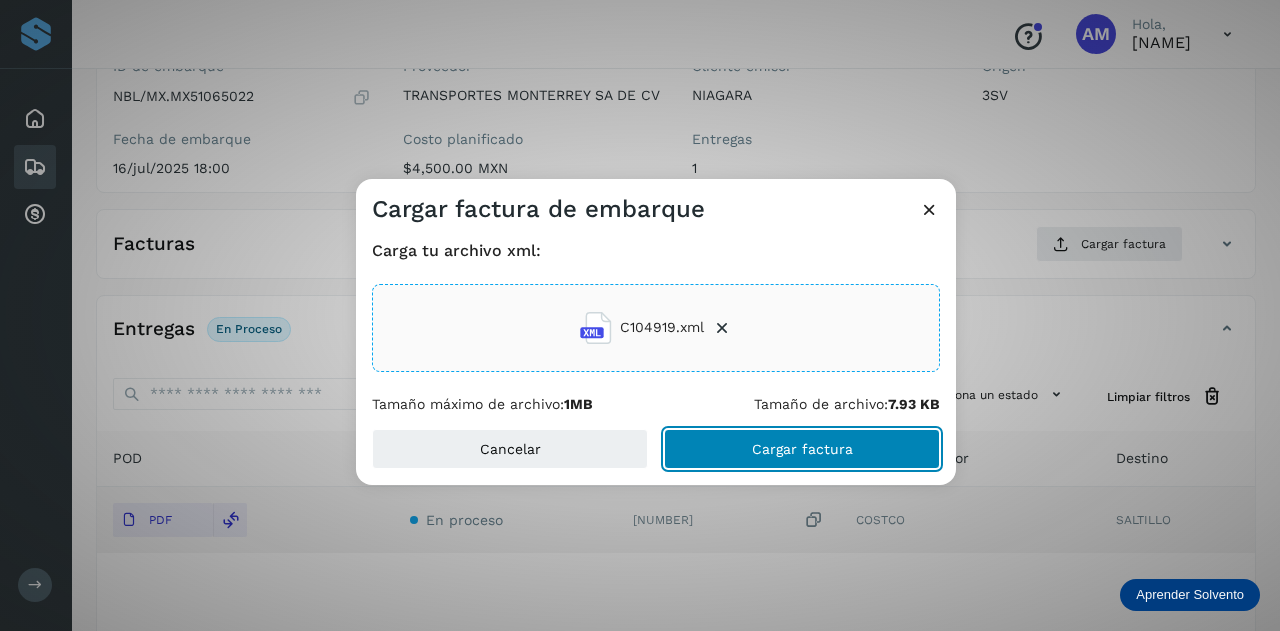 click on "Cargar factura" 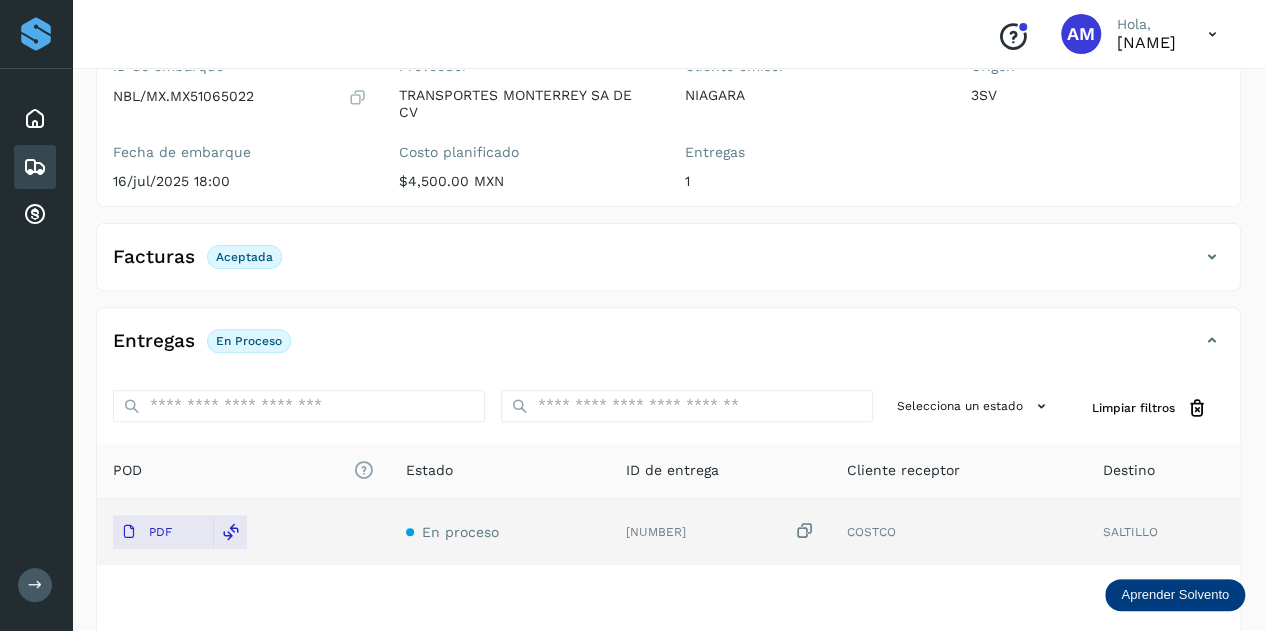 scroll, scrollTop: 0, scrollLeft: 0, axis: both 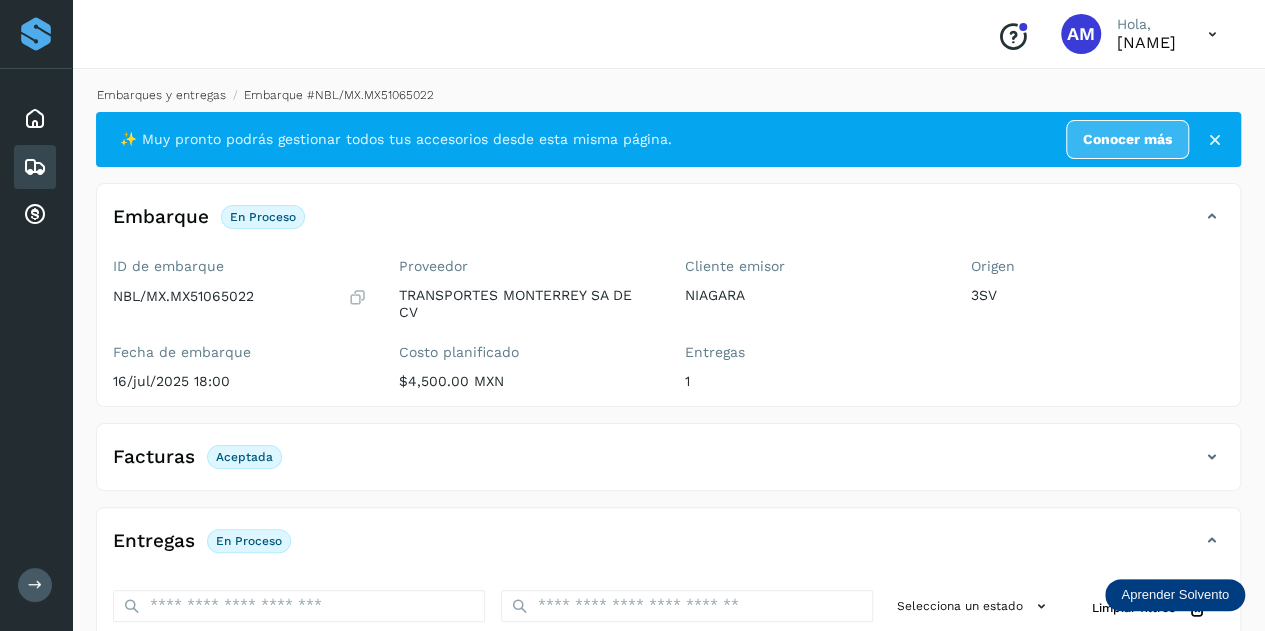 click on "Embarques y entregas" at bounding box center (161, 95) 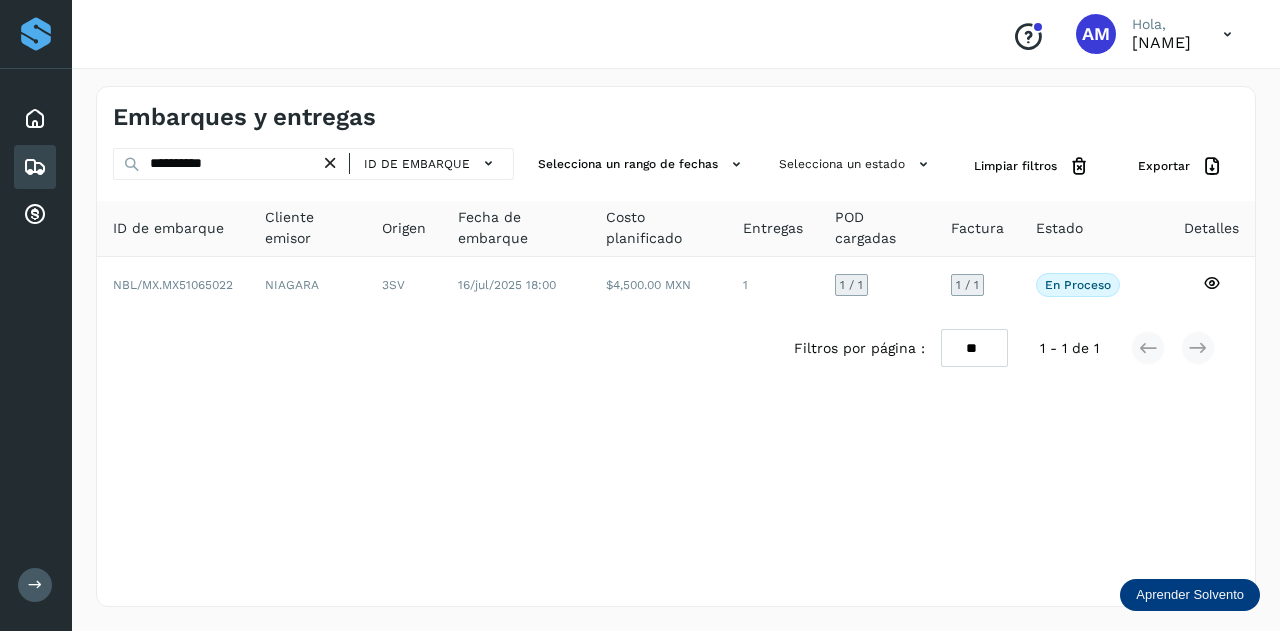 click at bounding box center (330, 163) 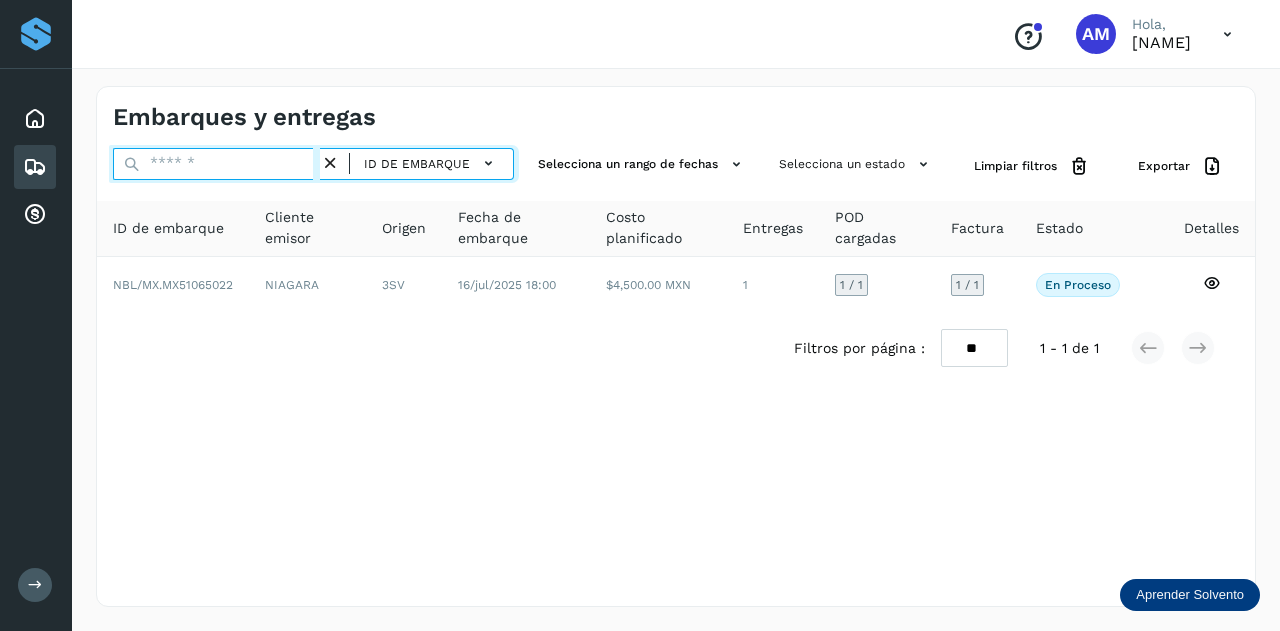 click at bounding box center (216, 164) 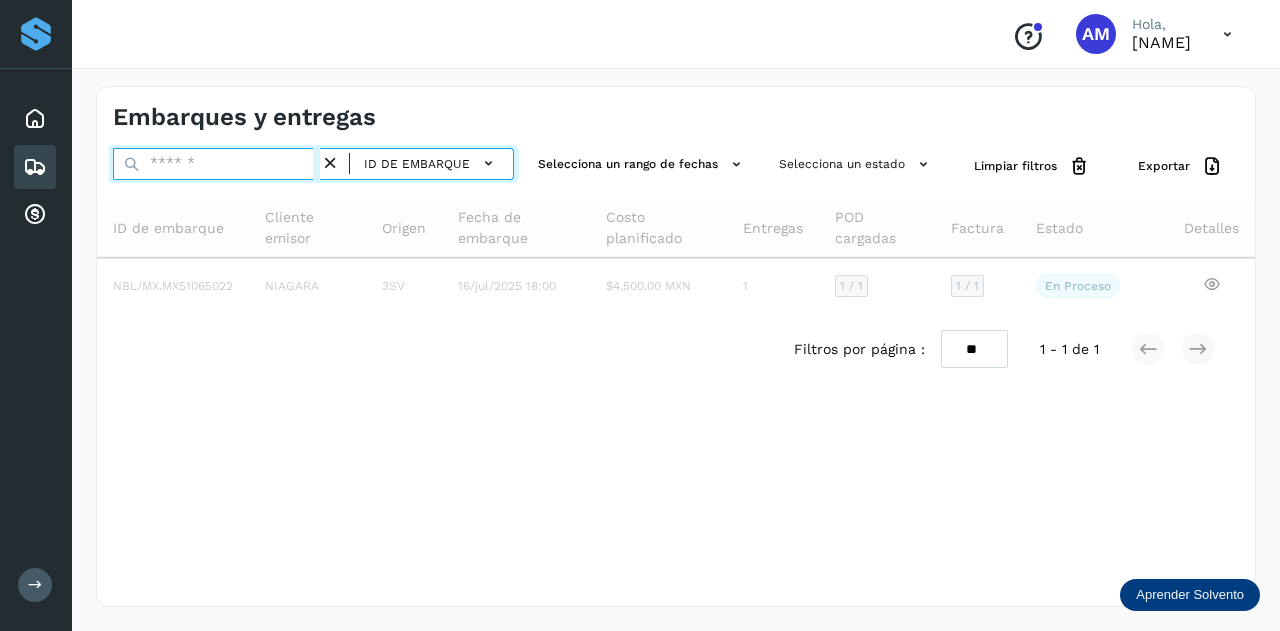 paste on "**********" 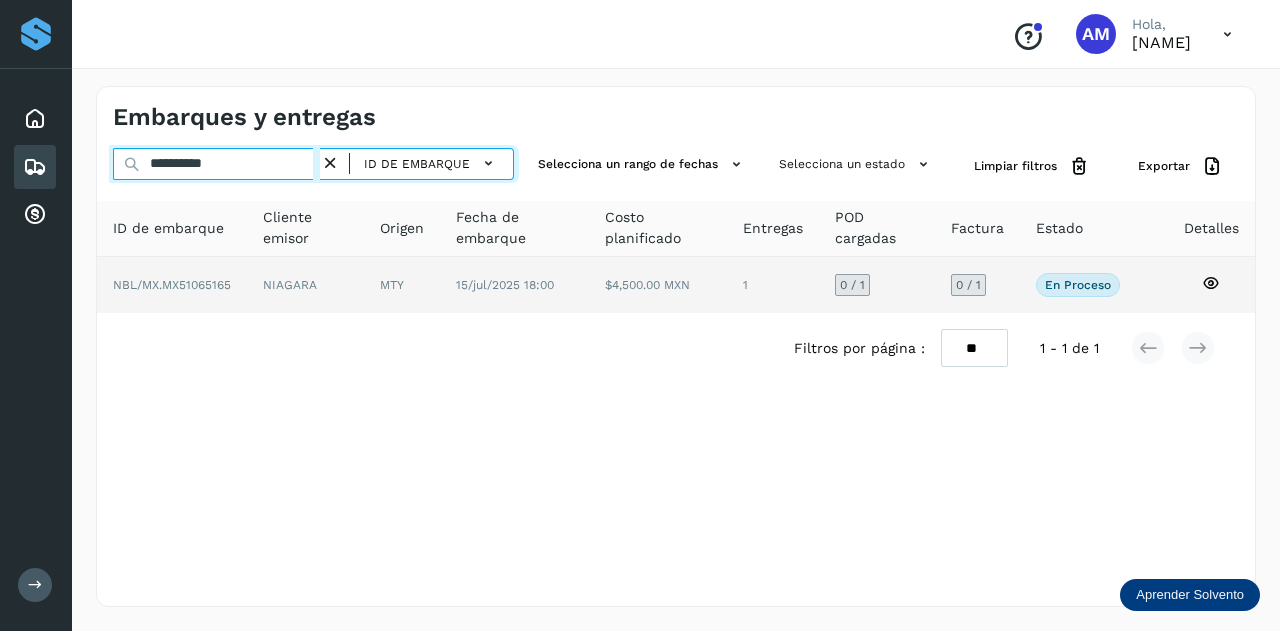 type on "**********" 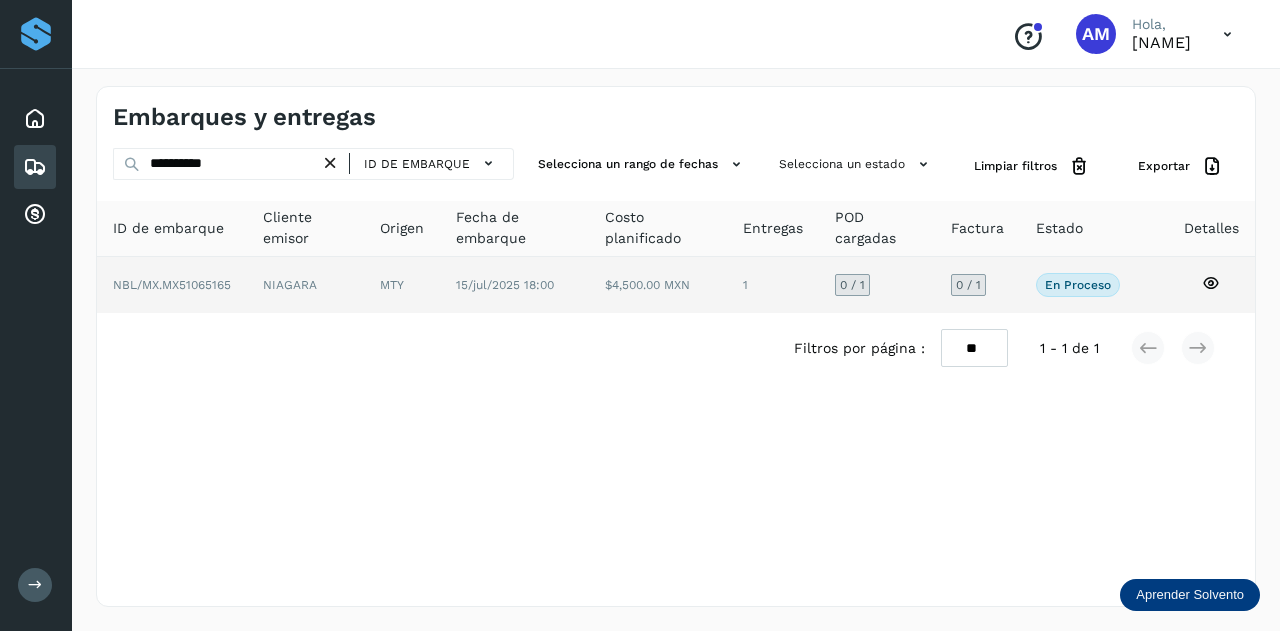 click on "MTY" 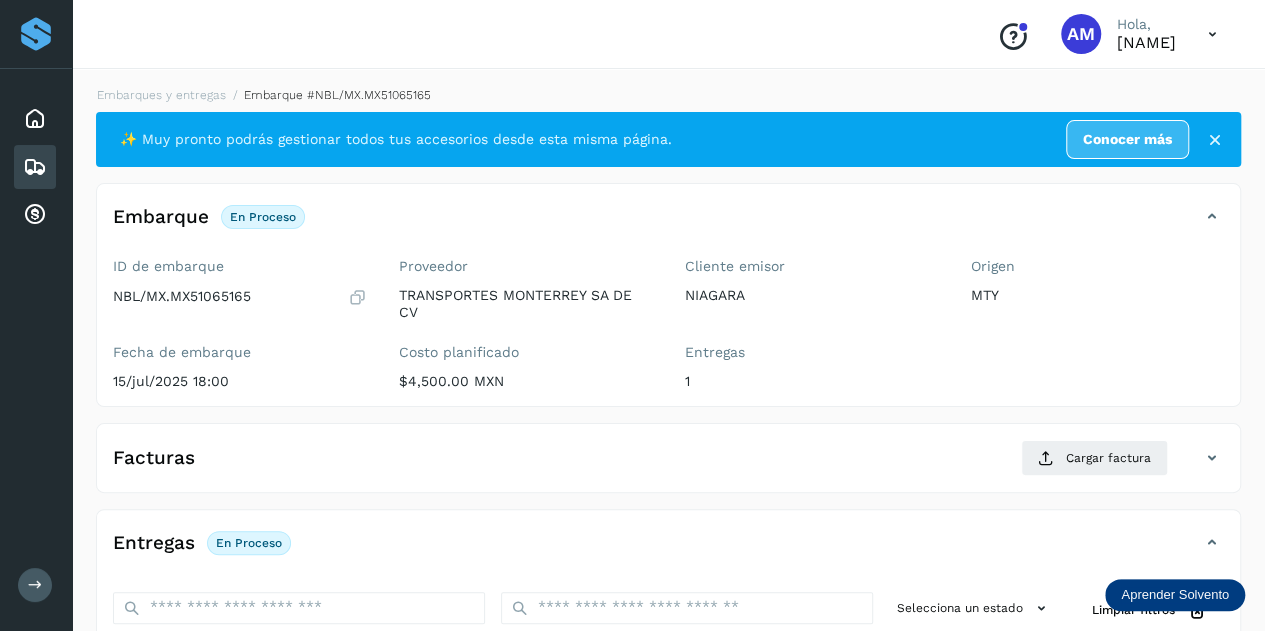 scroll, scrollTop: 300, scrollLeft: 0, axis: vertical 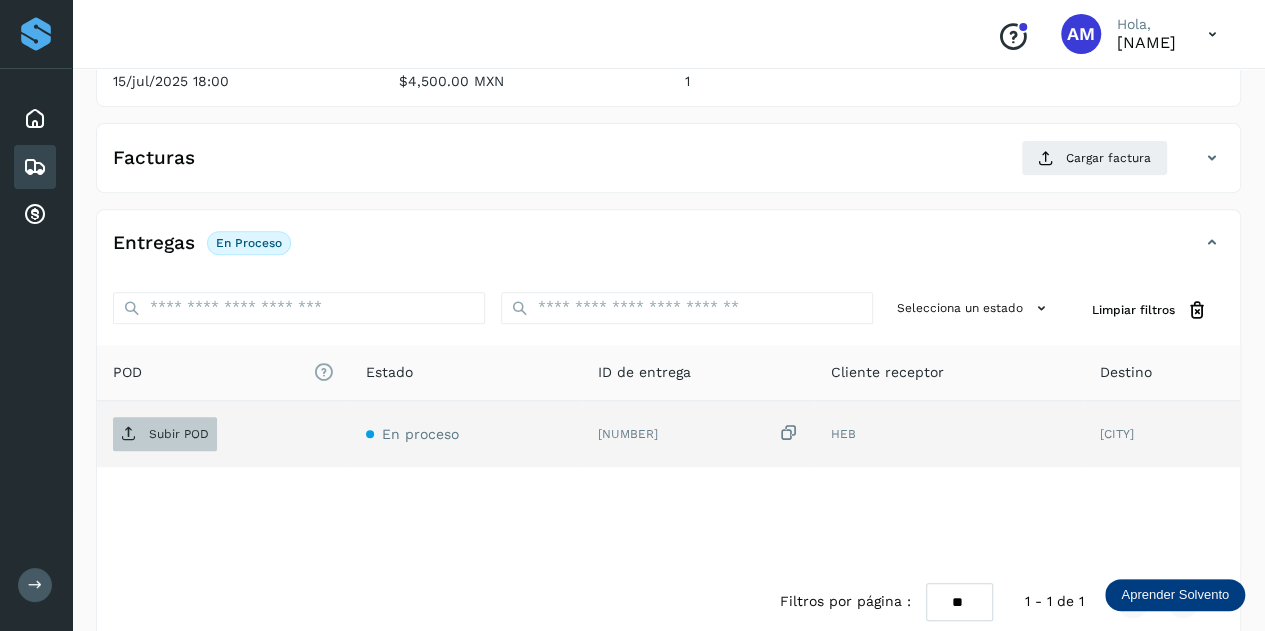 click on "Subir POD" at bounding box center (165, 434) 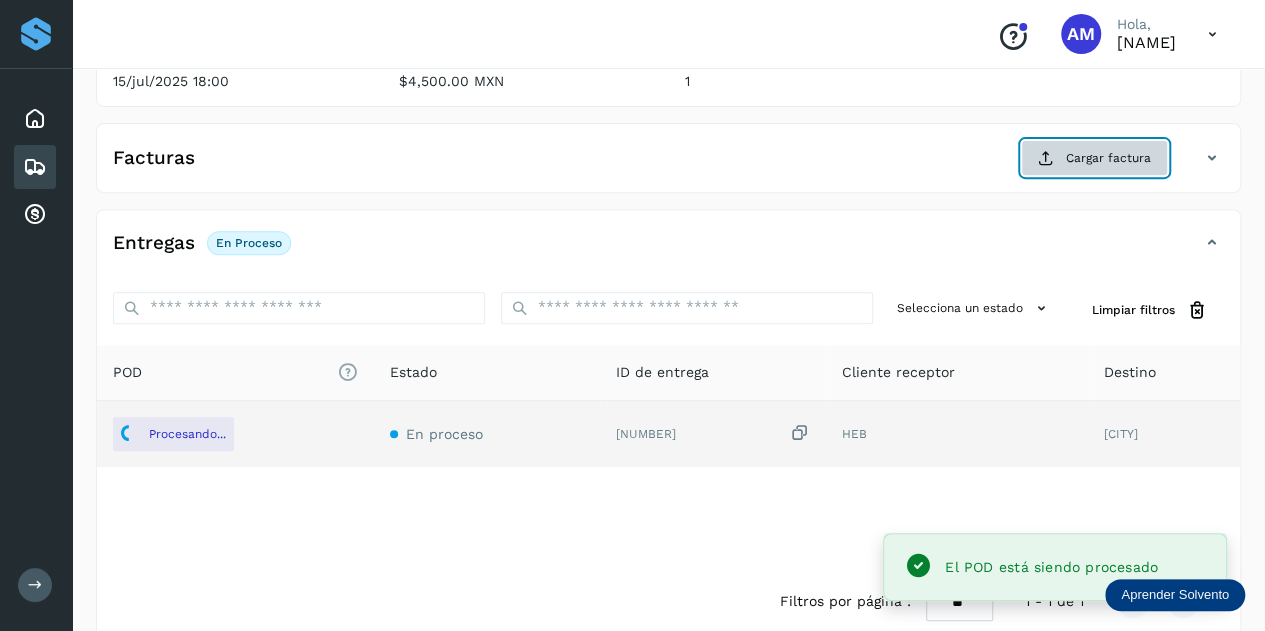 click on "Cargar factura" at bounding box center [1094, 158] 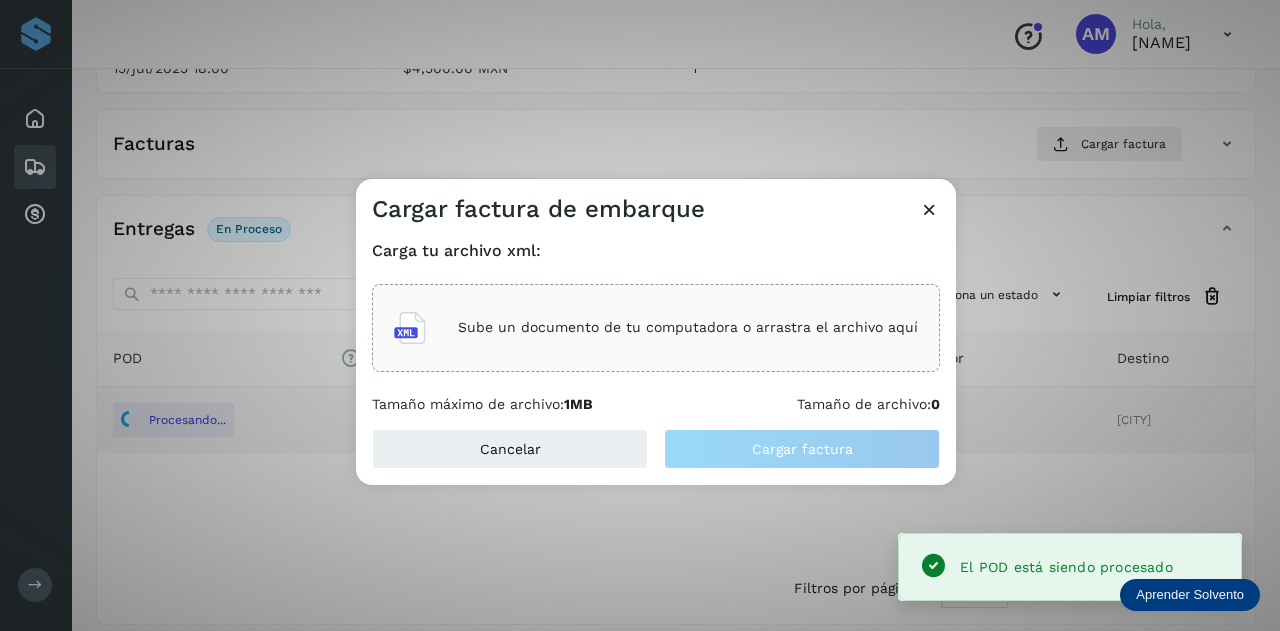 click on "Sube un documento de tu computadora o arrastra el archivo aquí" at bounding box center [656, 328] 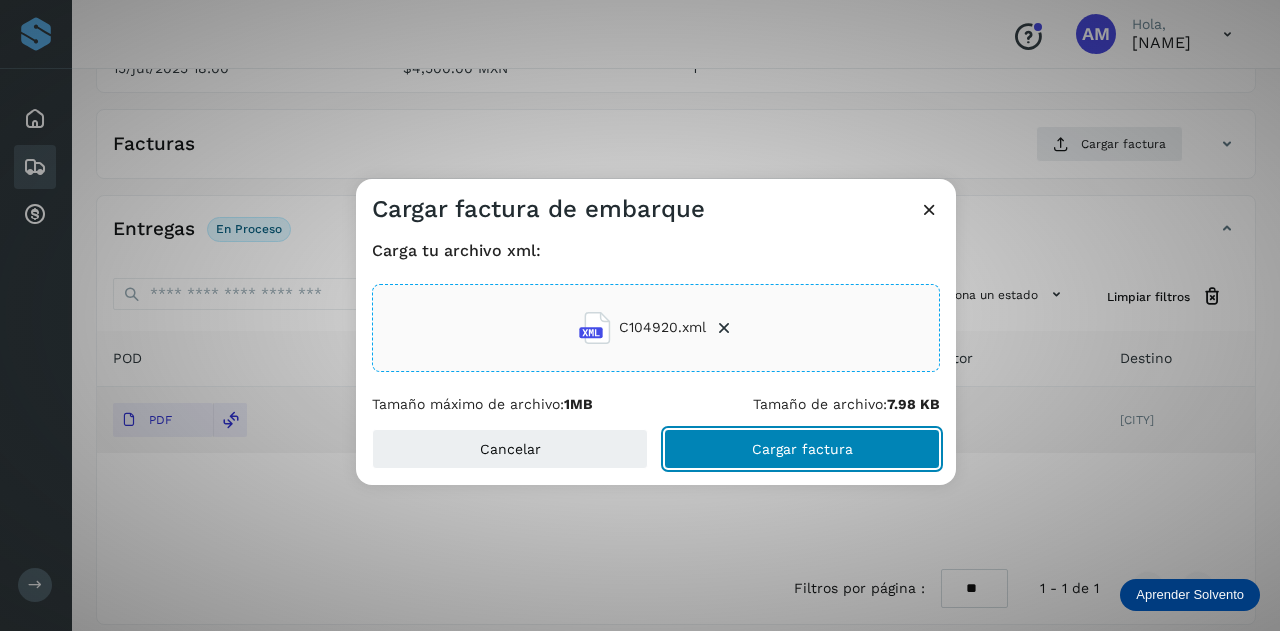 click on "Cargar factura" 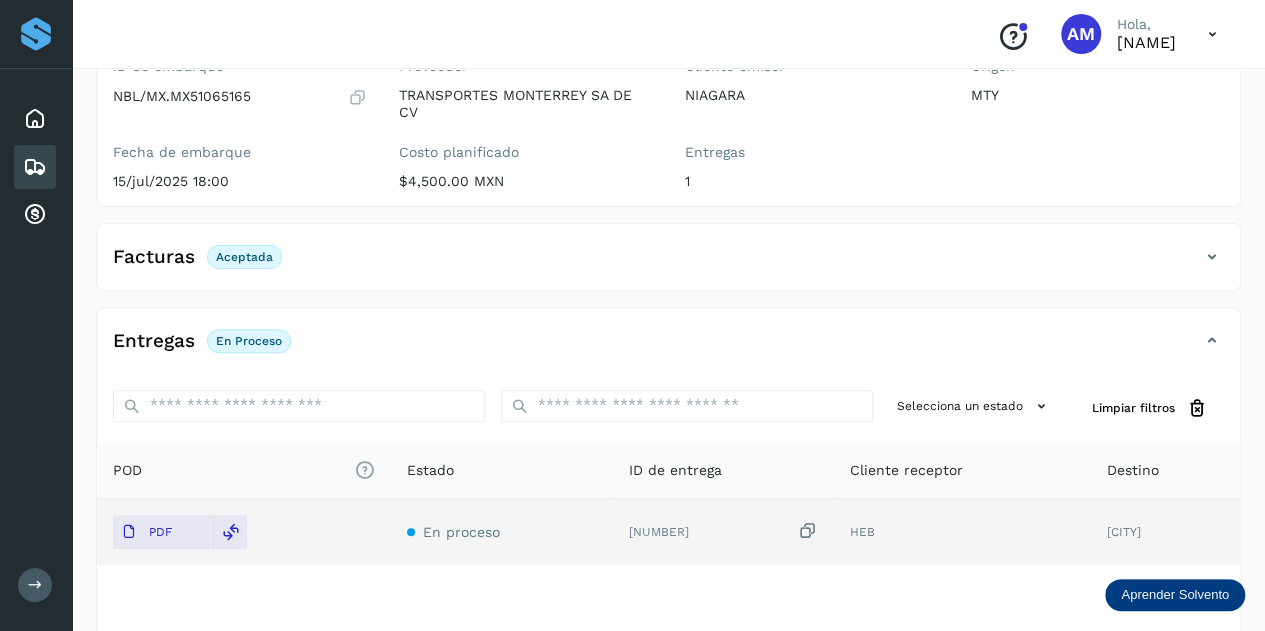 scroll, scrollTop: 0, scrollLeft: 0, axis: both 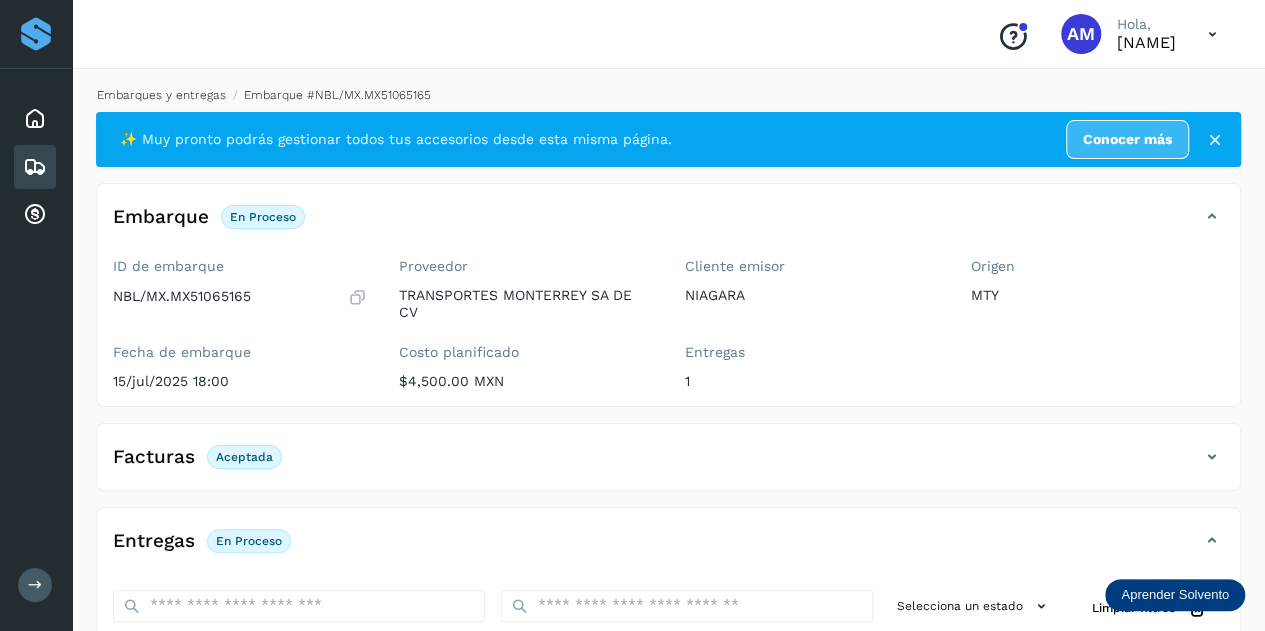 click on "Embarques y entregas" at bounding box center (161, 95) 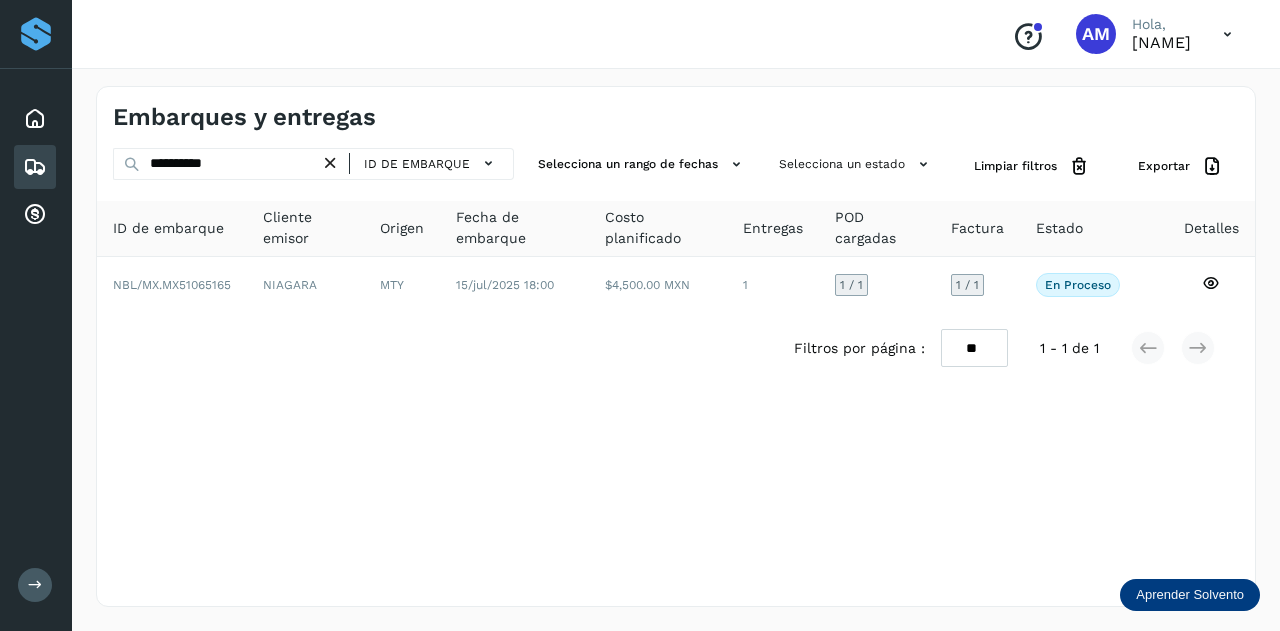 click at bounding box center [330, 163] 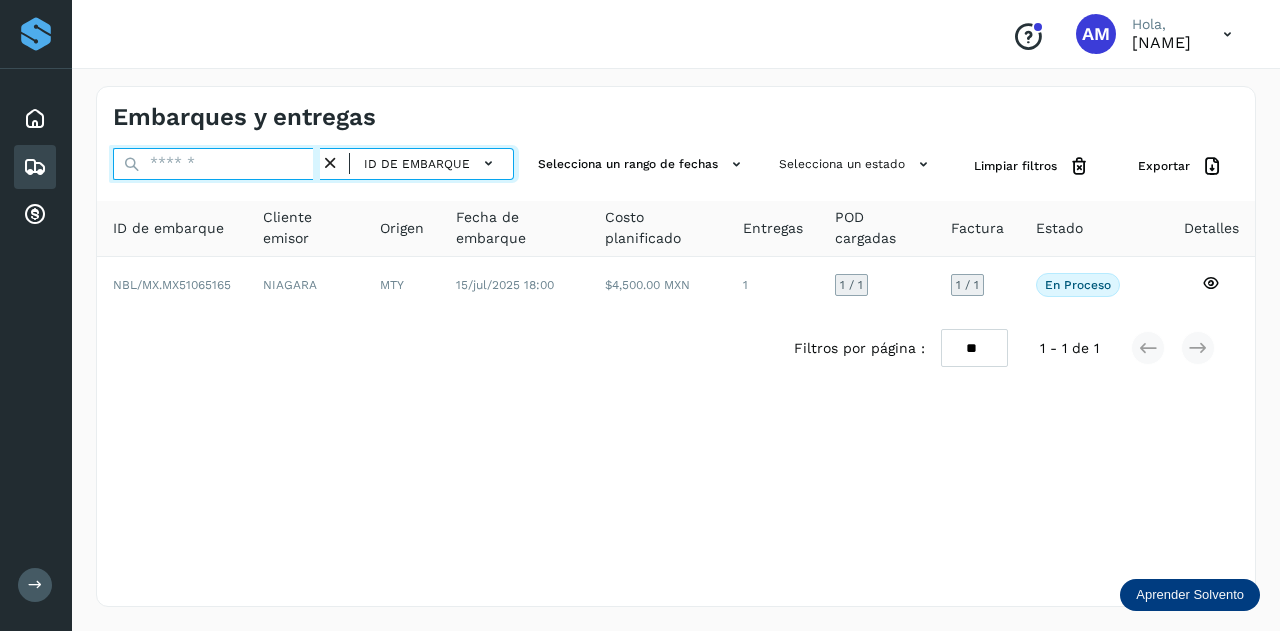 click at bounding box center [216, 164] 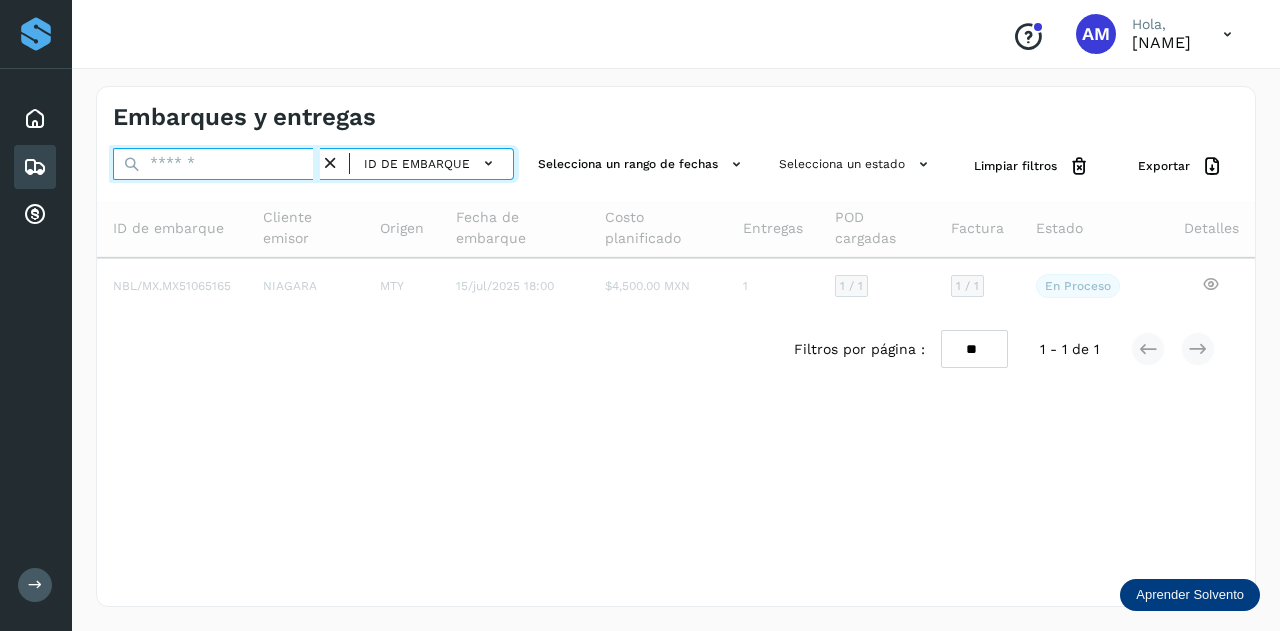 paste on "**********" 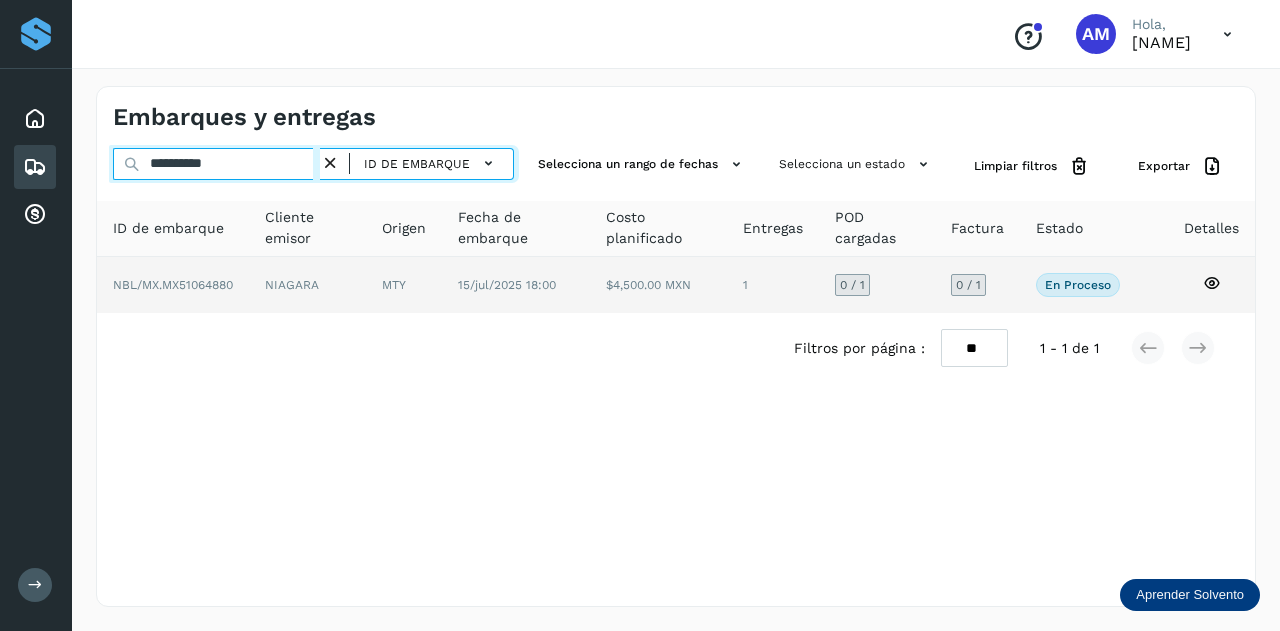 type on "**********" 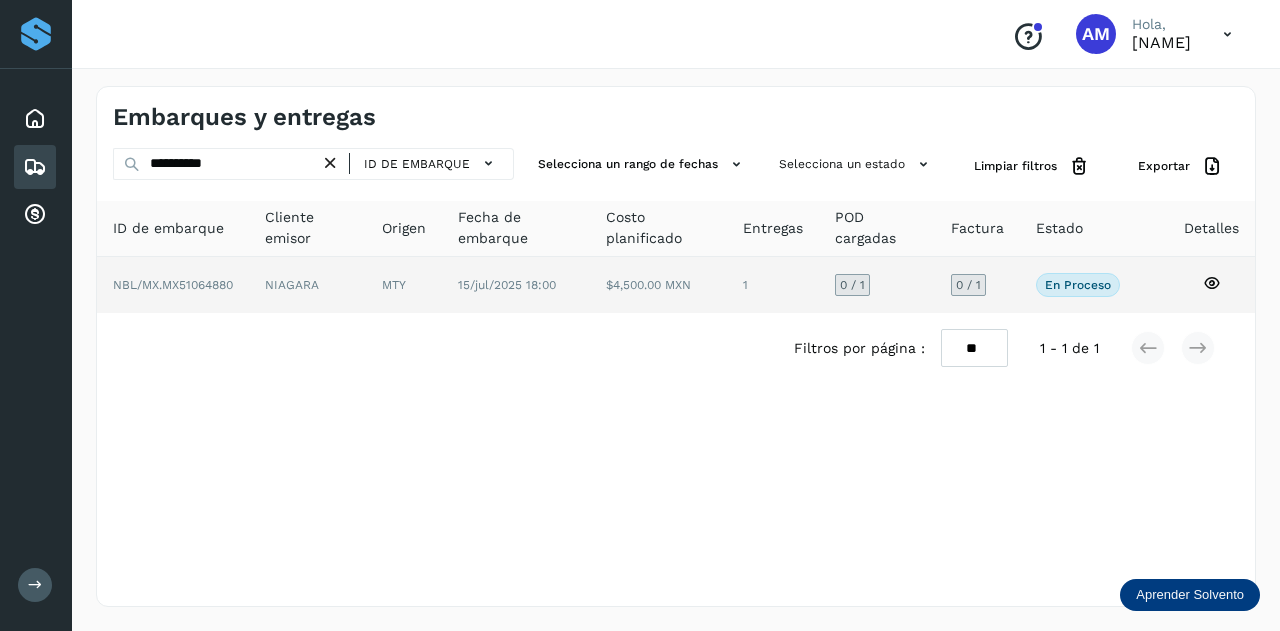 click on "NIAGARA" 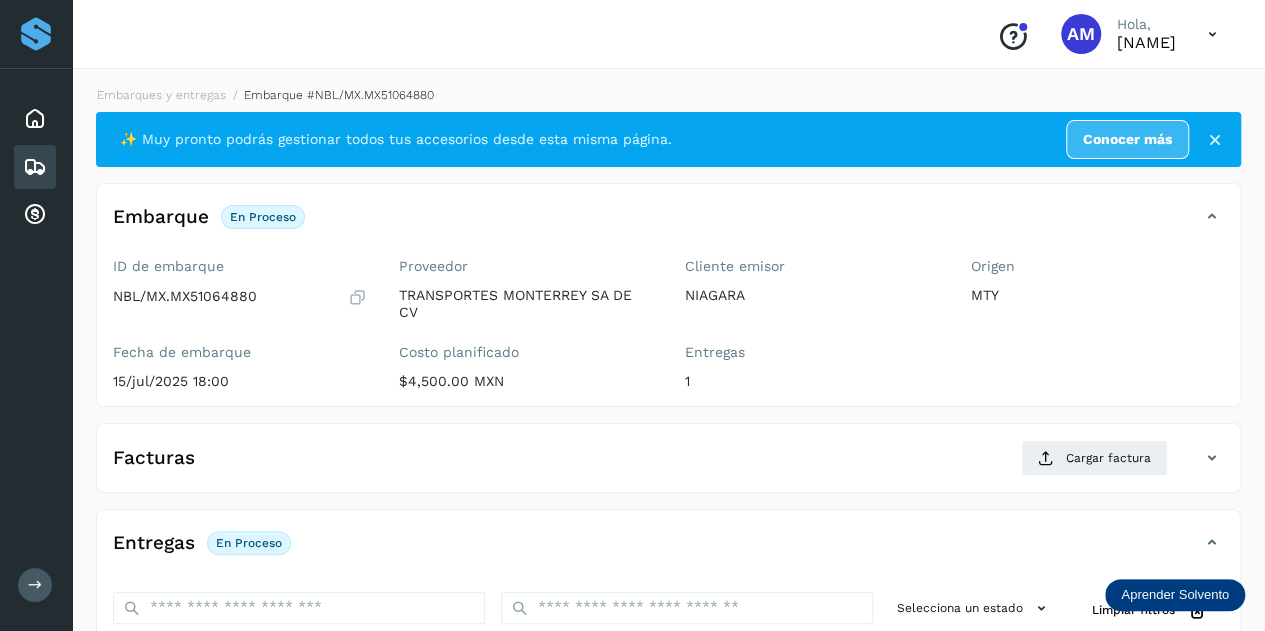 scroll, scrollTop: 300, scrollLeft: 0, axis: vertical 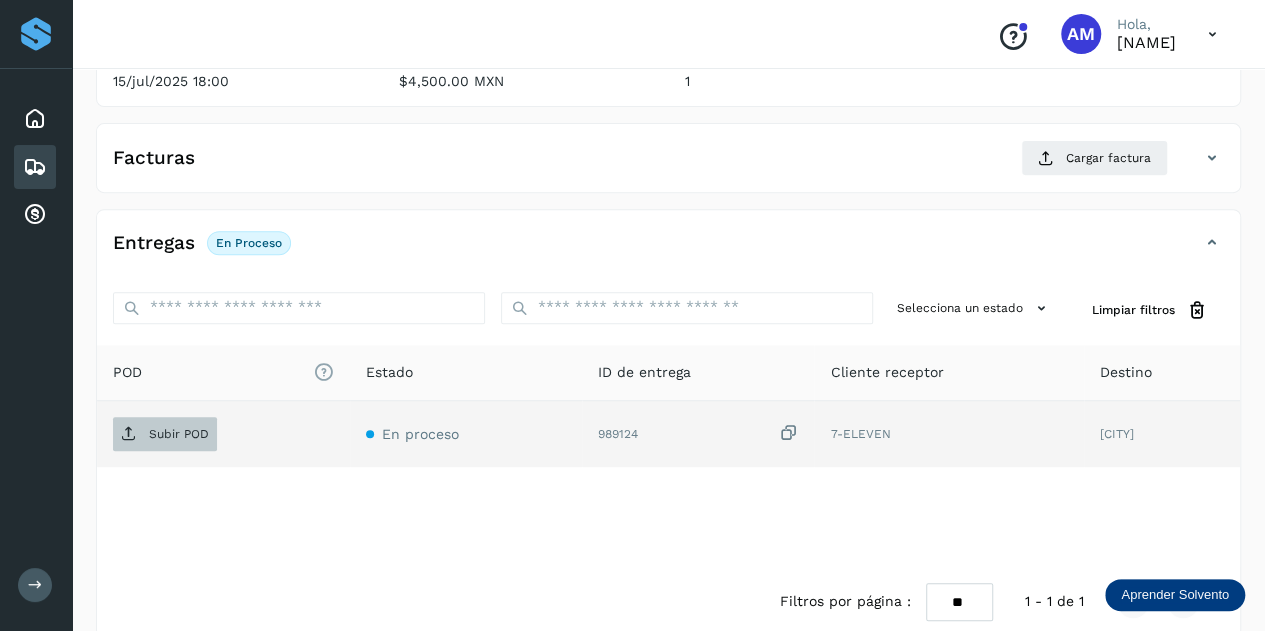 click on "Subir POD" at bounding box center [179, 434] 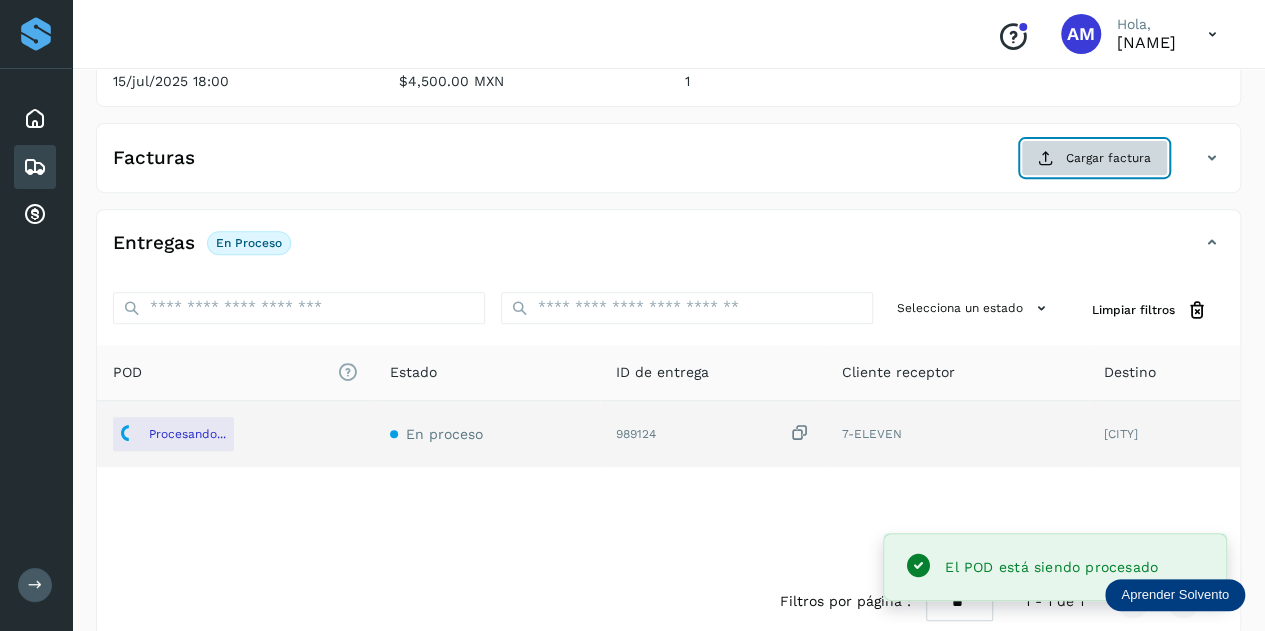 click on "Cargar factura" 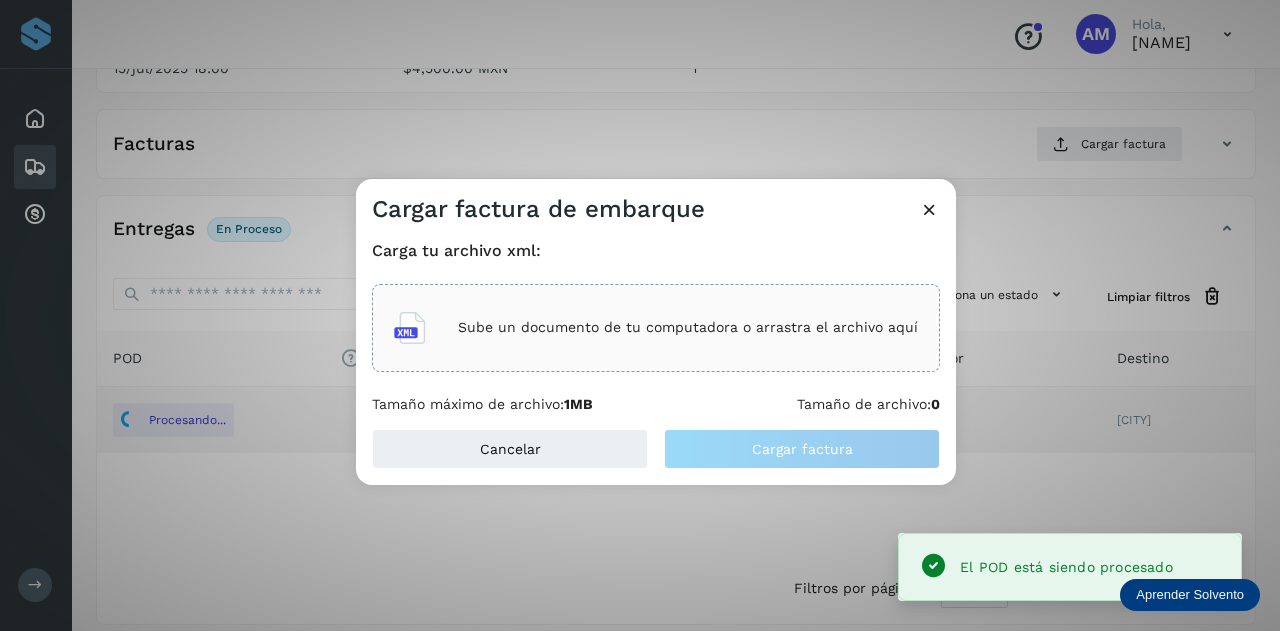 click on "Sube un documento de tu computadora o arrastra el archivo aquí" 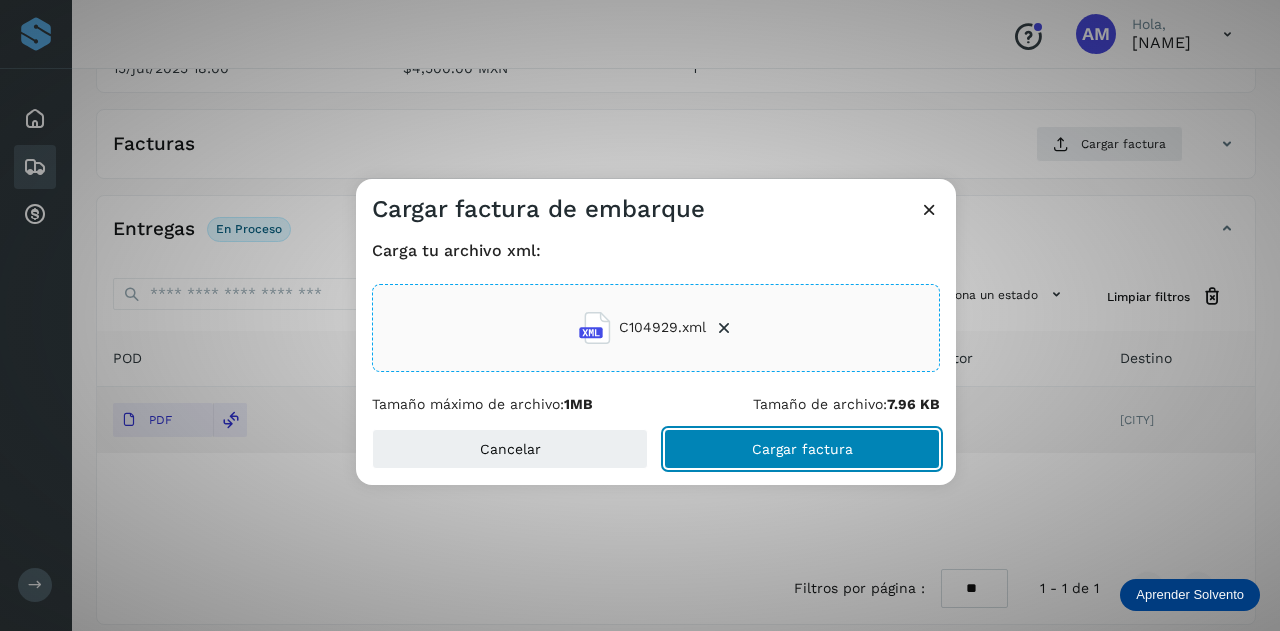 click on "Cargar factura" 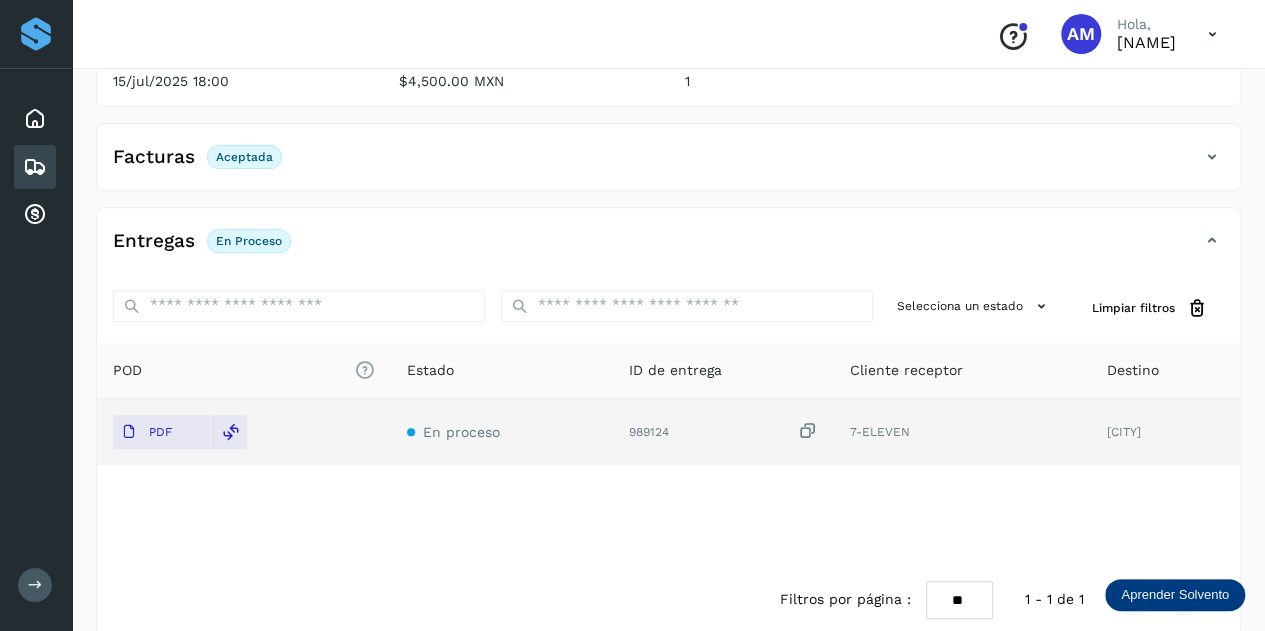 scroll, scrollTop: 0, scrollLeft: 0, axis: both 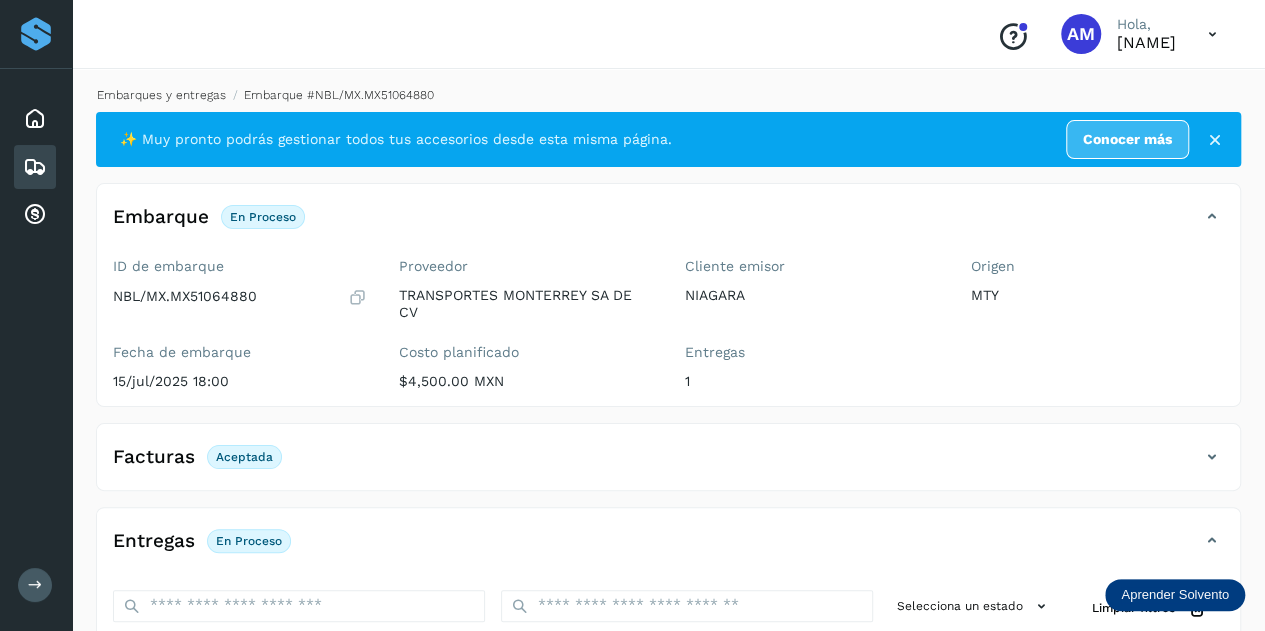 click on "Embarques y entregas" at bounding box center (161, 95) 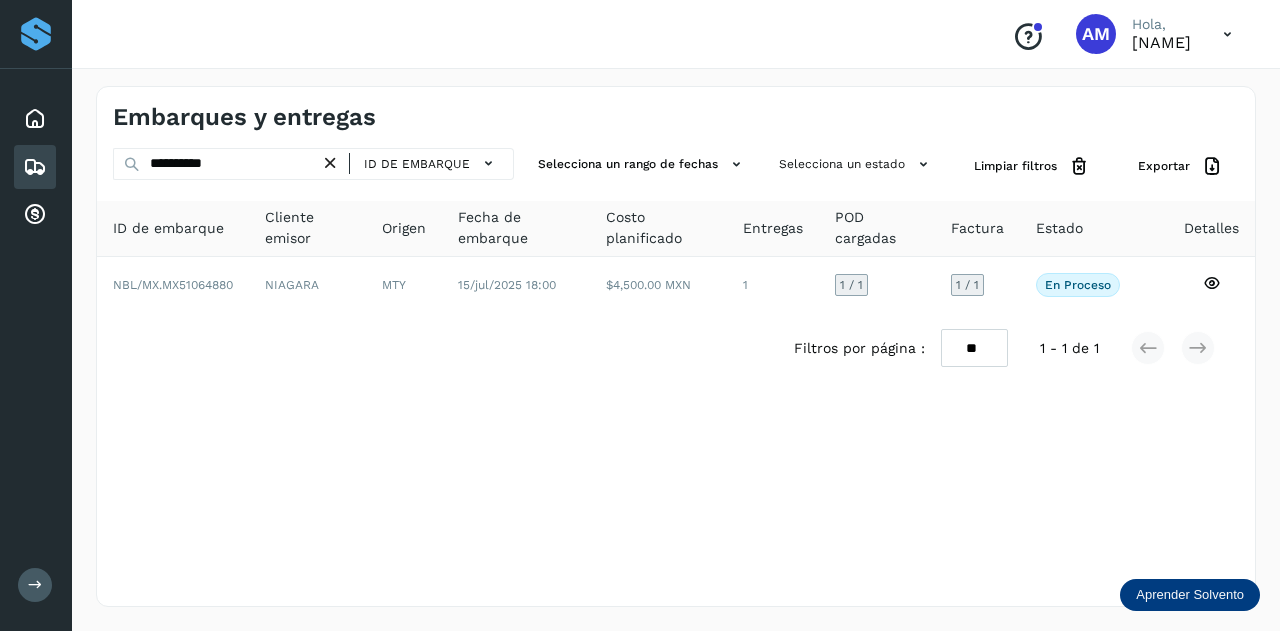 drag, startPoint x: 340, startPoint y: 160, endPoint x: 285, endPoint y: 163, distance: 55.081757 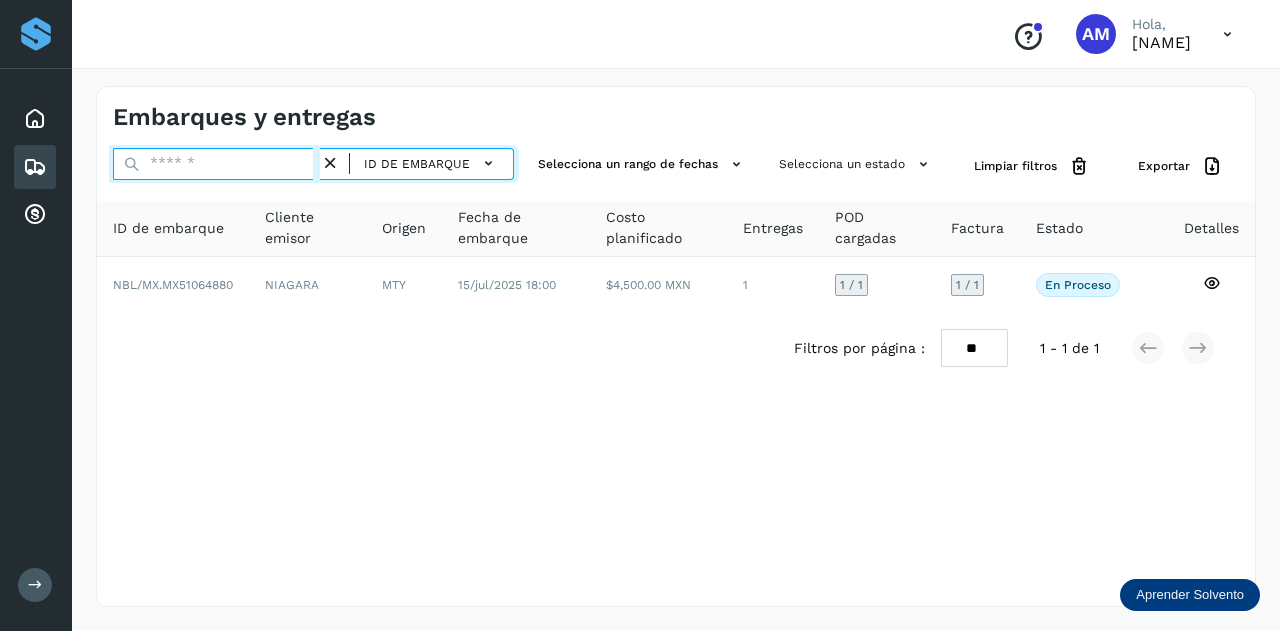 click at bounding box center [216, 164] 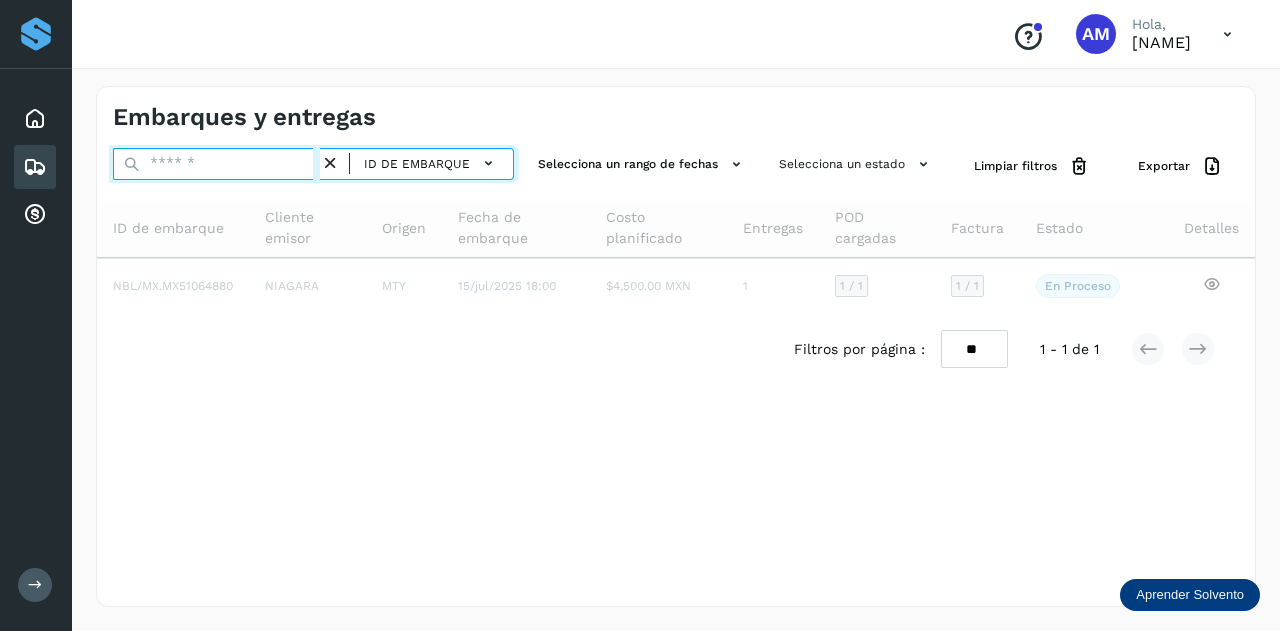 paste on "**********" 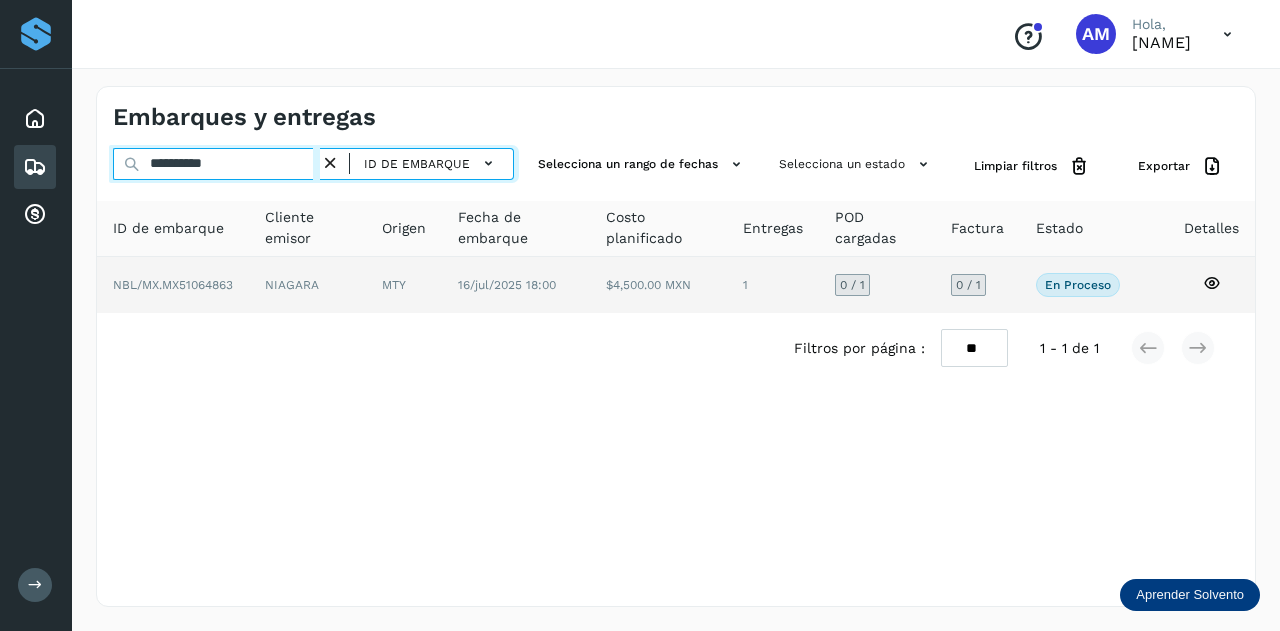 type on "**********" 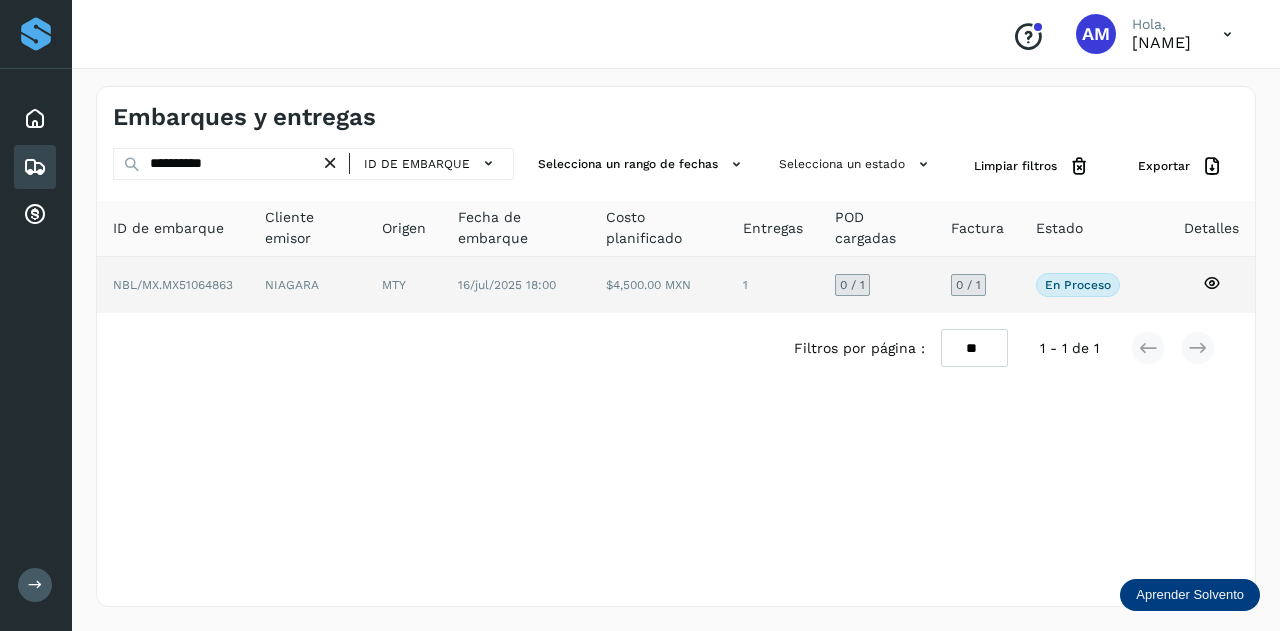 click on "NIAGARA" 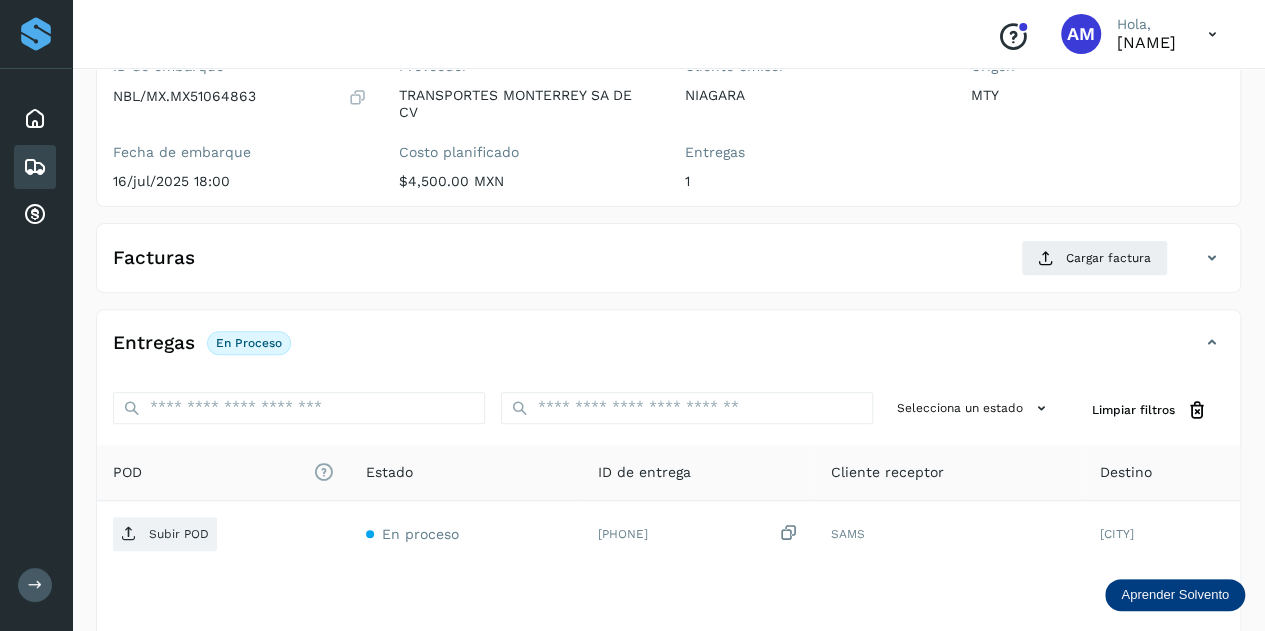 scroll, scrollTop: 300, scrollLeft: 0, axis: vertical 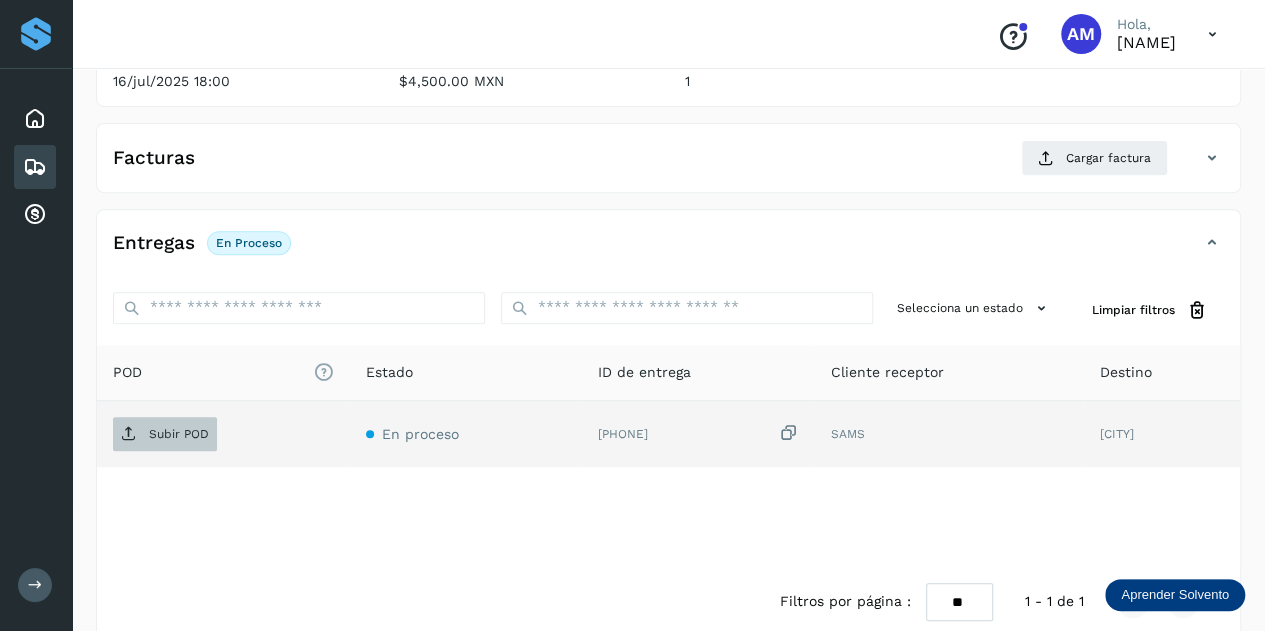 click on "Subir POD" at bounding box center [179, 434] 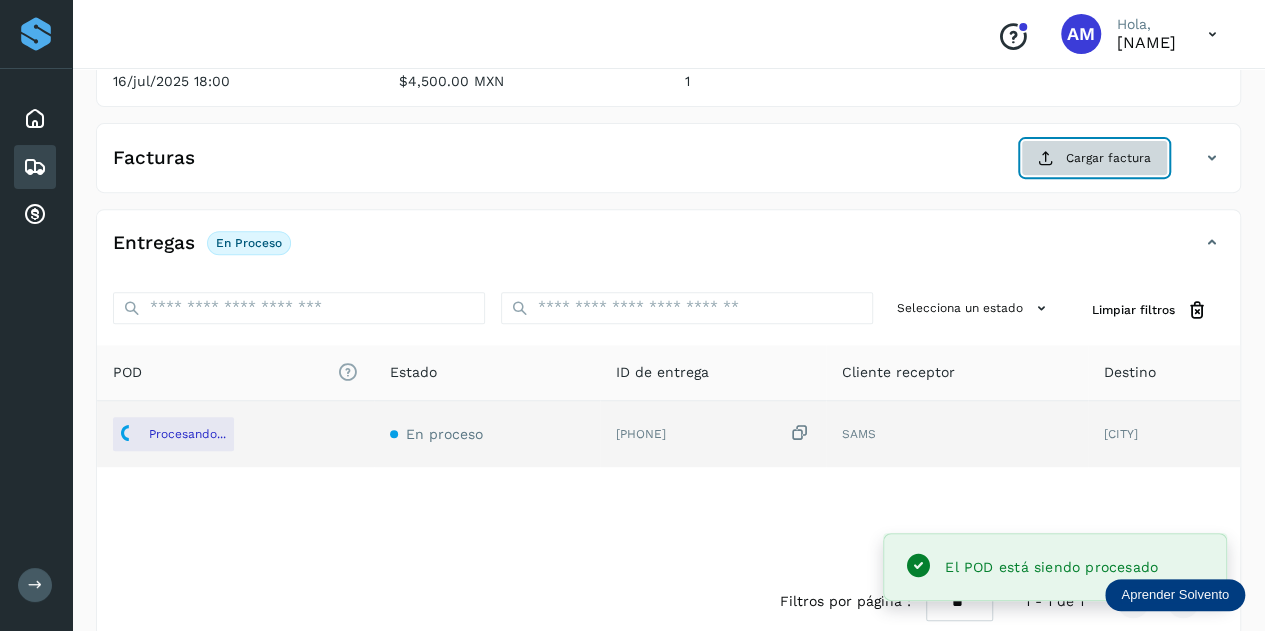 click on "Cargar factura" at bounding box center (1094, 158) 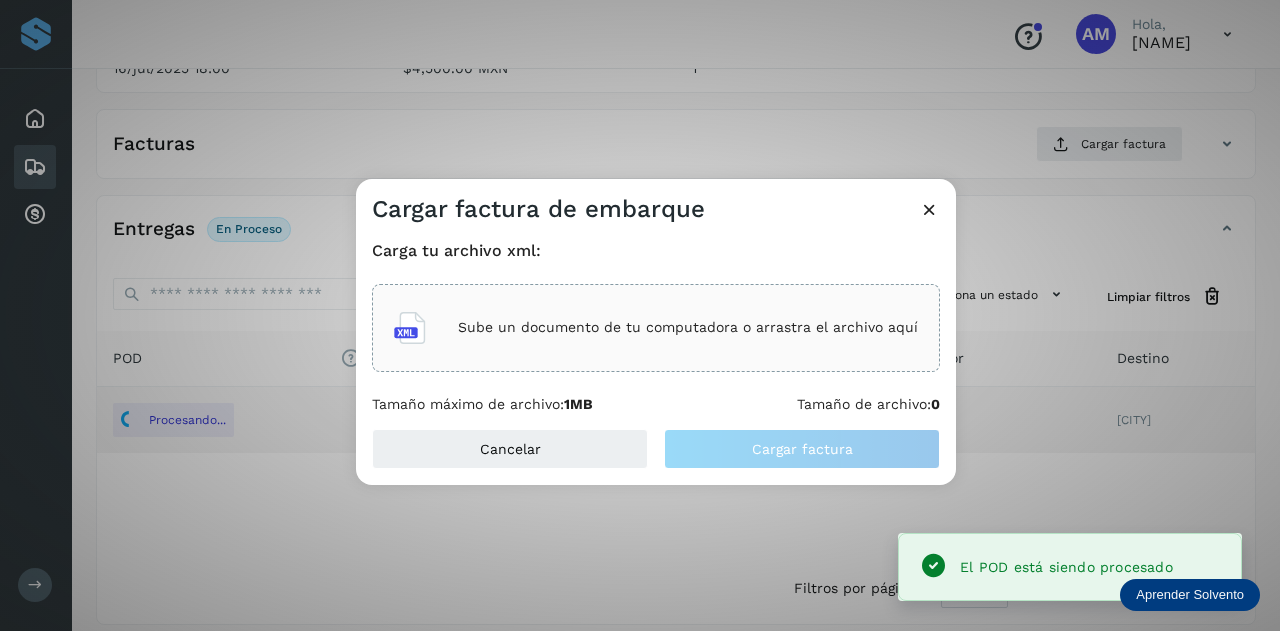 click on "Sube un documento de tu computadora o arrastra el archivo aquí" at bounding box center [688, 327] 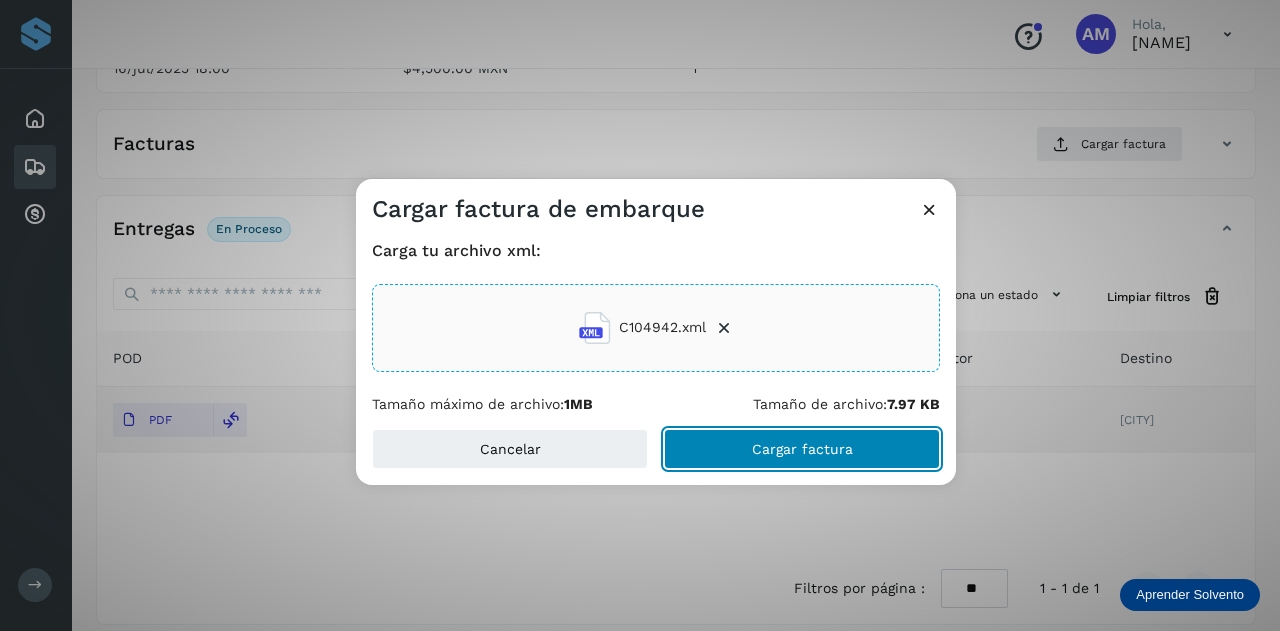 click on "Cargar factura" 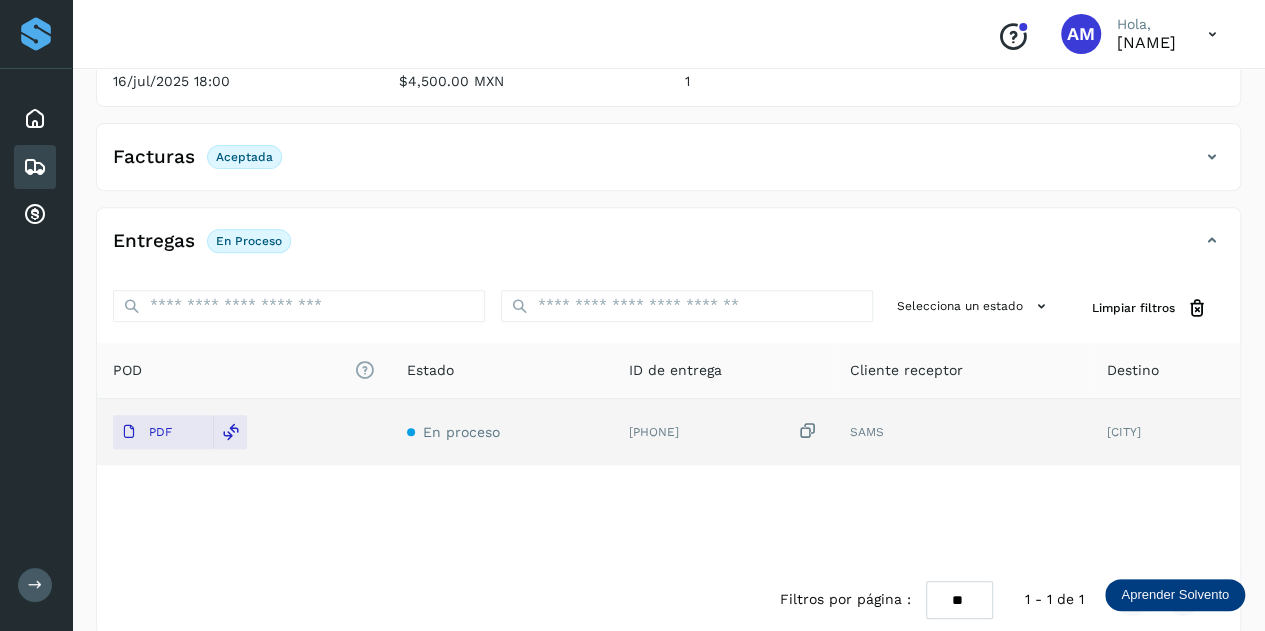 scroll, scrollTop: 0, scrollLeft: 0, axis: both 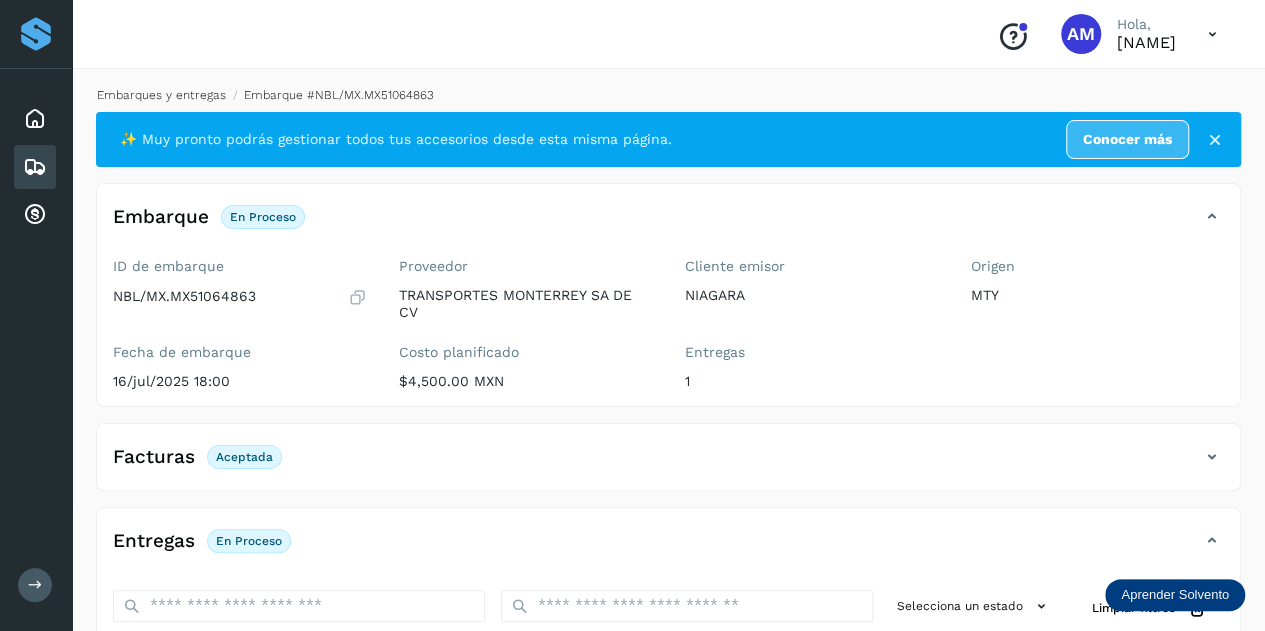 click on "Embarques y entregas" at bounding box center (161, 95) 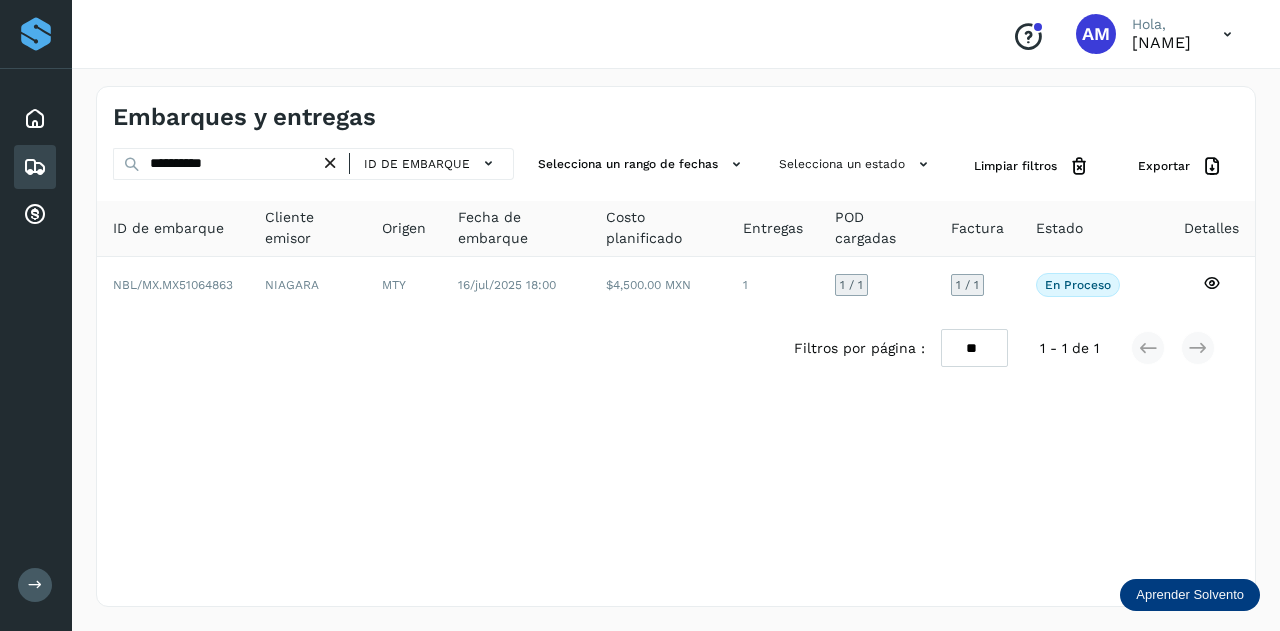click at bounding box center [330, 163] 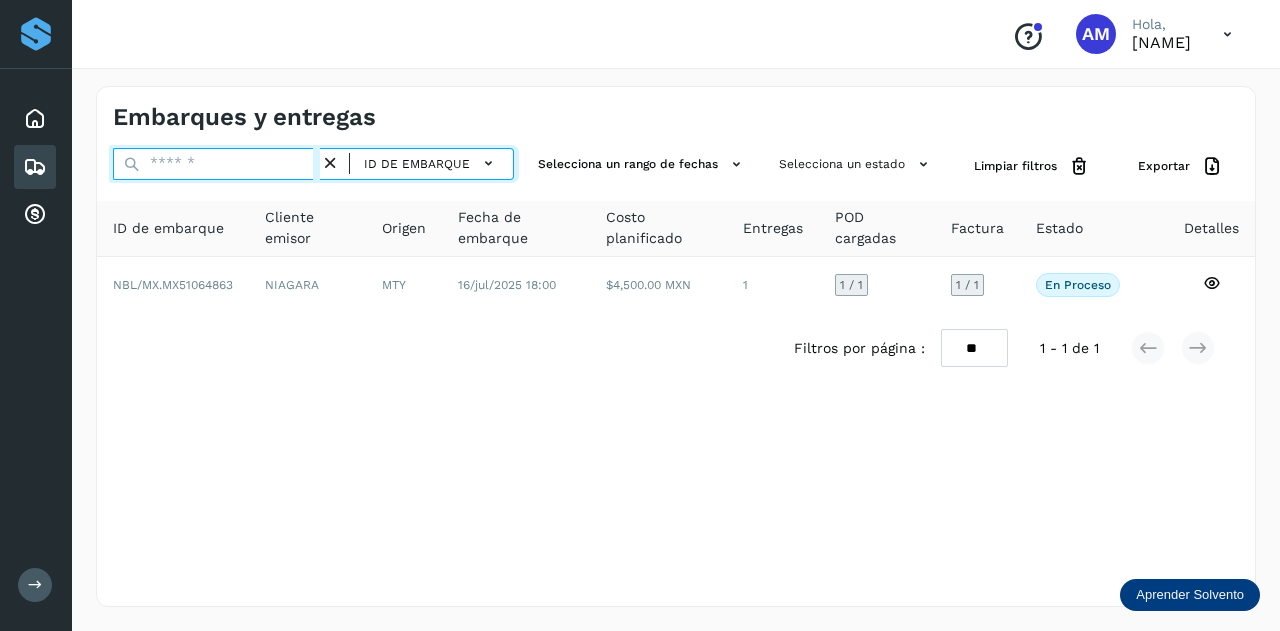click at bounding box center (216, 164) 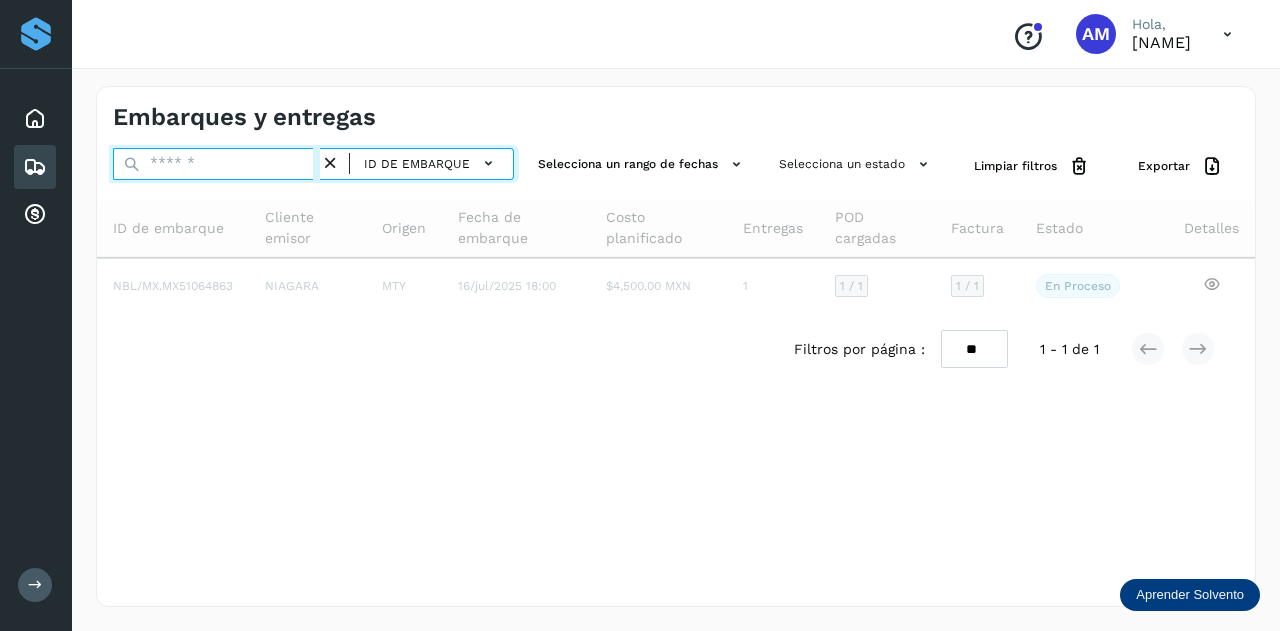 paste on "**********" 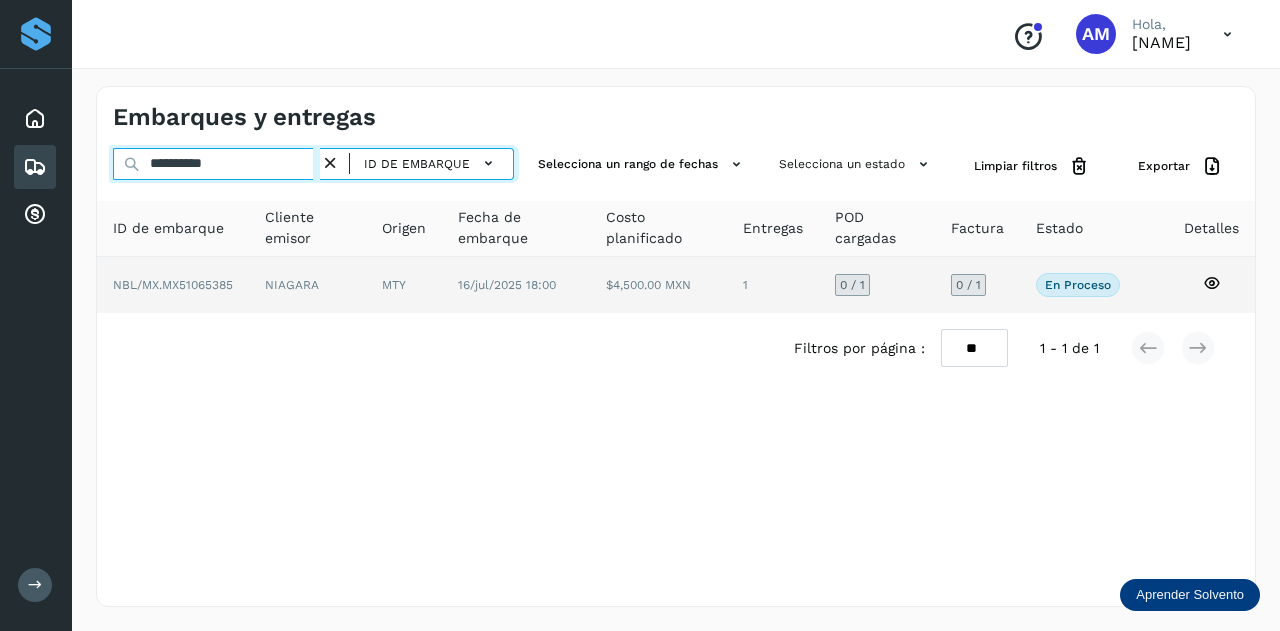 type on "**********" 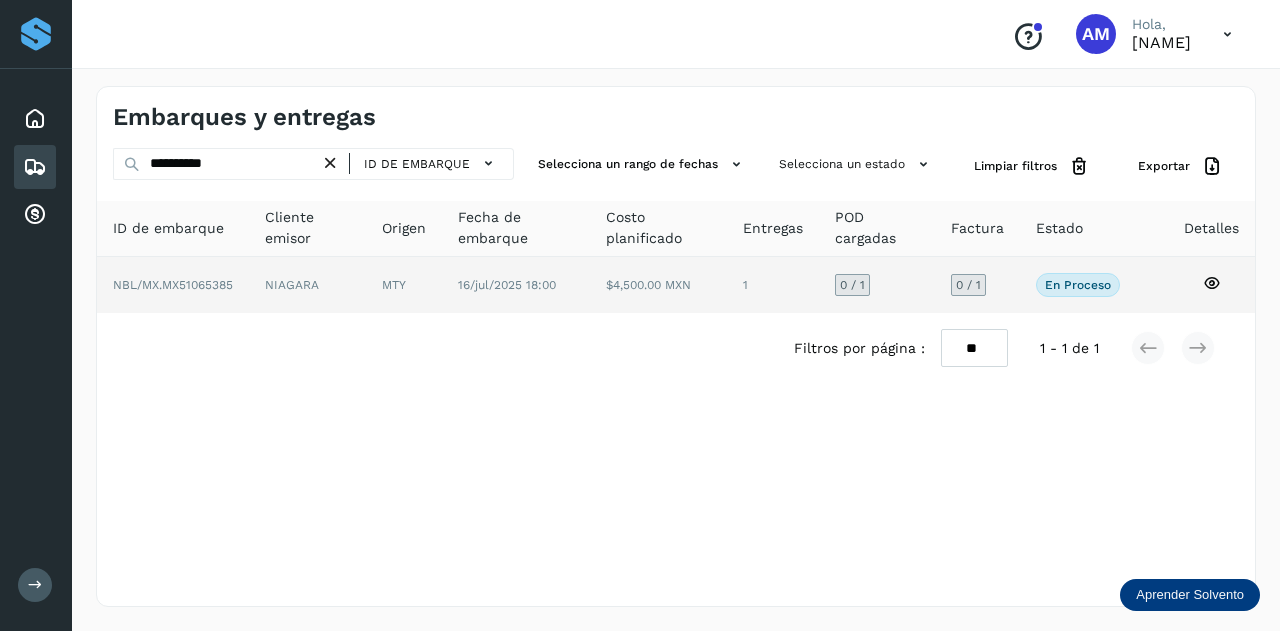 click on "MTY" 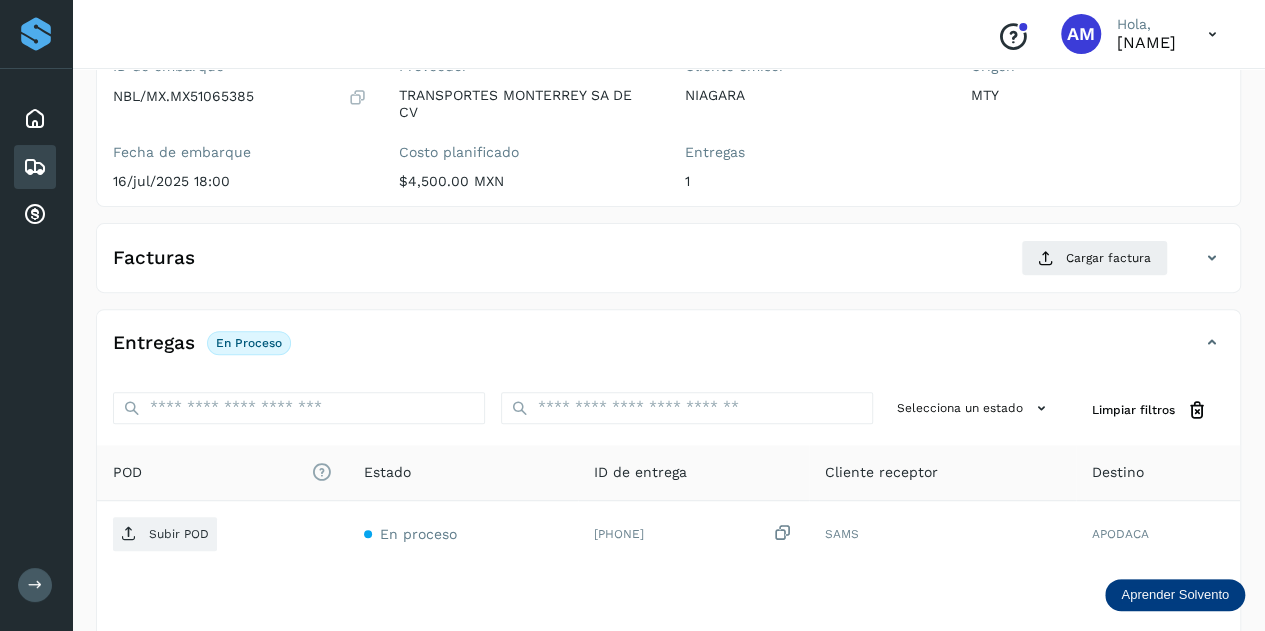 scroll, scrollTop: 300, scrollLeft: 0, axis: vertical 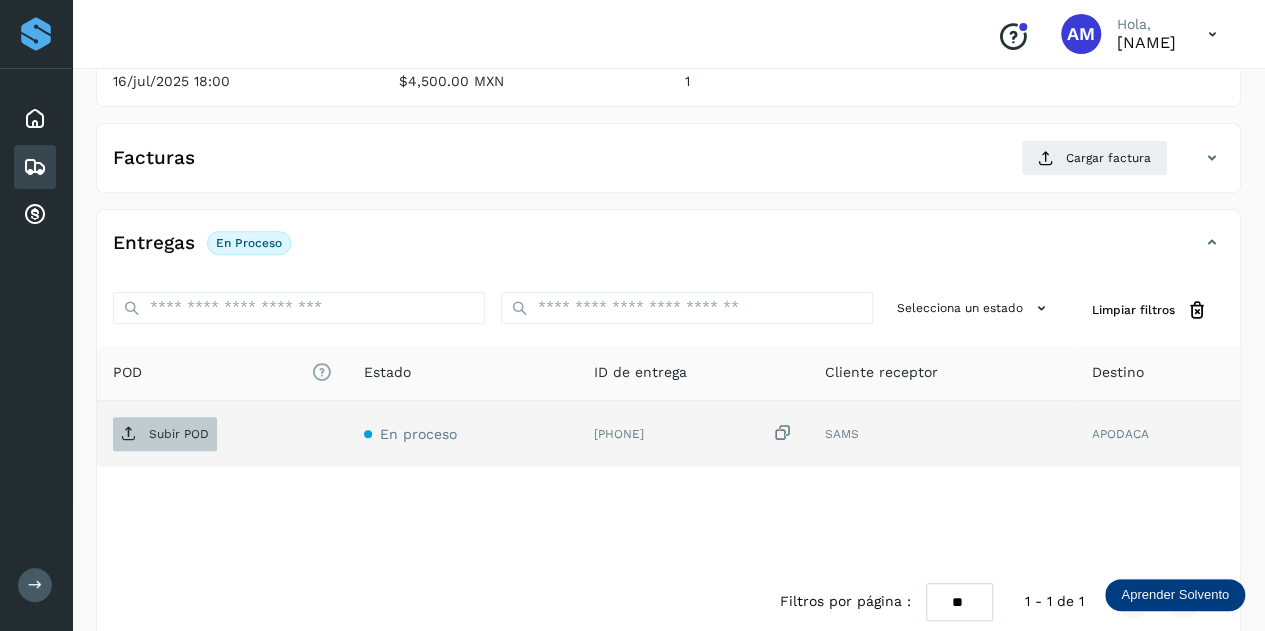 click on "Subir POD" at bounding box center [165, 434] 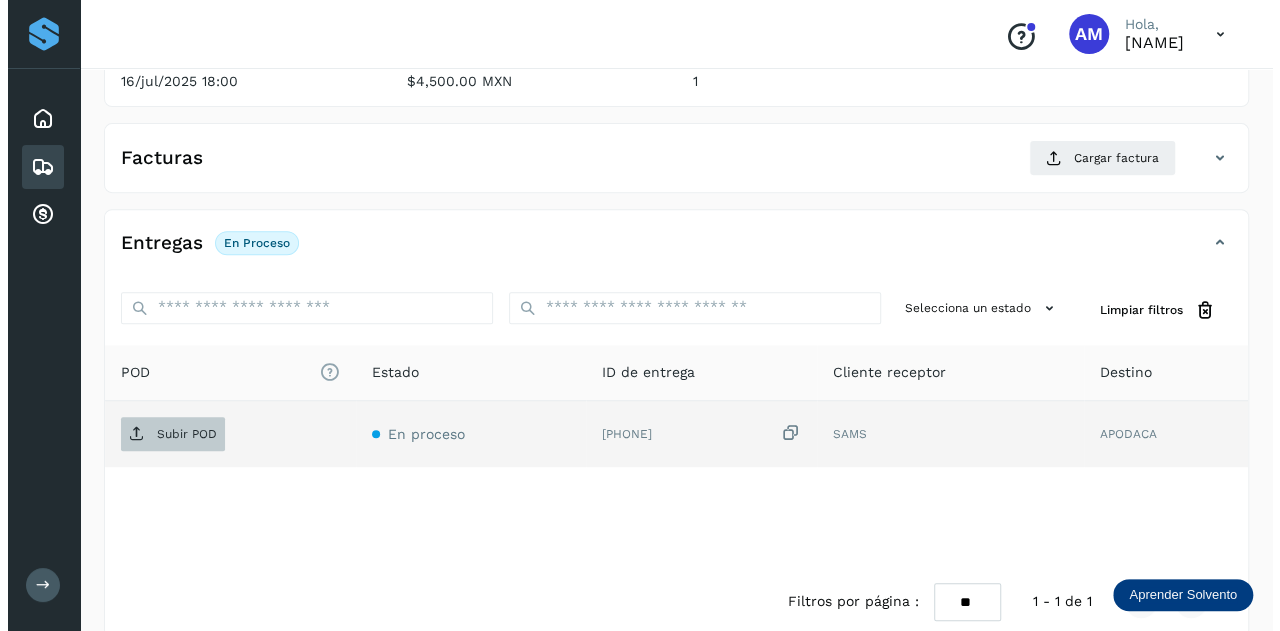 scroll, scrollTop: 327, scrollLeft: 0, axis: vertical 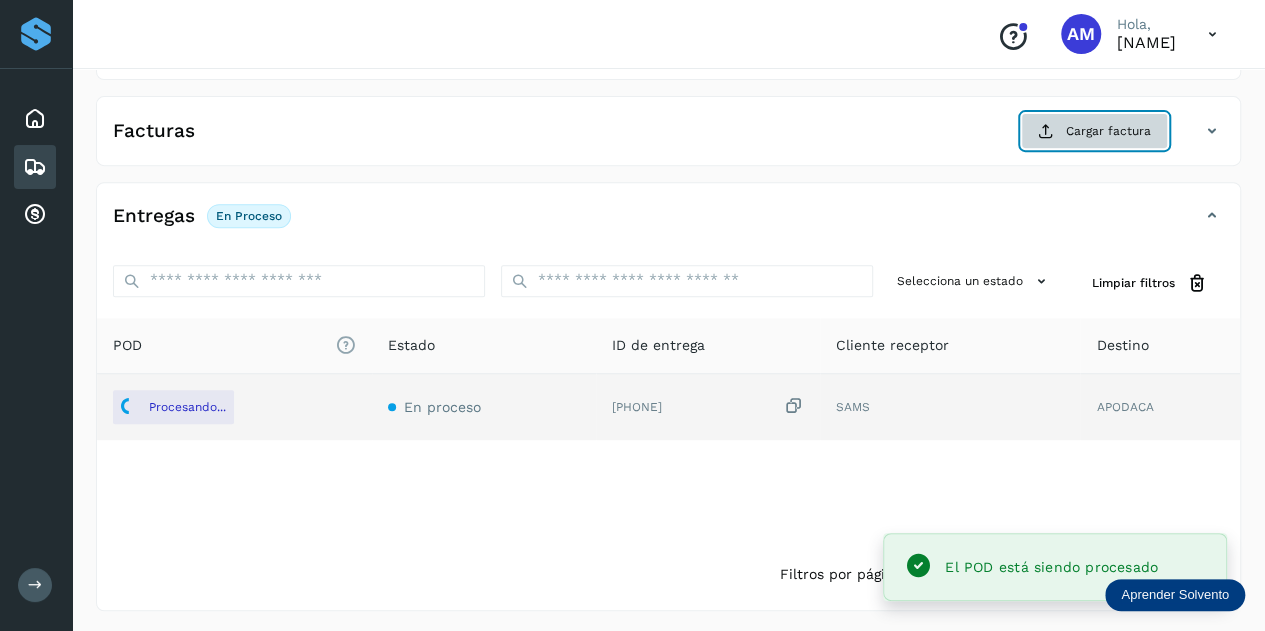 click on "Cargar factura" 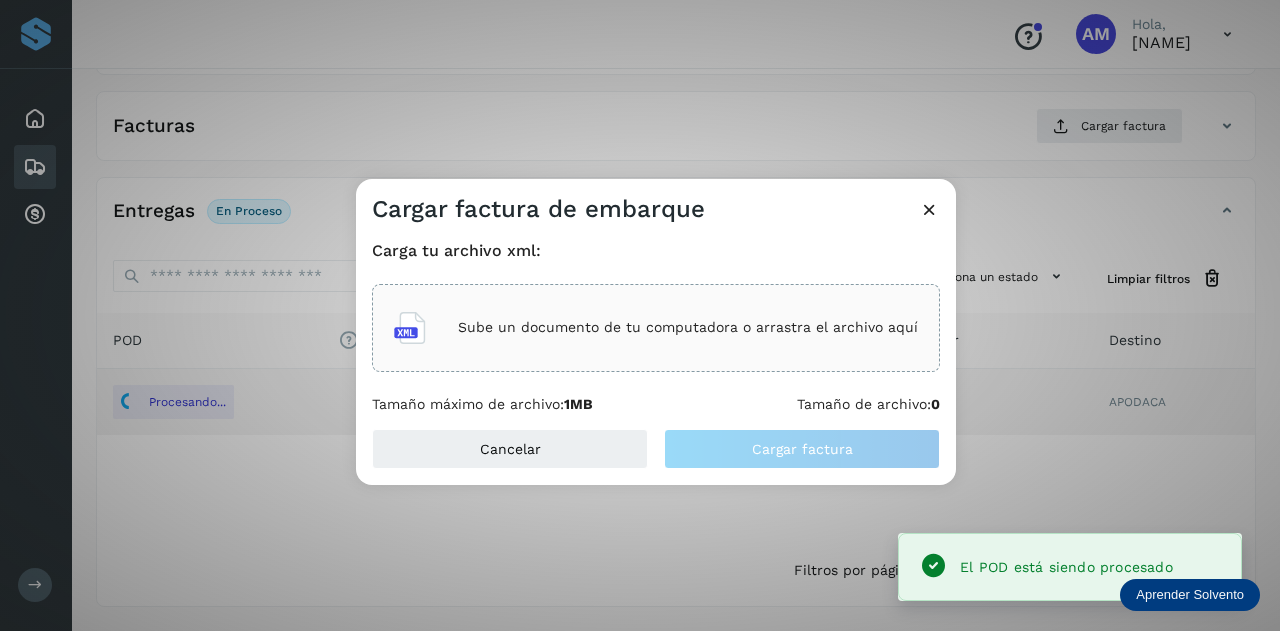click on "Sube un documento de tu computadora o arrastra el archivo aquí" at bounding box center [688, 327] 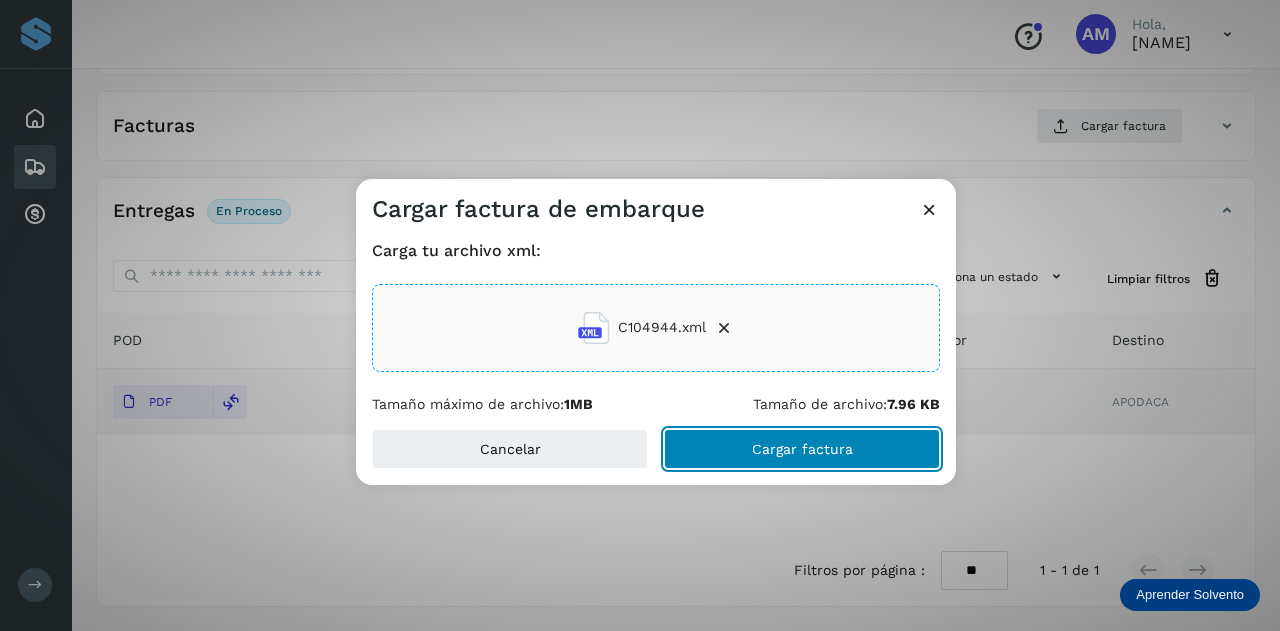 click on "Cargar factura" 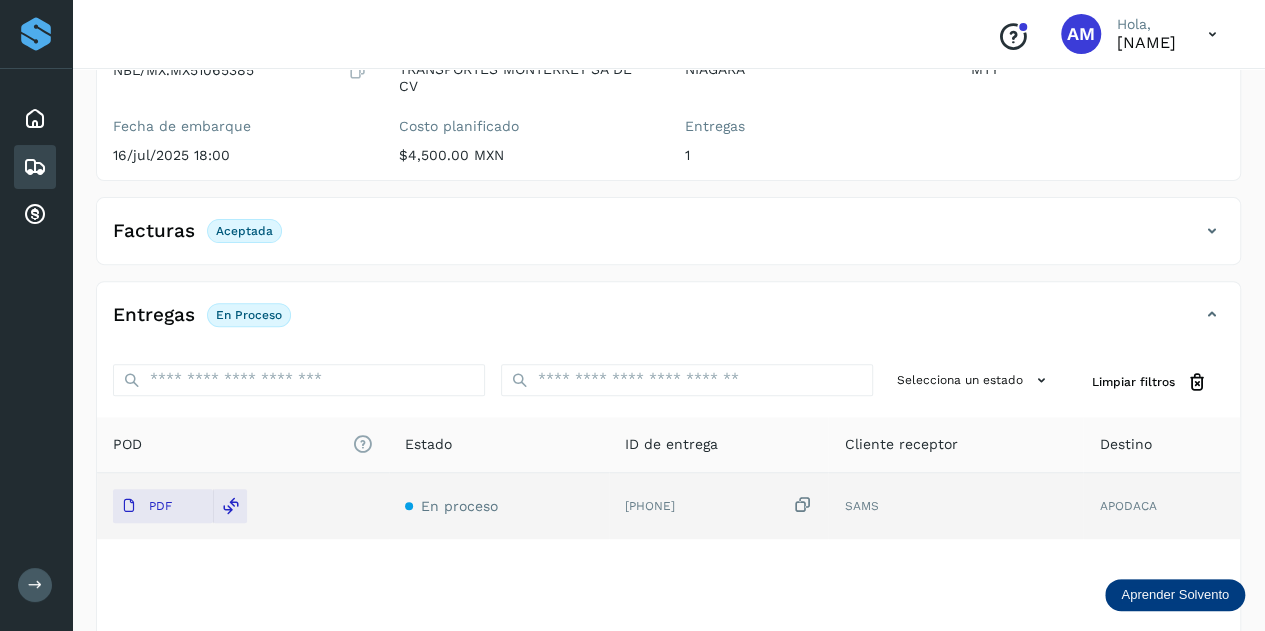 scroll, scrollTop: 0, scrollLeft: 0, axis: both 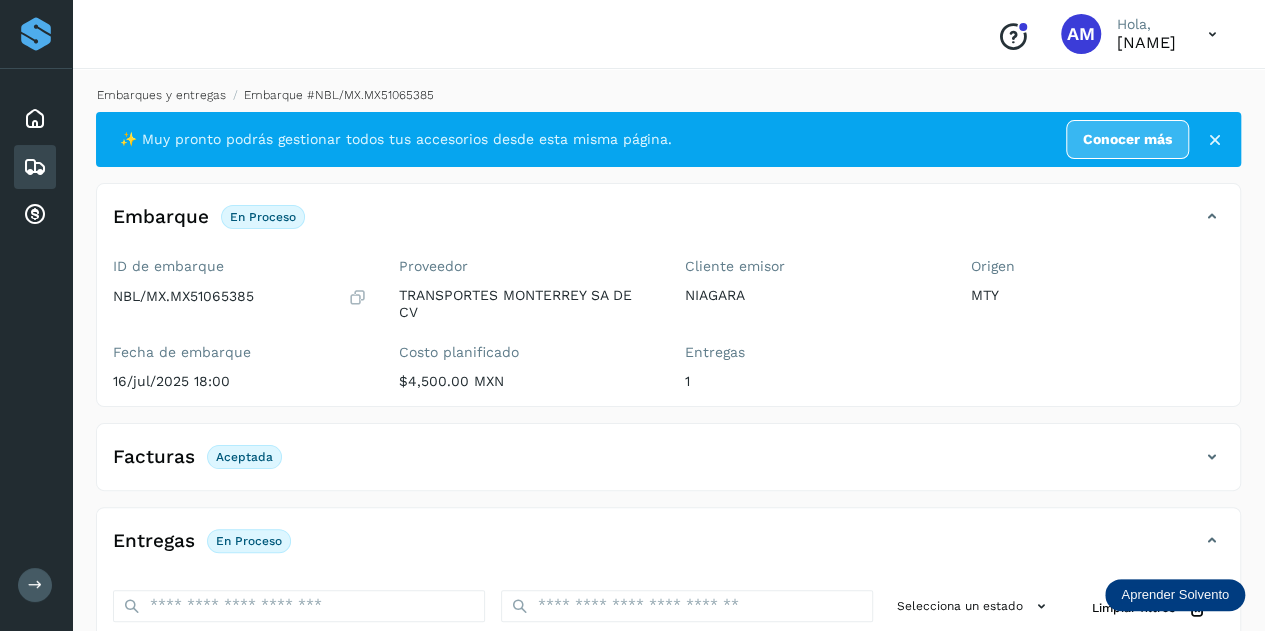 click on "Embarques y entregas" at bounding box center [161, 95] 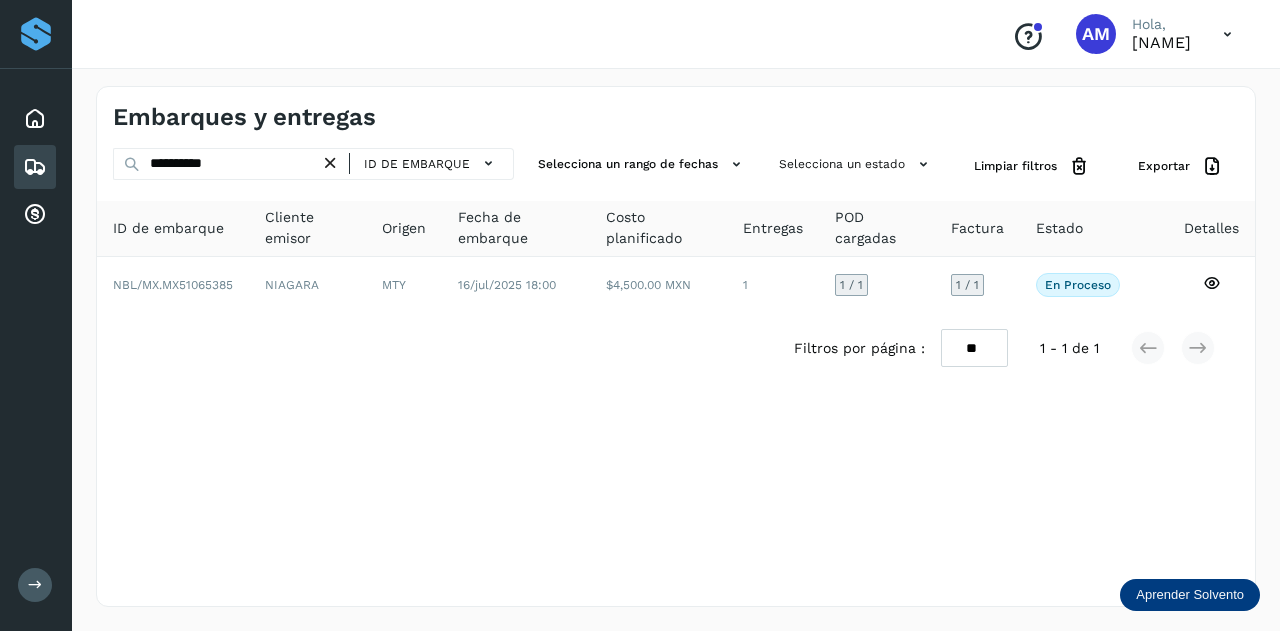 click at bounding box center (330, 163) 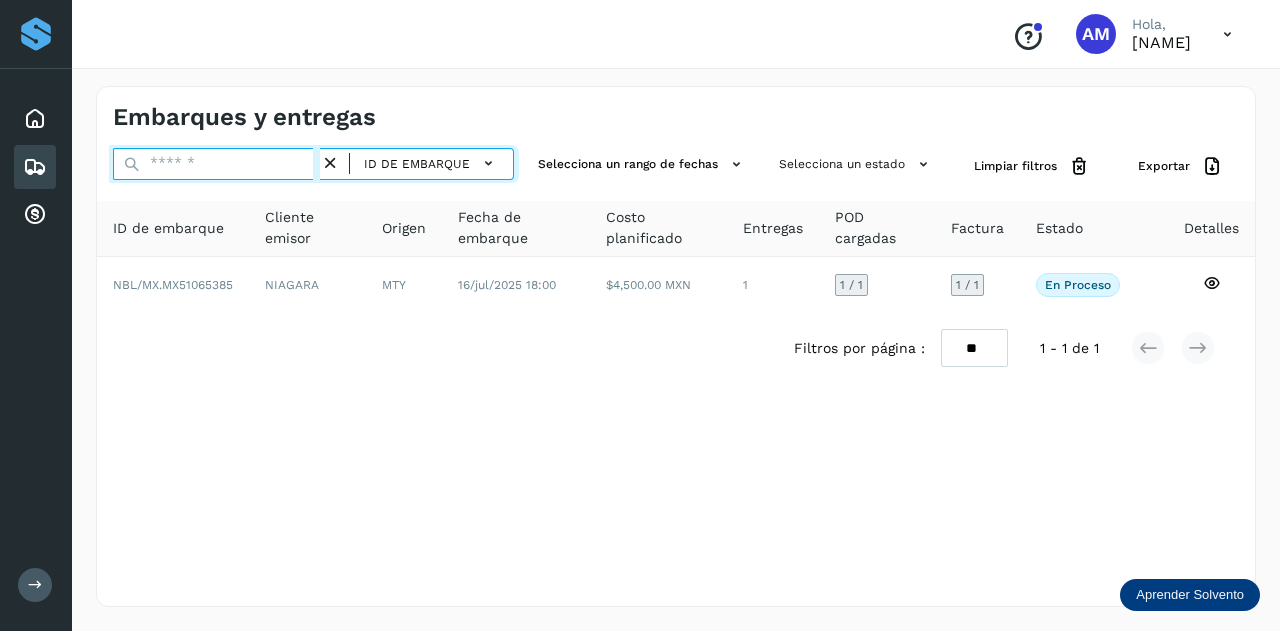 click at bounding box center (216, 164) 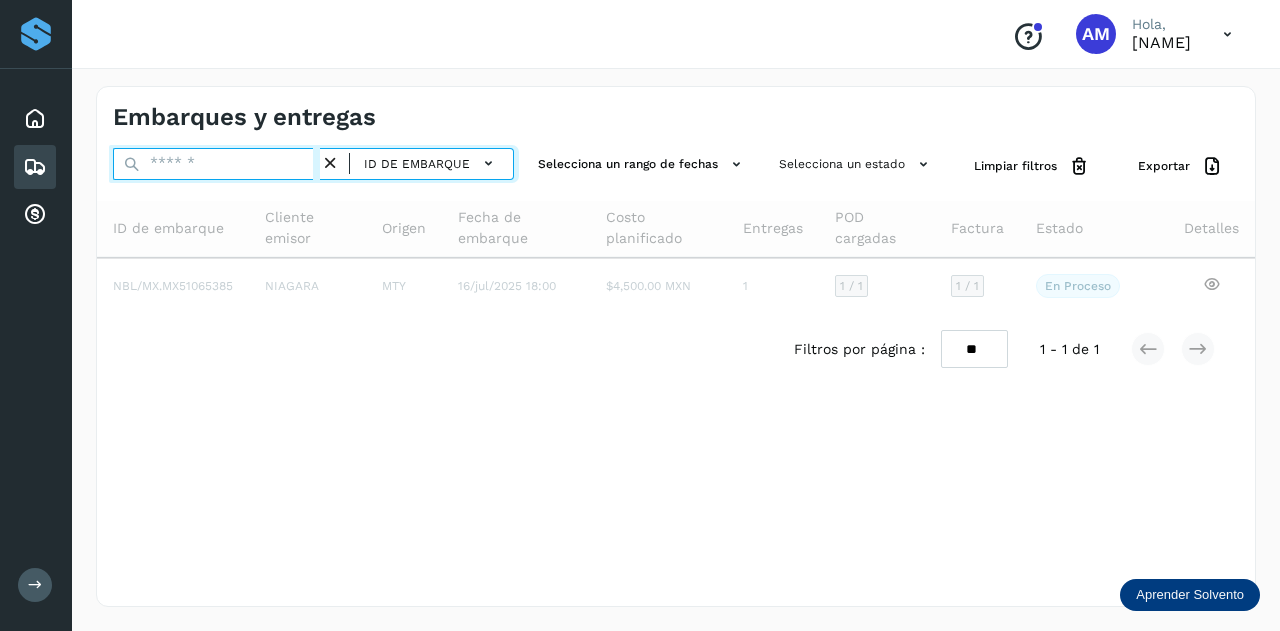 paste on "**********" 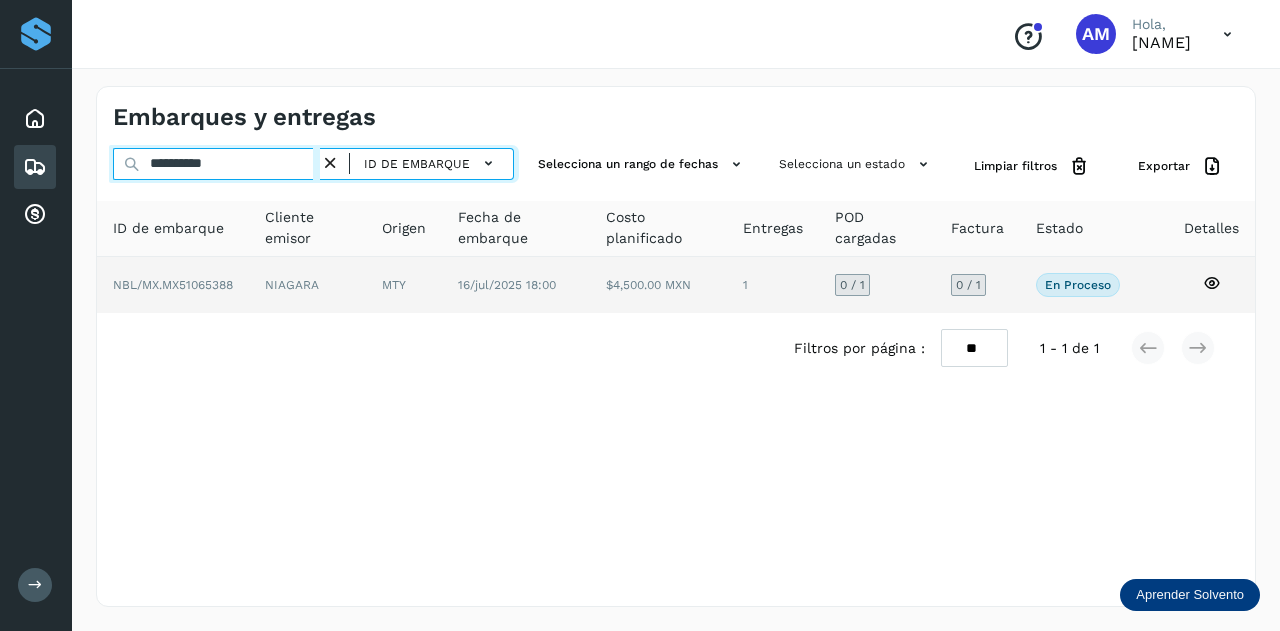 type on "**********" 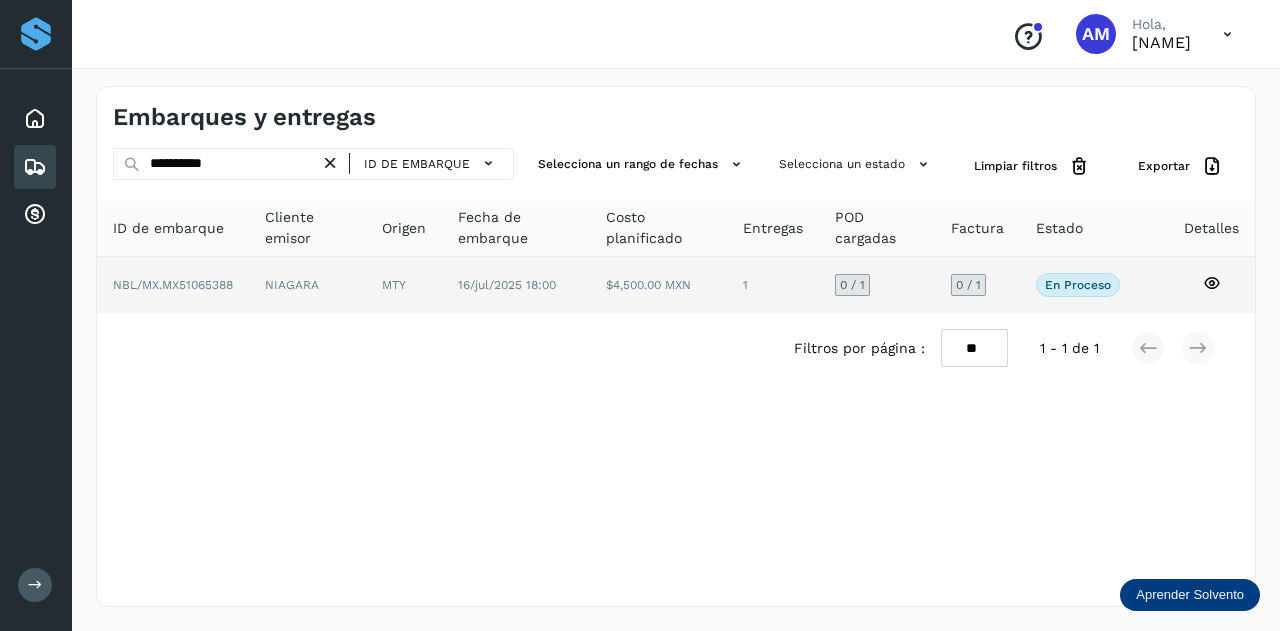 click on "NIAGARA" 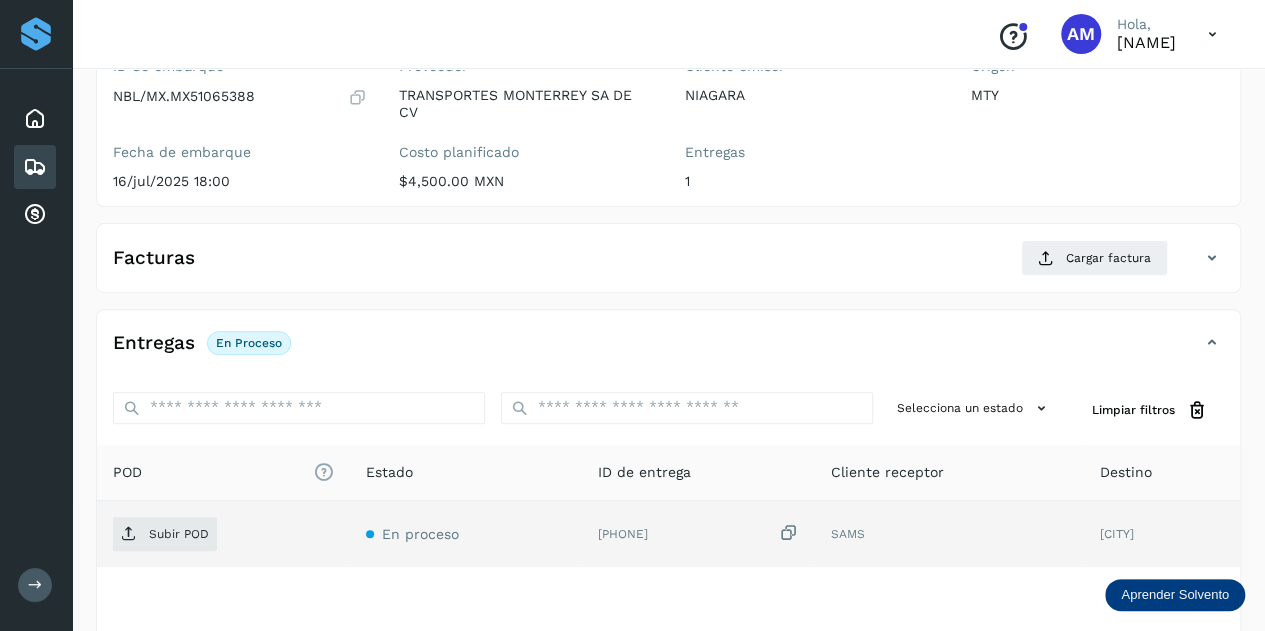 scroll, scrollTop: 300, scrollLeft: 0, axis: vertical 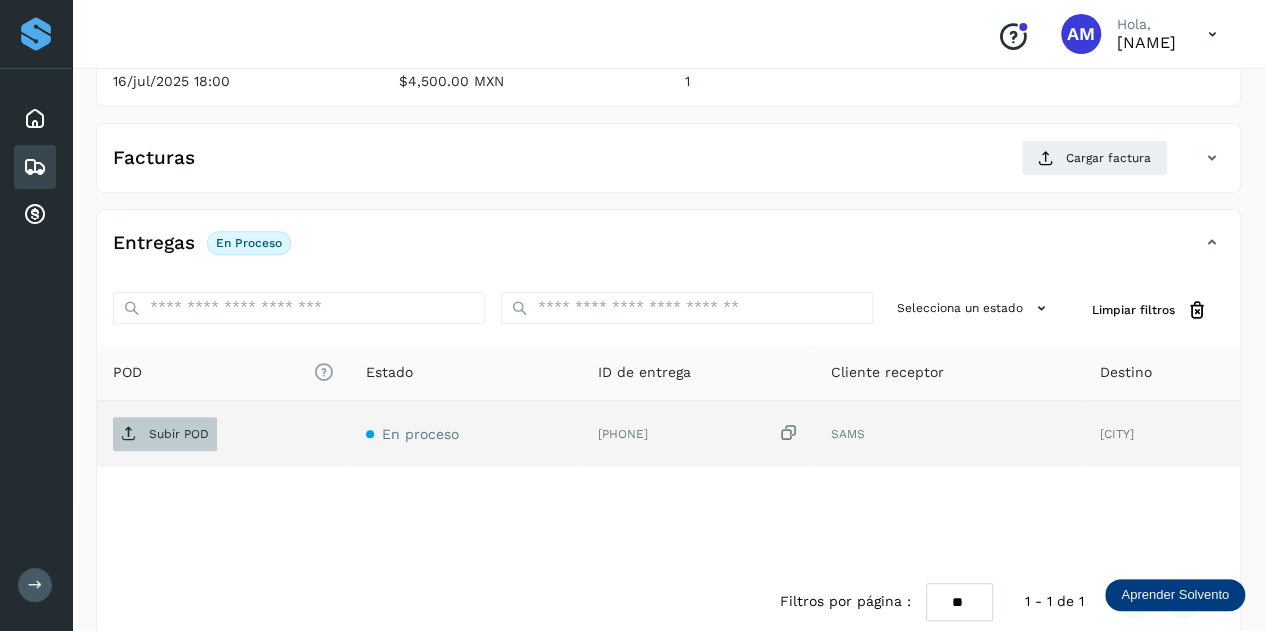click on "Subir POD" at bounding box center (179, 434) 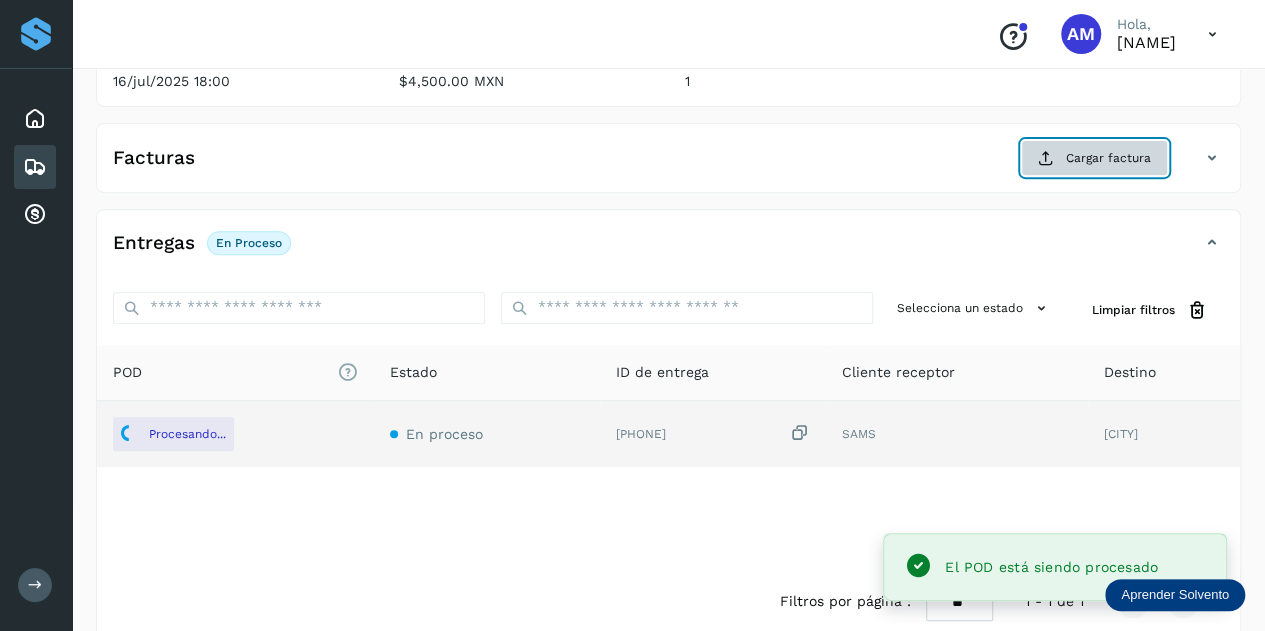 click on "Cargar factura" 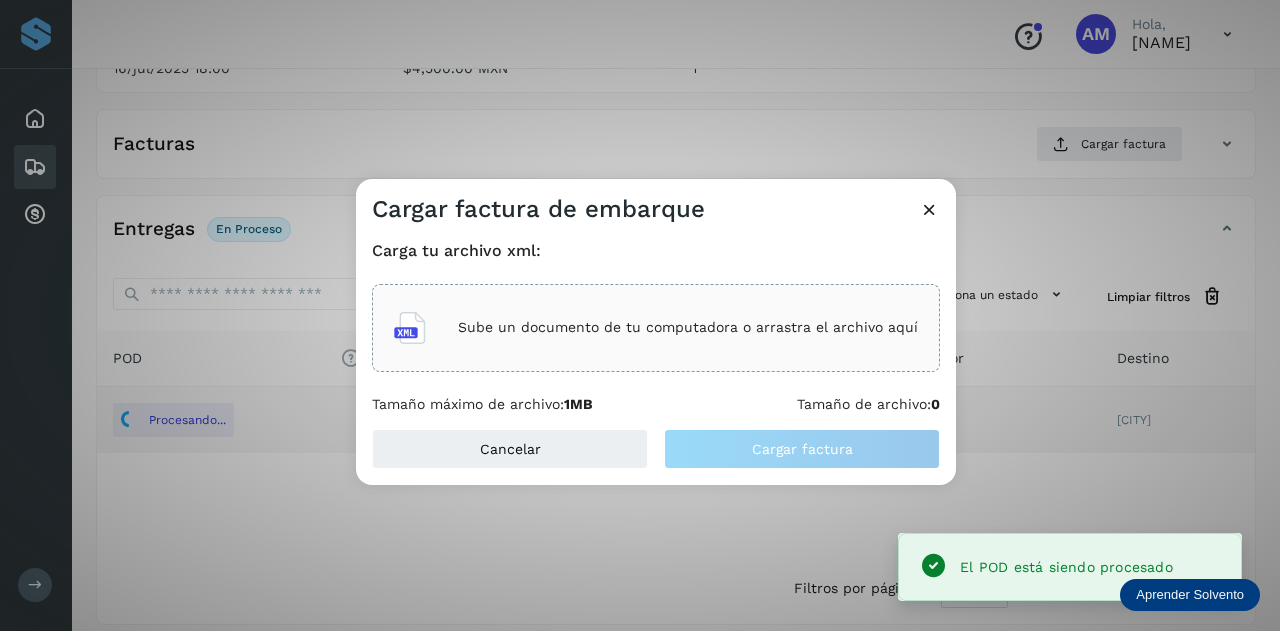 click on "Sube un documento de tu computadora o arrastra el archivo aquí" at bounding box center (656, 328) 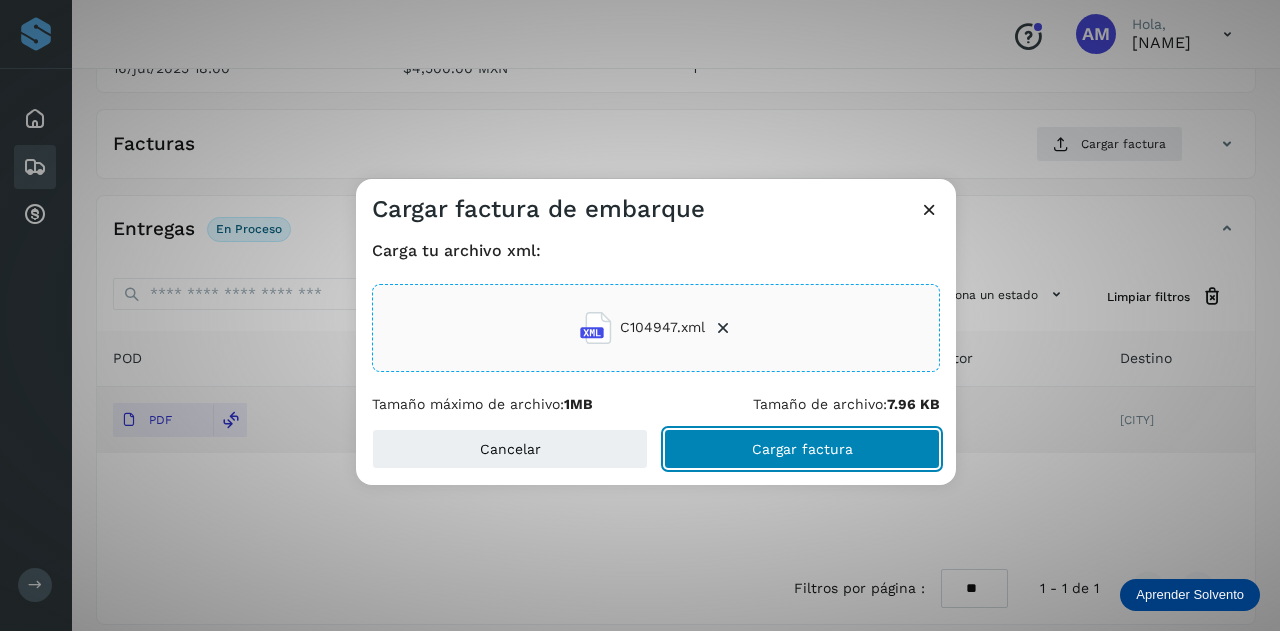 click on "Cargar factura" 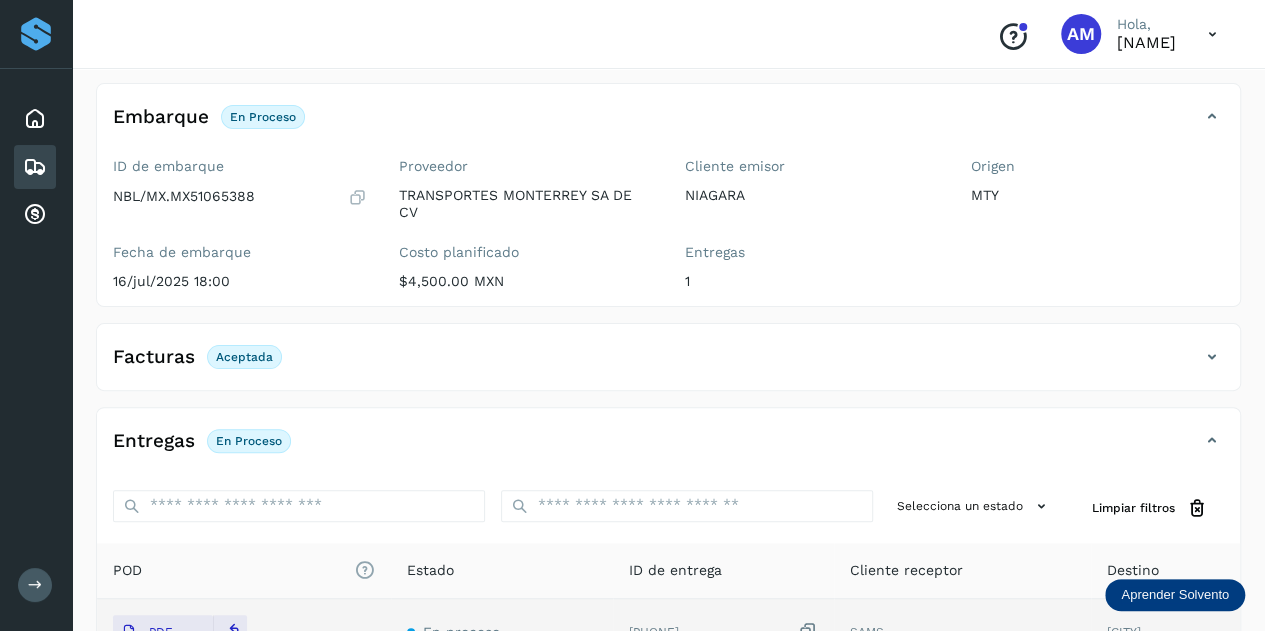 scroll, scrollTop: 0, scrollLeft: 0, axis: both 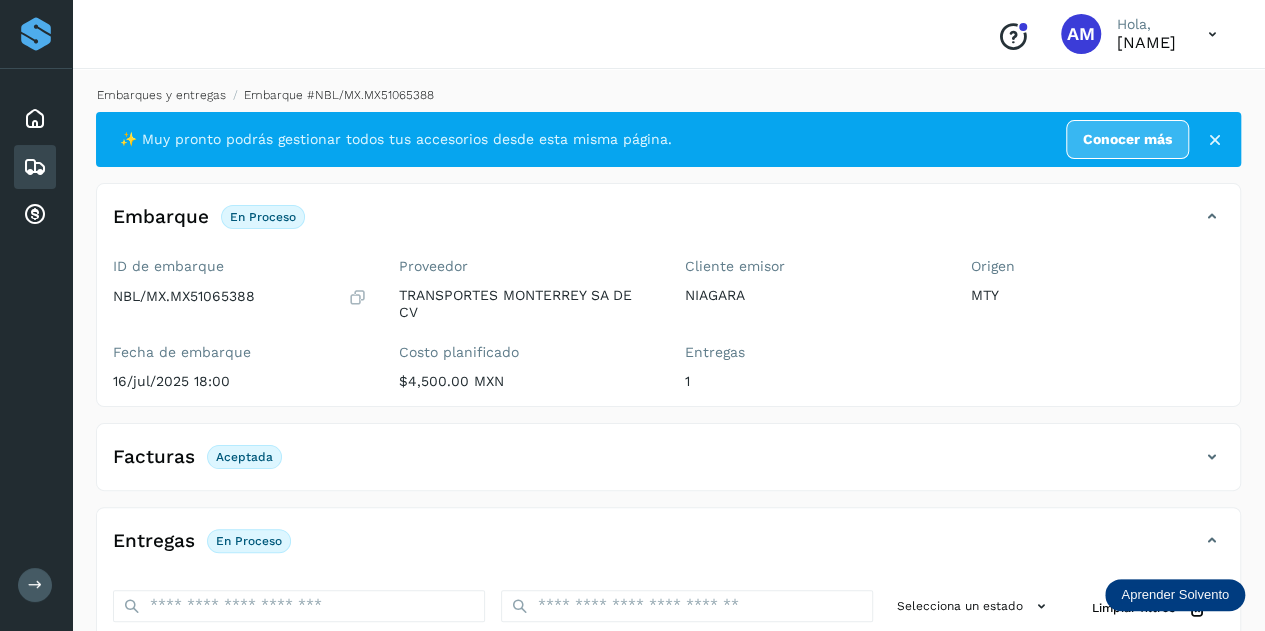 click on "Embarques y entregas" at bounding box center (161, 95) 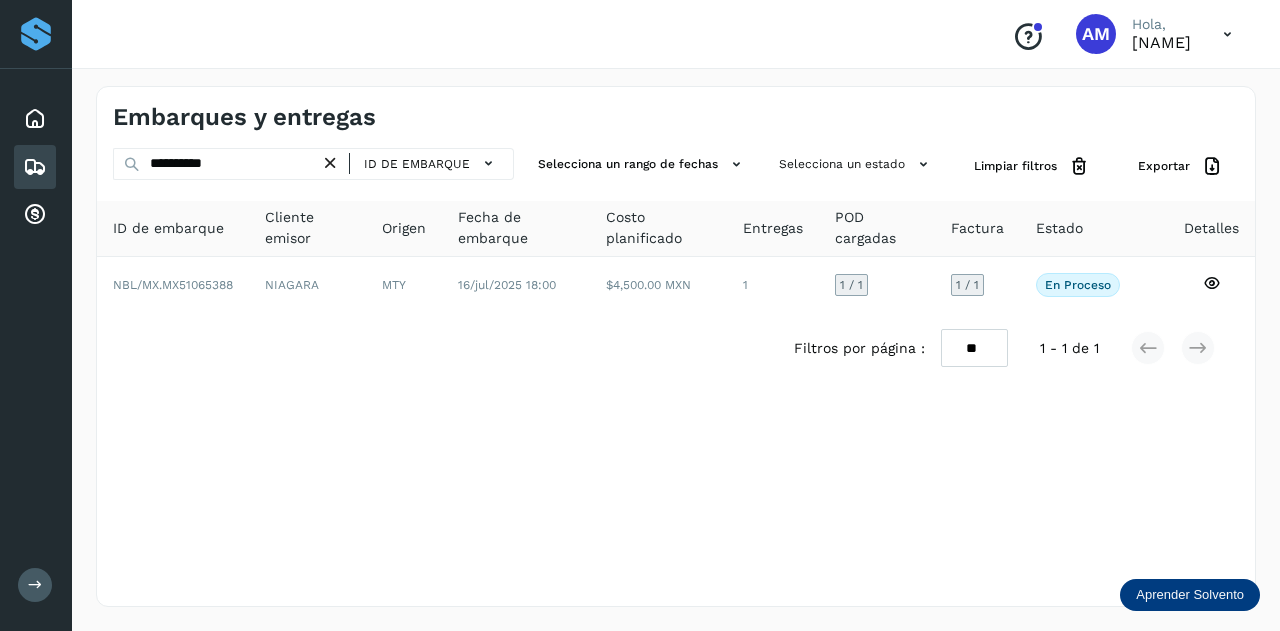 click at bounding box center (330, 163) 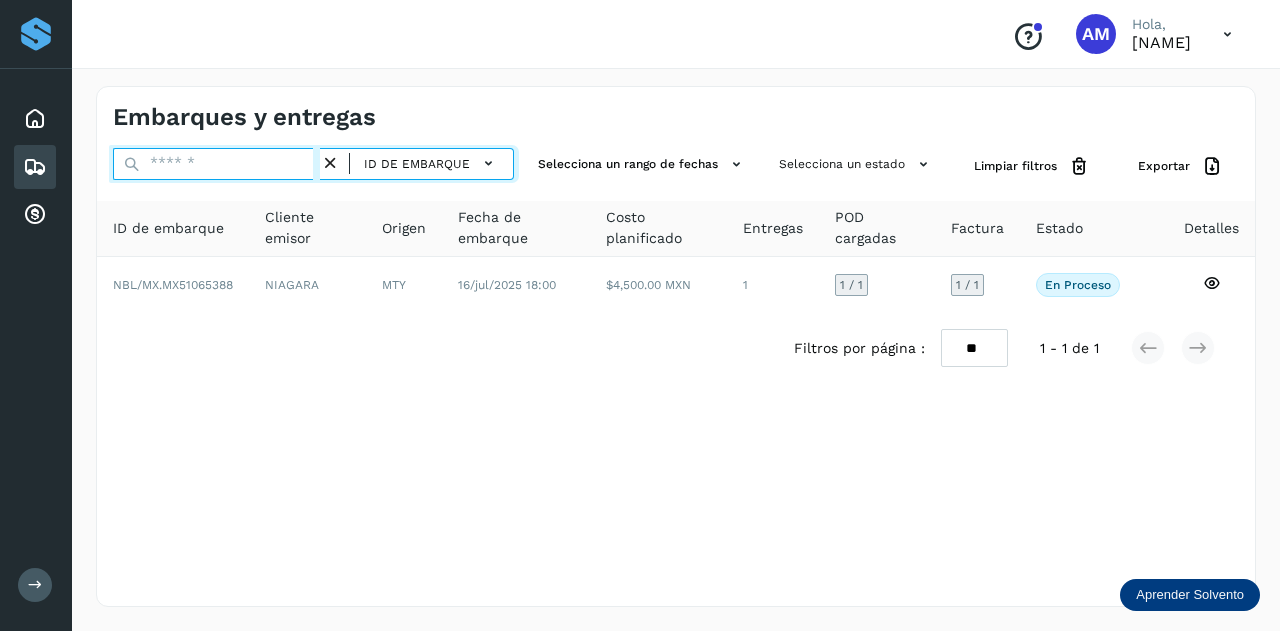 click at bounding box center (216, 164) 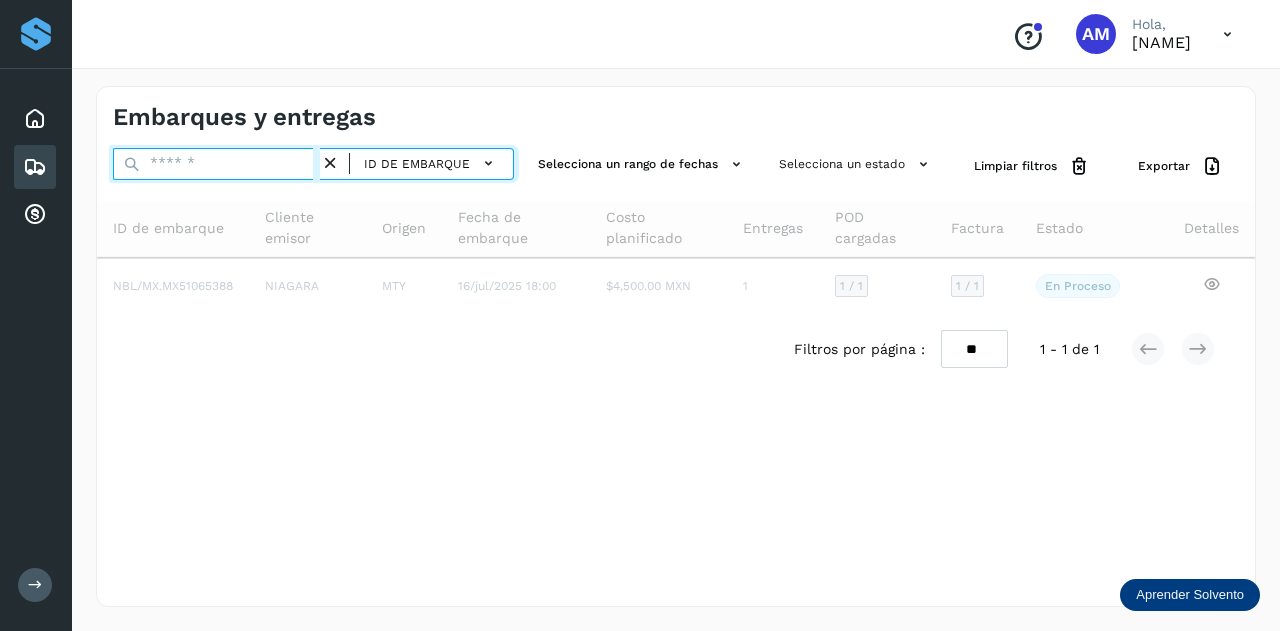 paste on "**********" 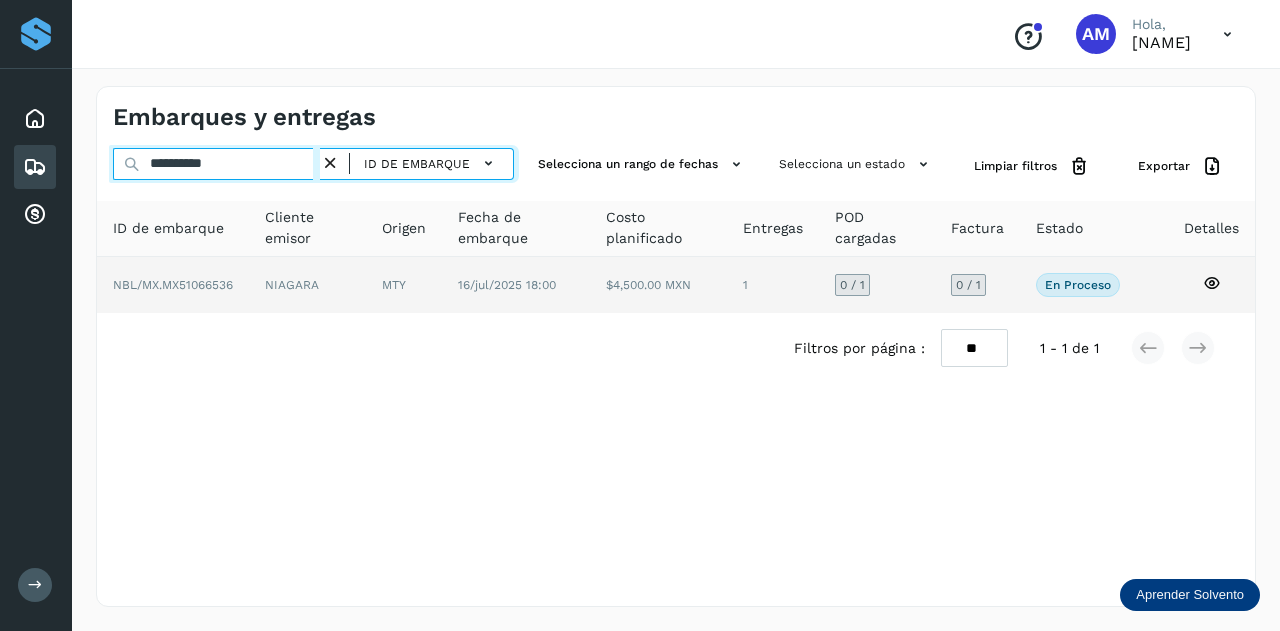 type on "**********" 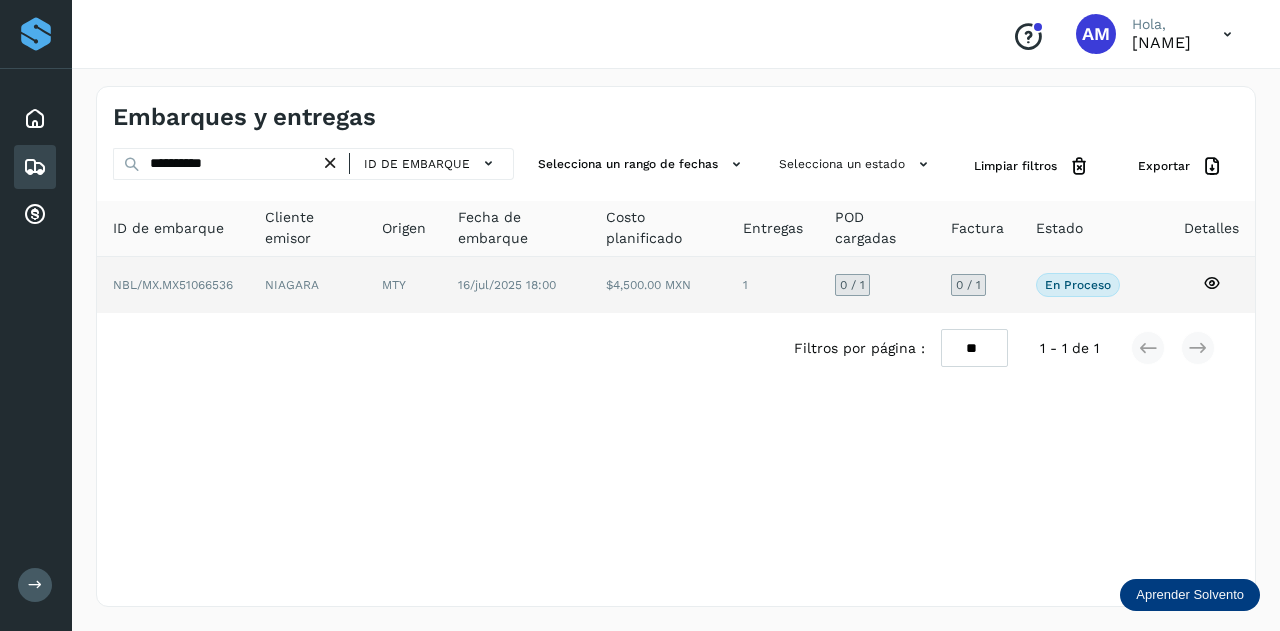 click on "NIAGARA" 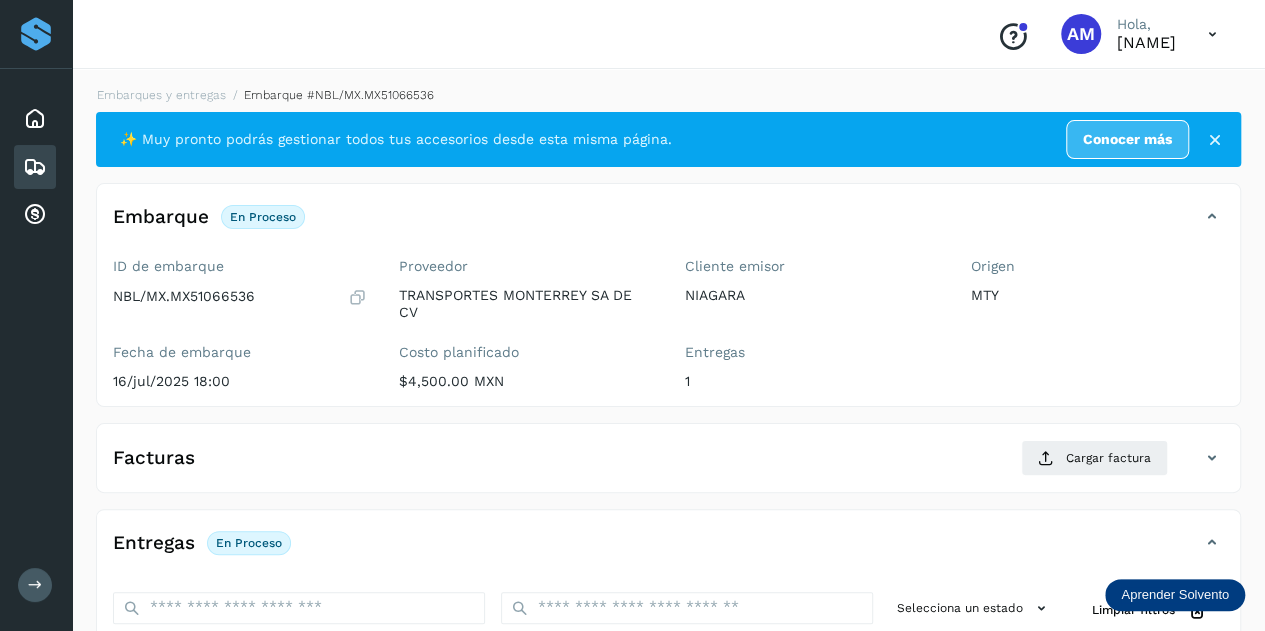 scroll, scrollTop: 200, scrollLeft: 0, axis: vertical 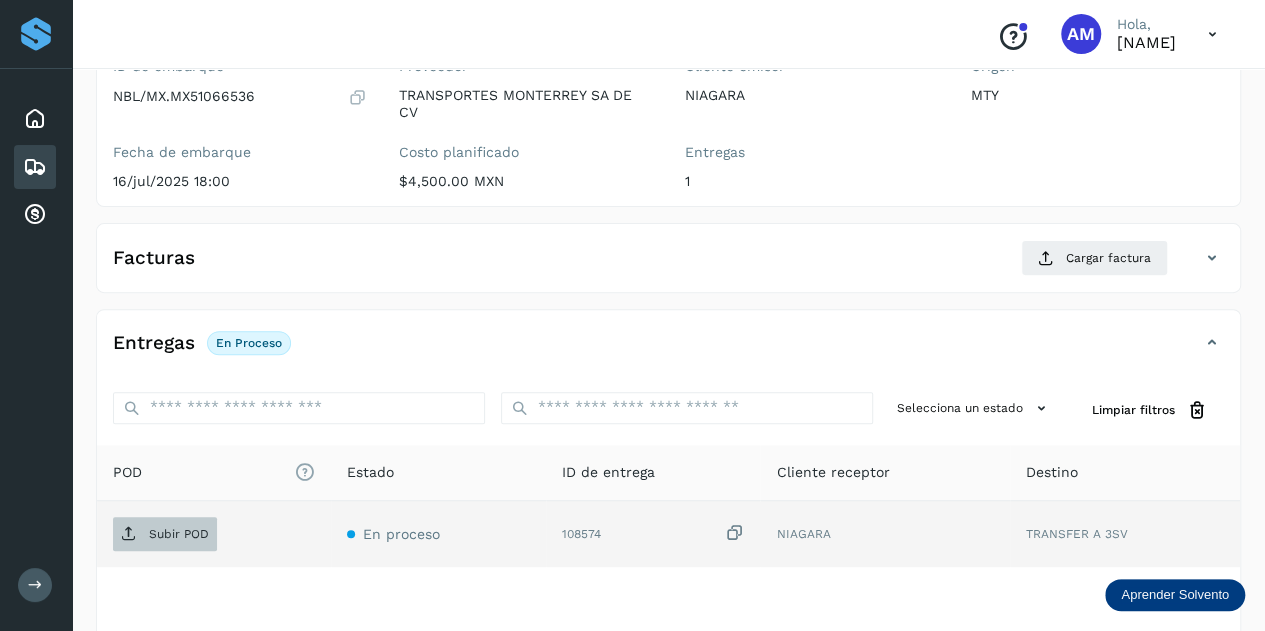 click on "Subir POD" at bounding box center (179, 534) 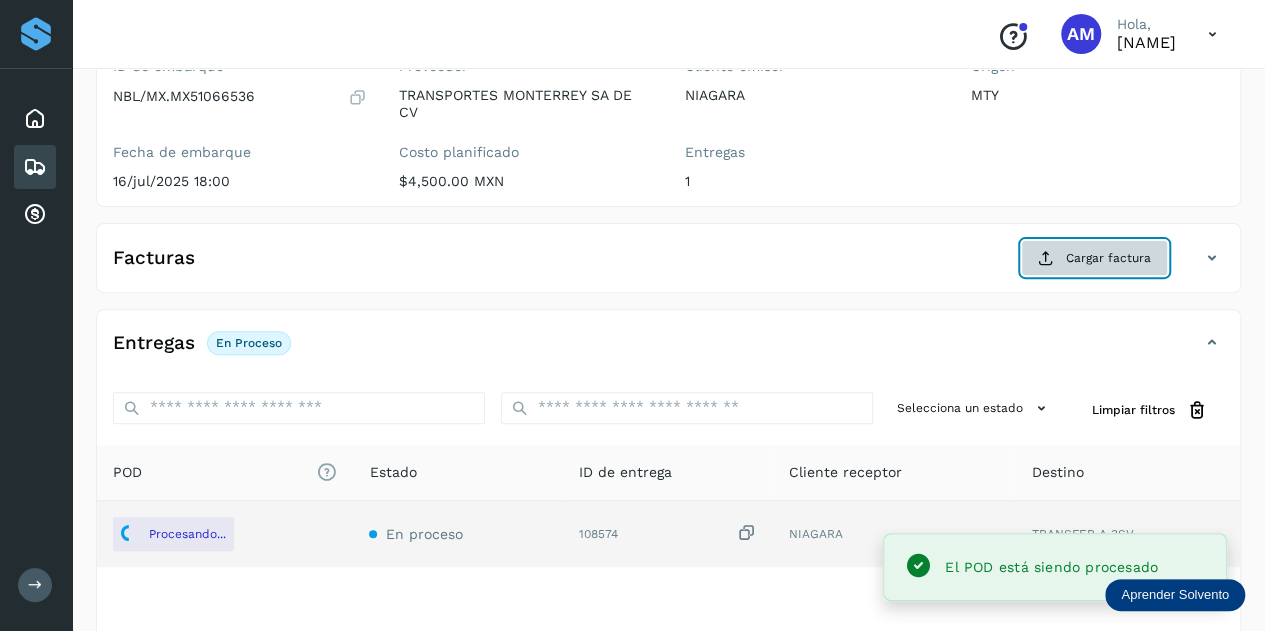 click on "Cargar factura" 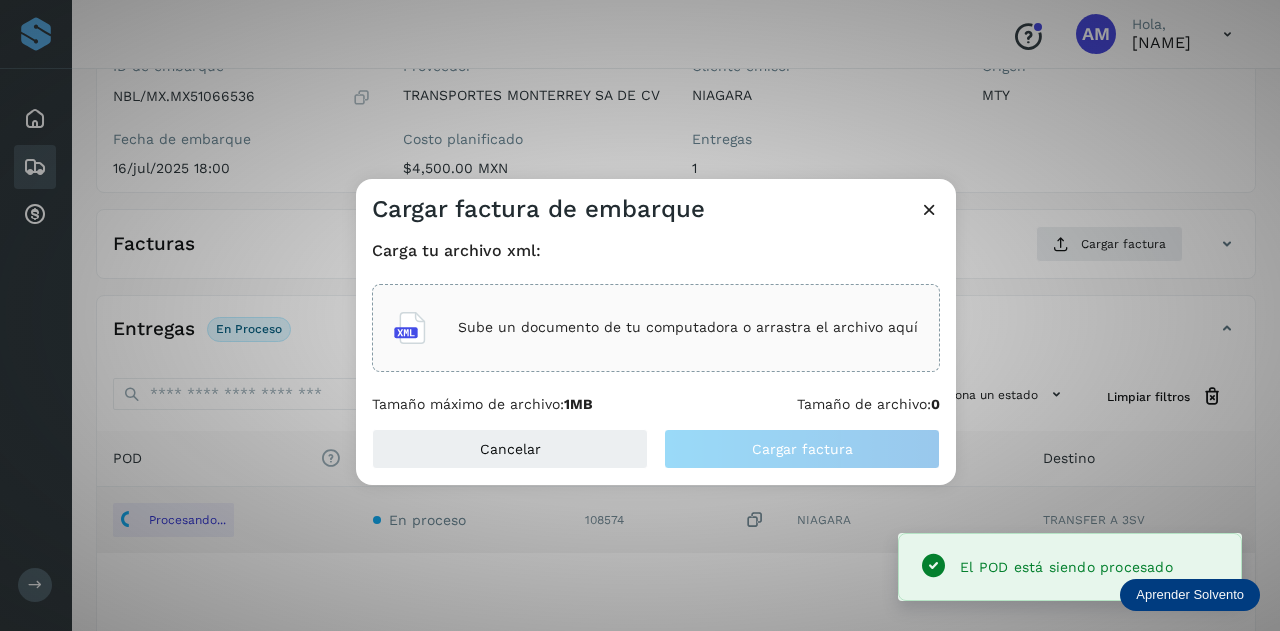 click on "Sube un documento de tu computadora o arrastra el archivo aquí" 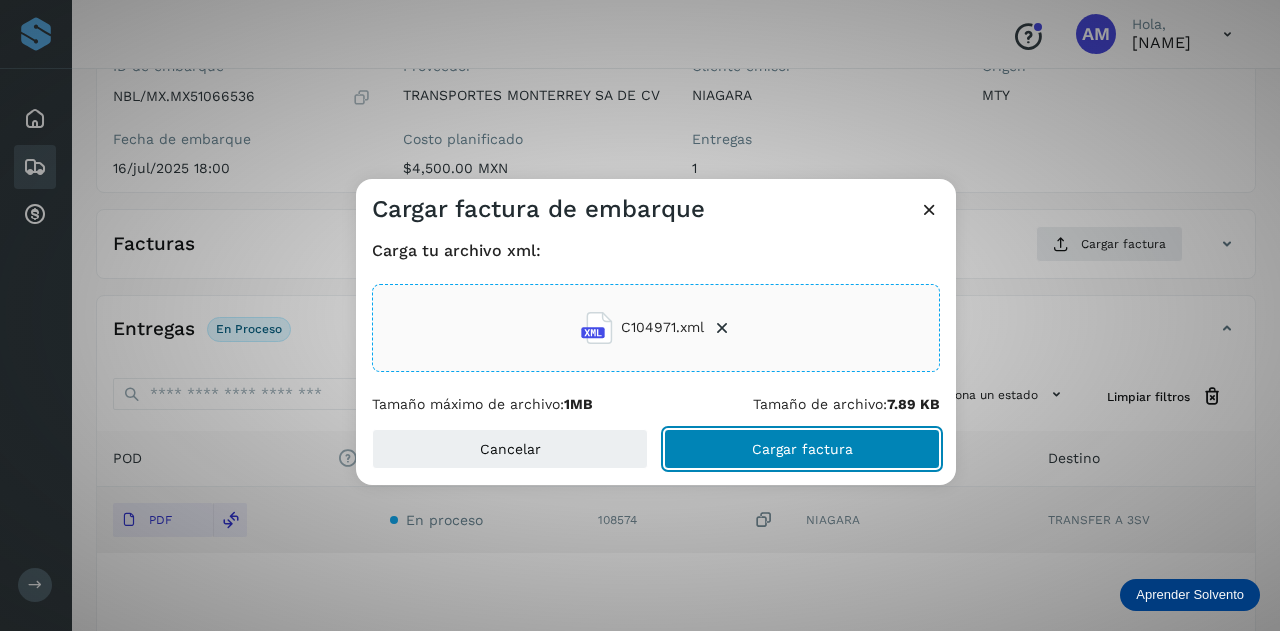 click on "Cargar factura" 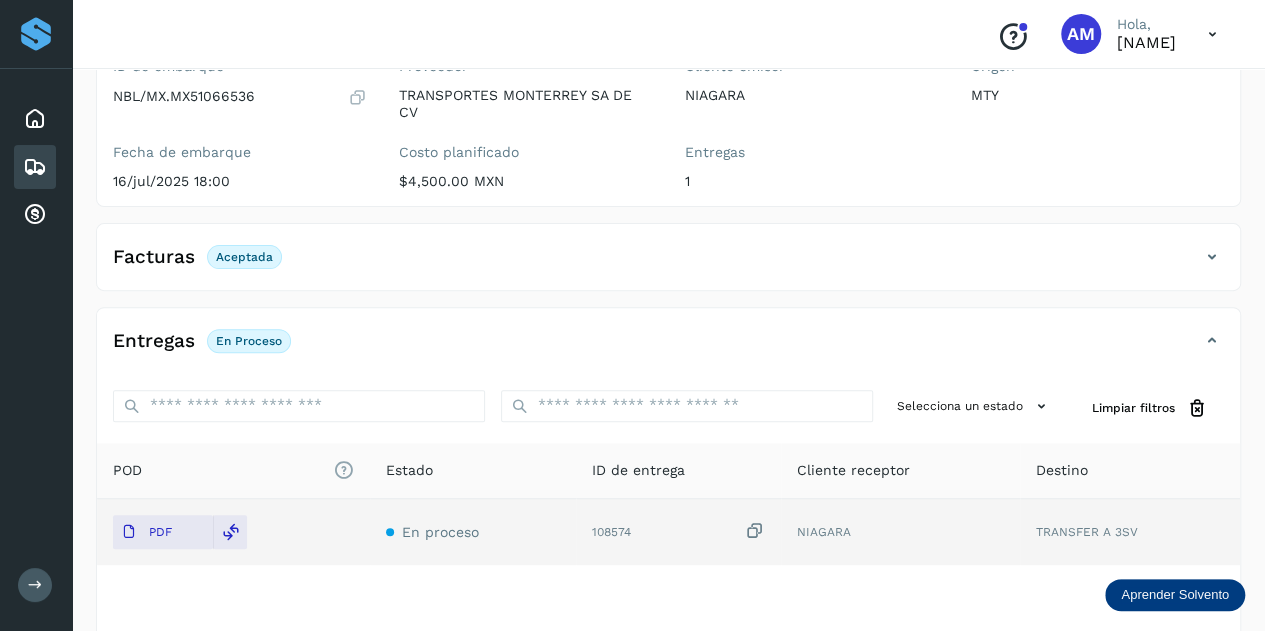 scroll, scrollTop: 0, scrollLeft: 0, axis: both 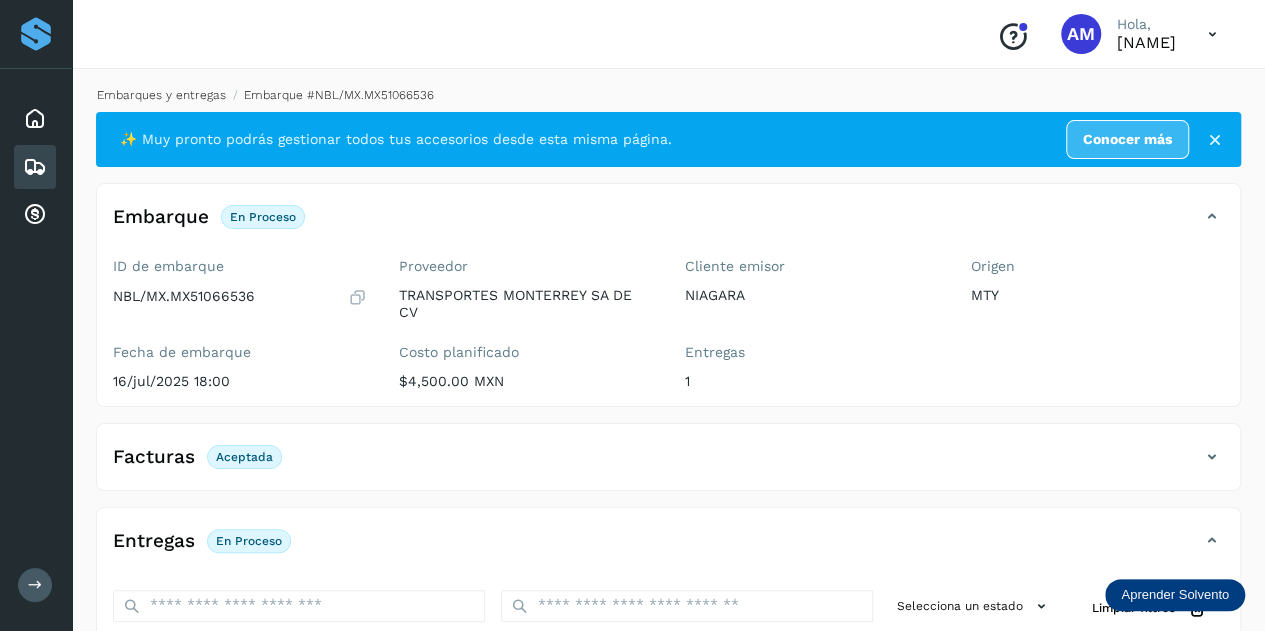 click on "Embarques y entregas" at bounding box center (161, 95) 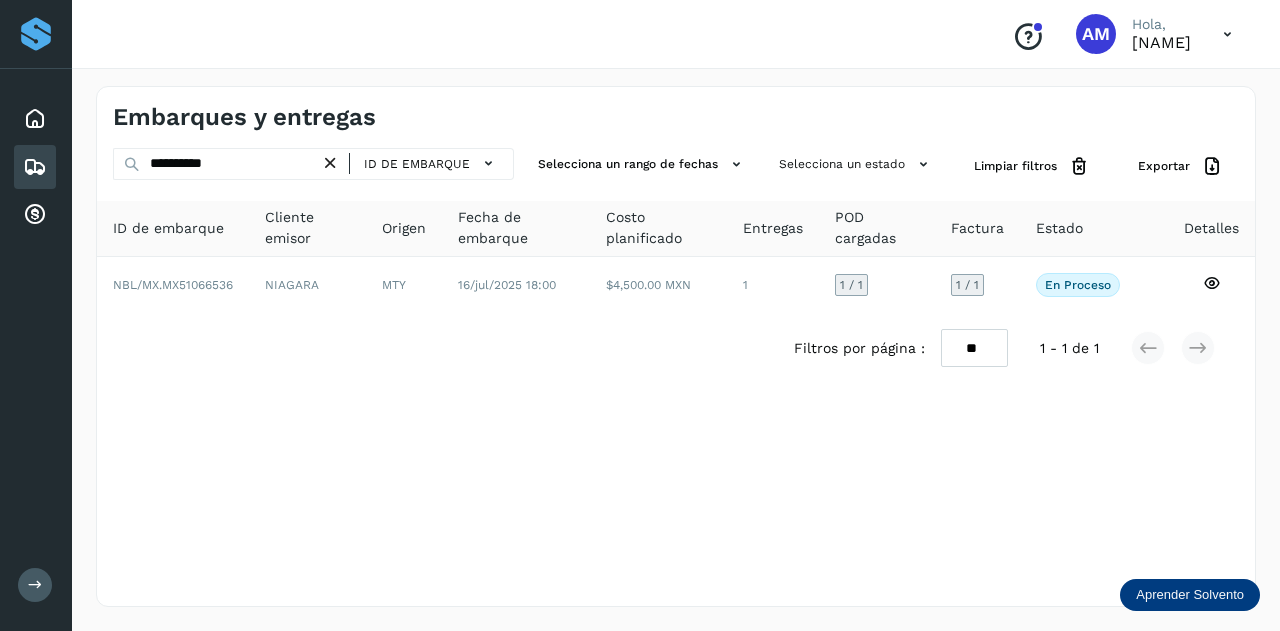 click at bounding box center (330, 163) 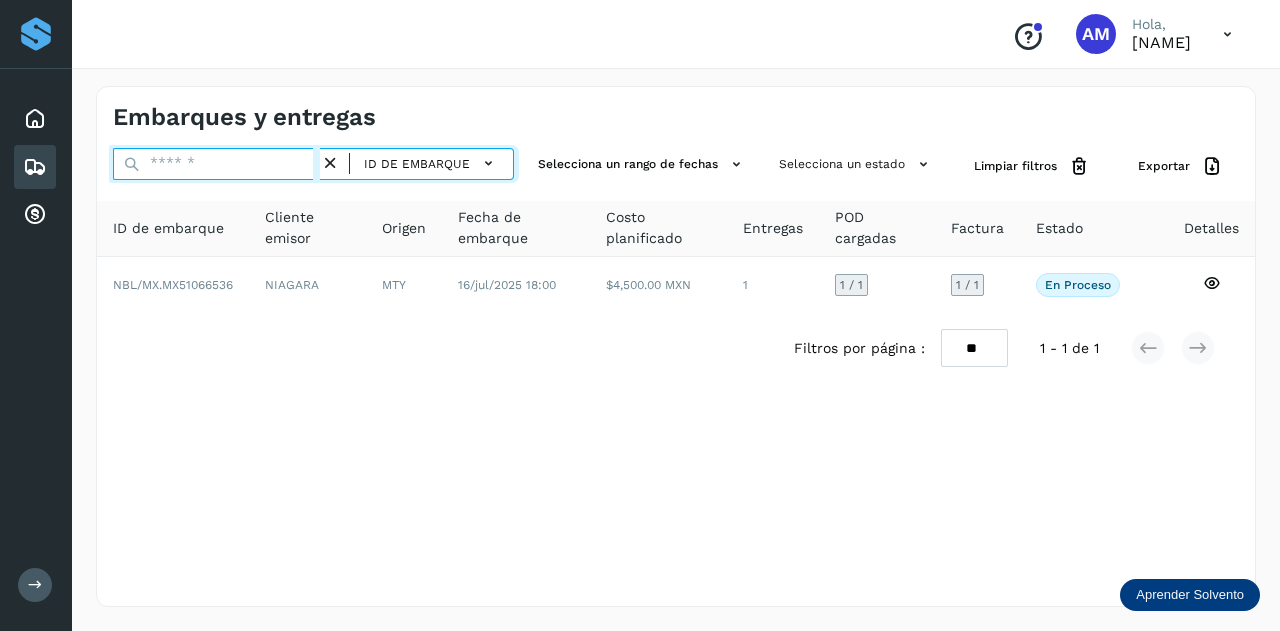 click at bounding box center (216, 164) 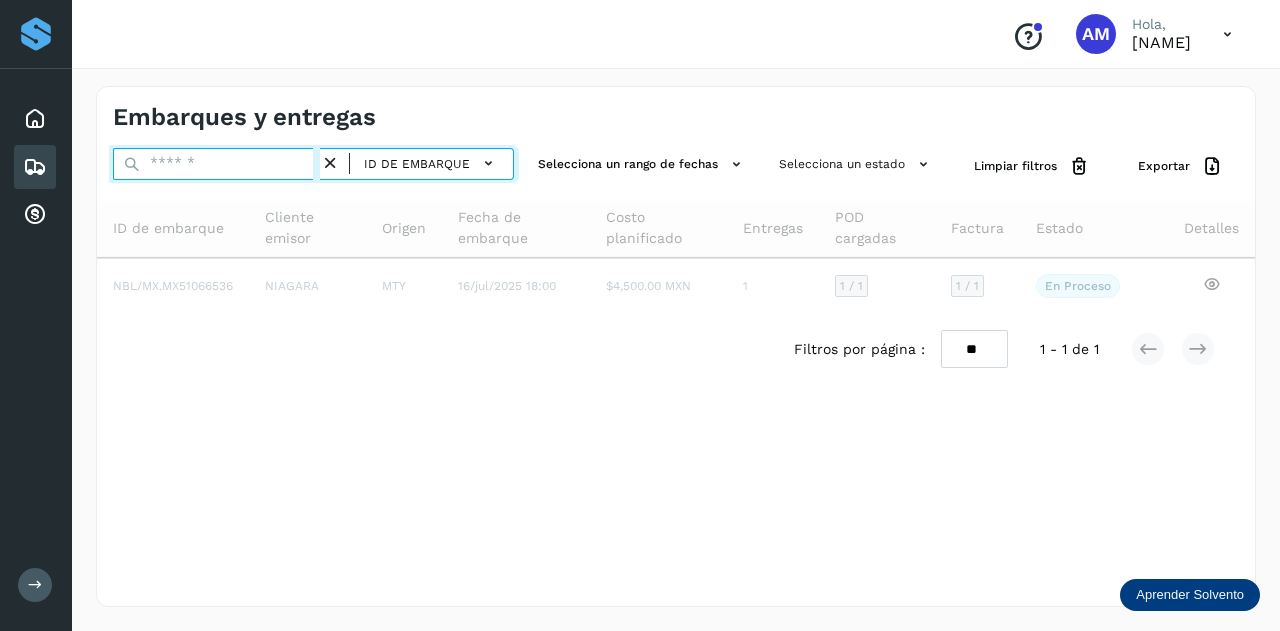 paste on "**********" 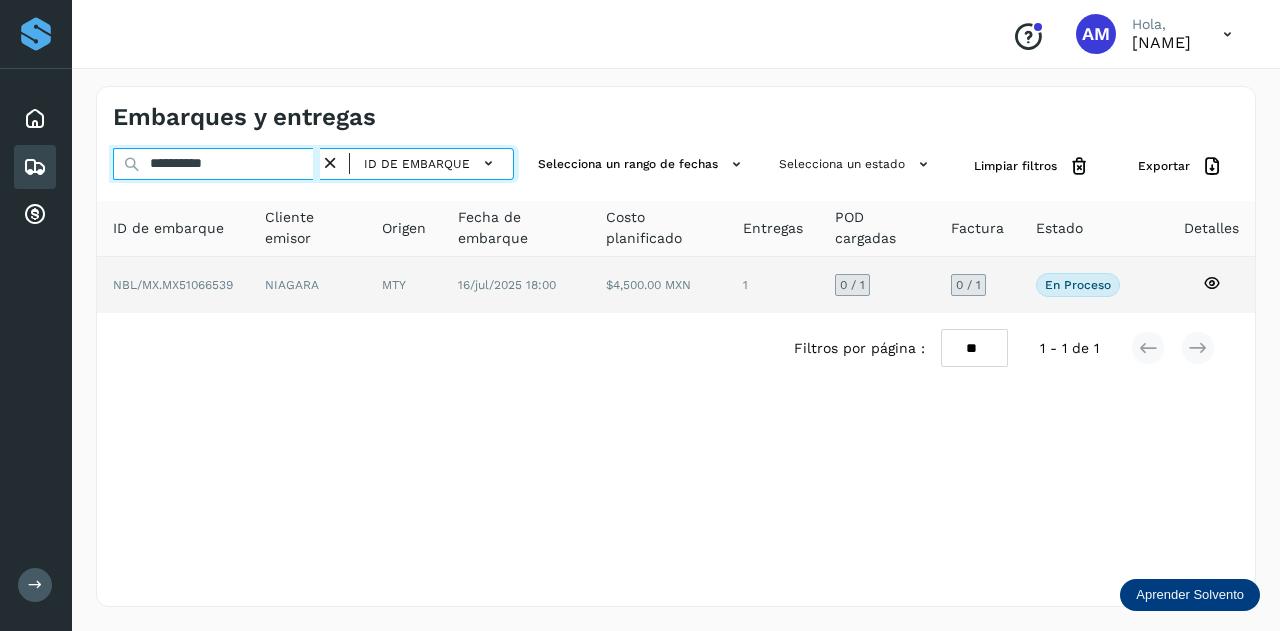 type on "**********" 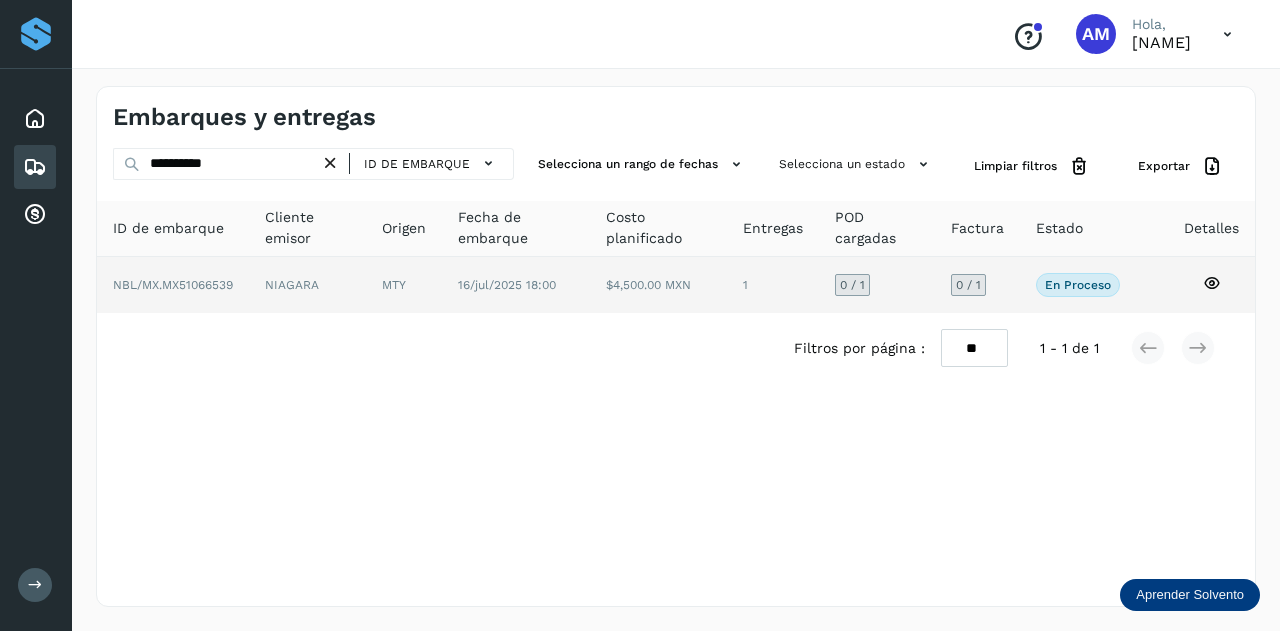 click on "NIAGARA" 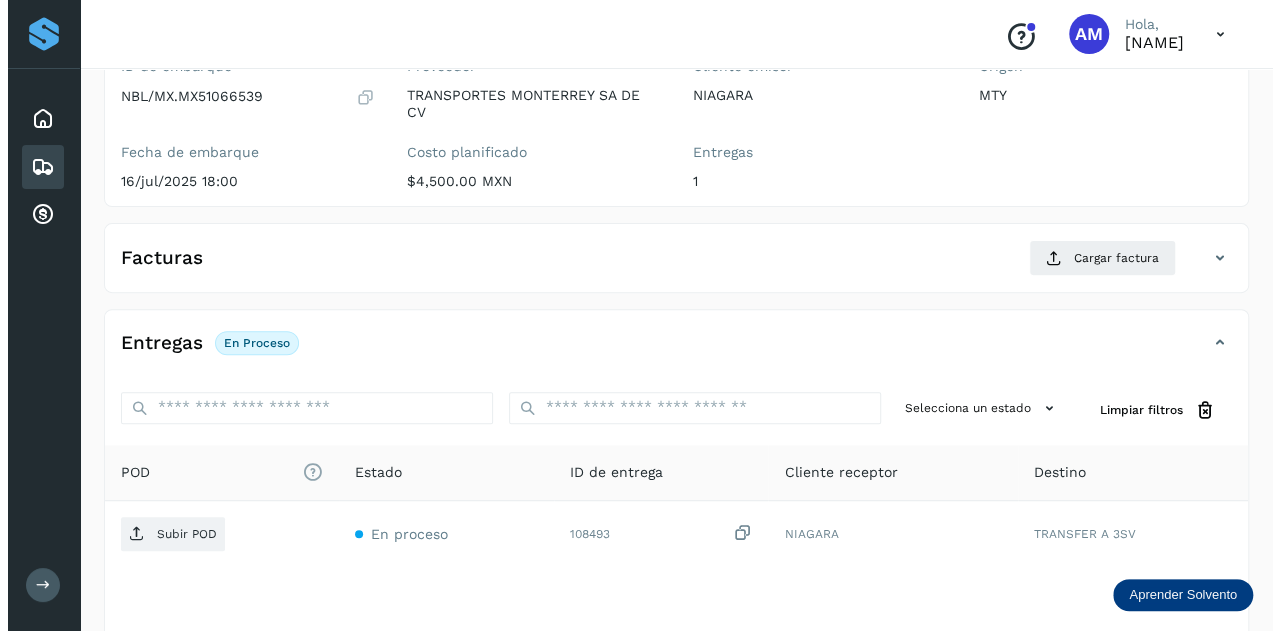 scroll, scrollTop: 327, scrollLeft: 0, axis: vertical 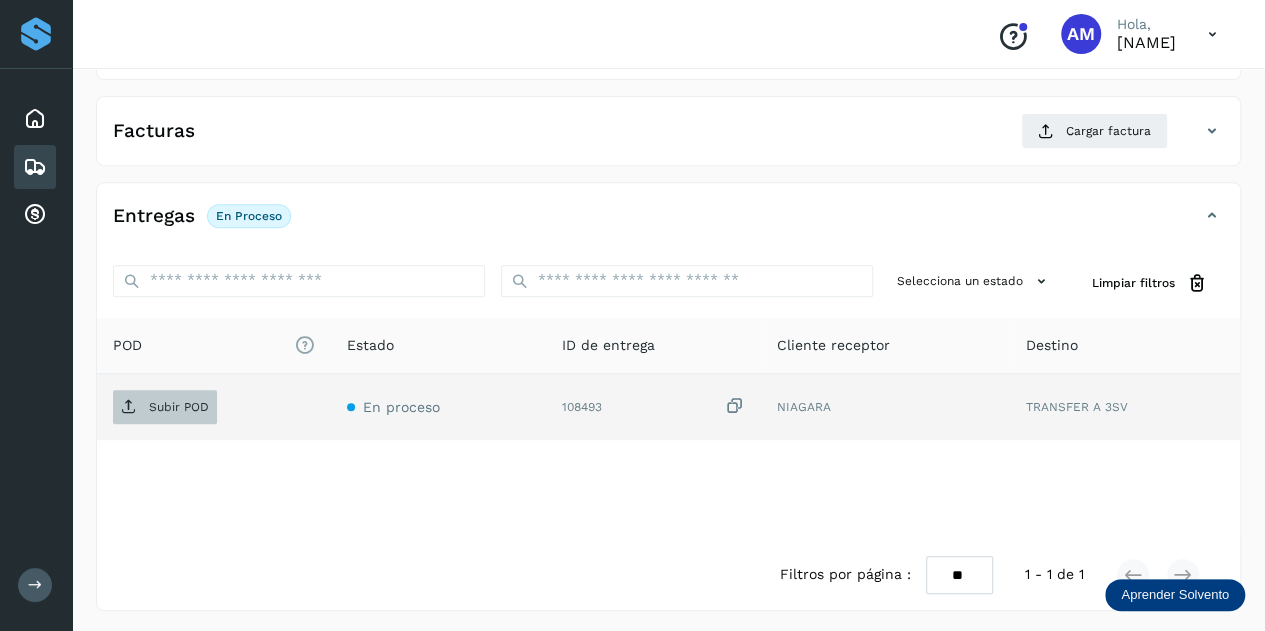 click on "Subir POD" at bounding box center [179, 407] 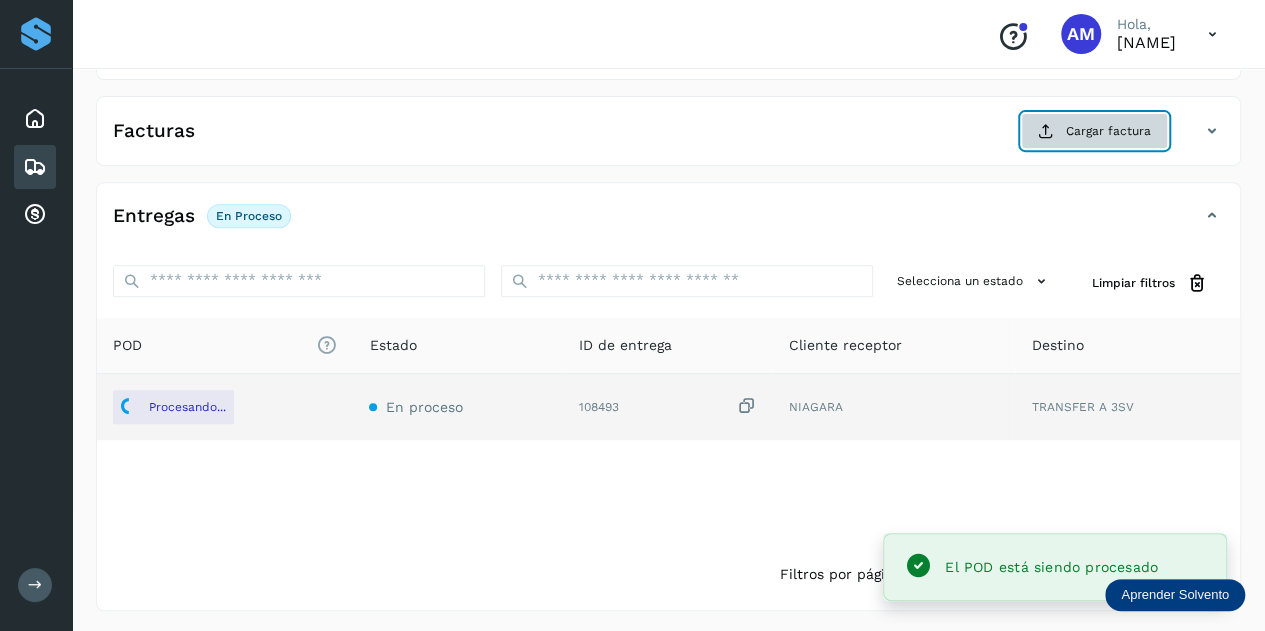 click on "Cargar factura" at bounding box center (1094, 131) 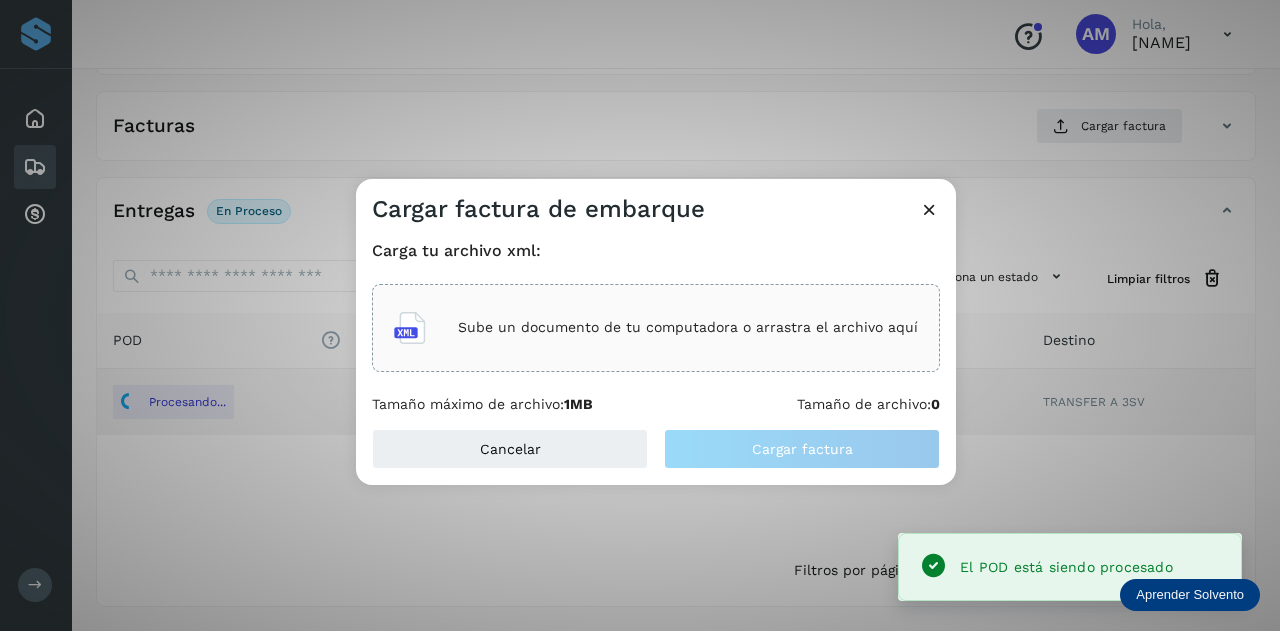 click on "Sube un documento de tu computadora o arrastra el archivo aquí" 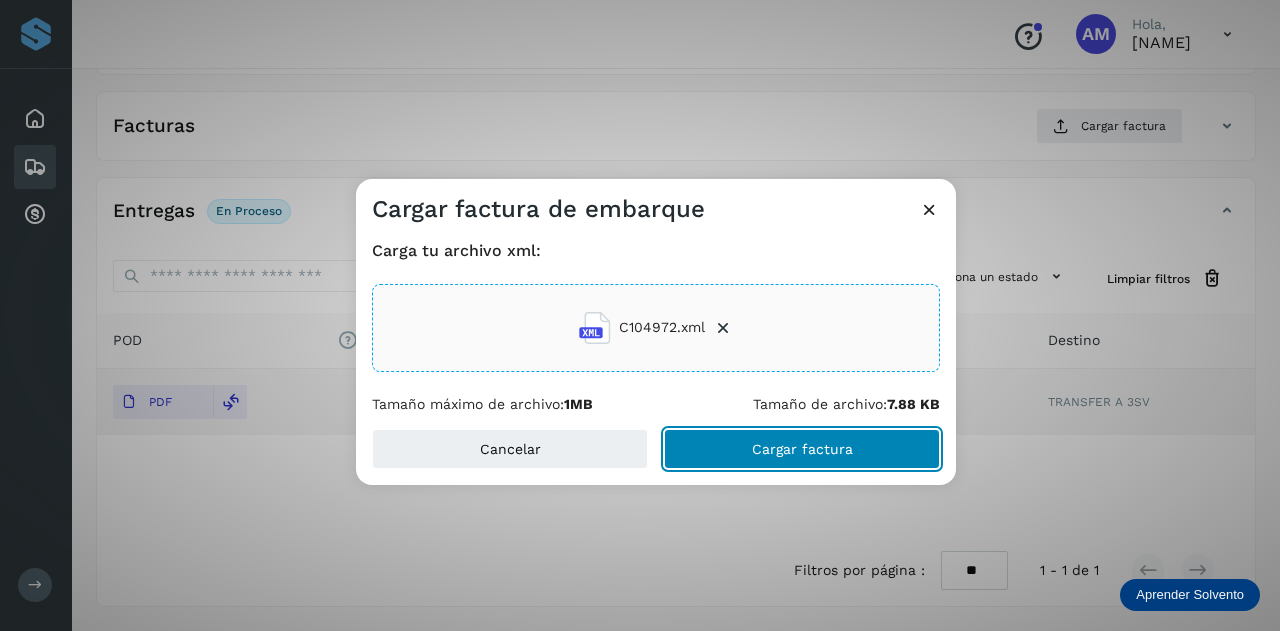 click on "Cargar factura" 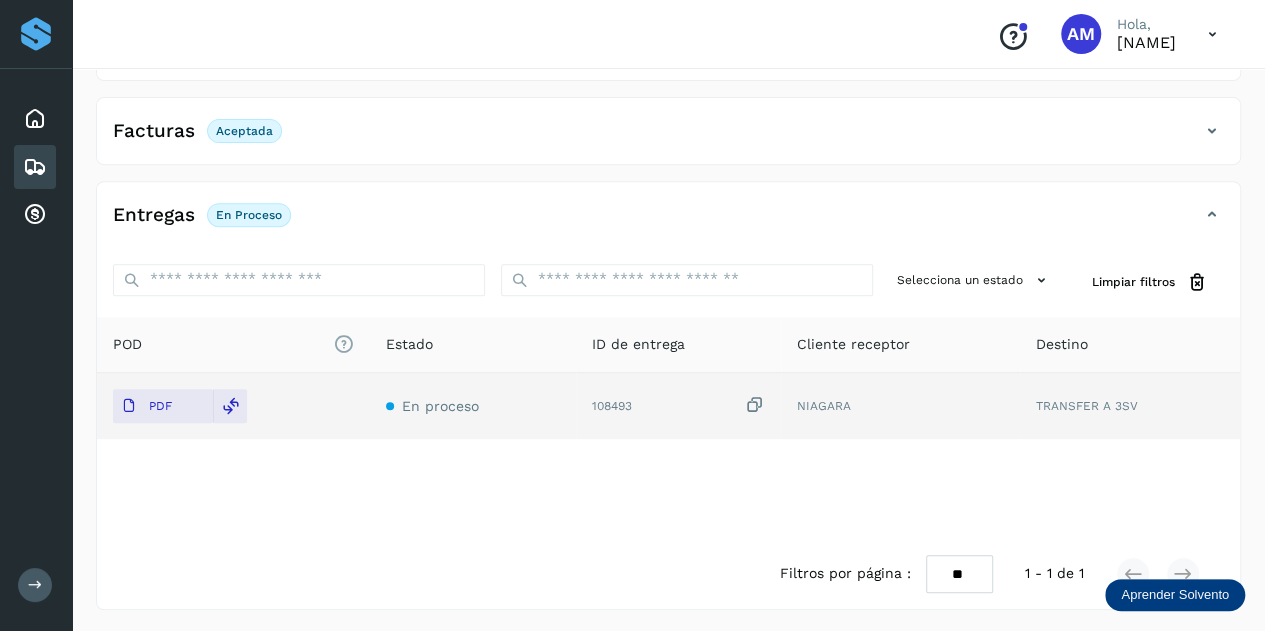 scroll, scrollTop: 0, scrollLeft: 0, axis: both 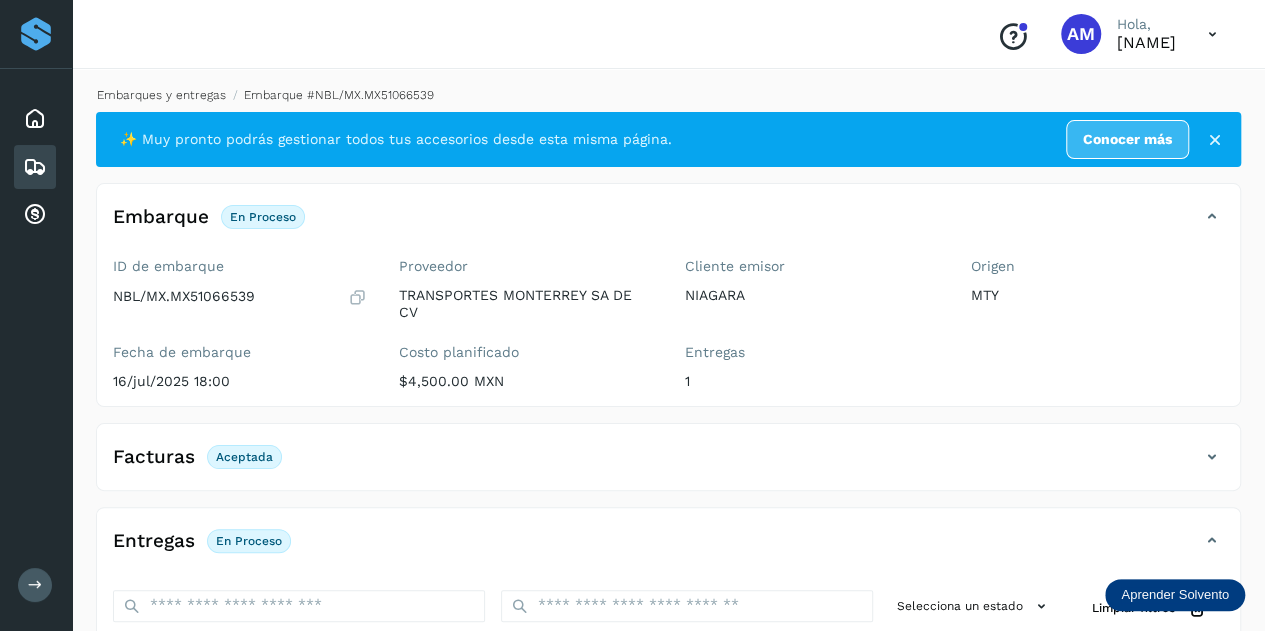 click on "Embarques y entregas" at bounding box center (161, 95) 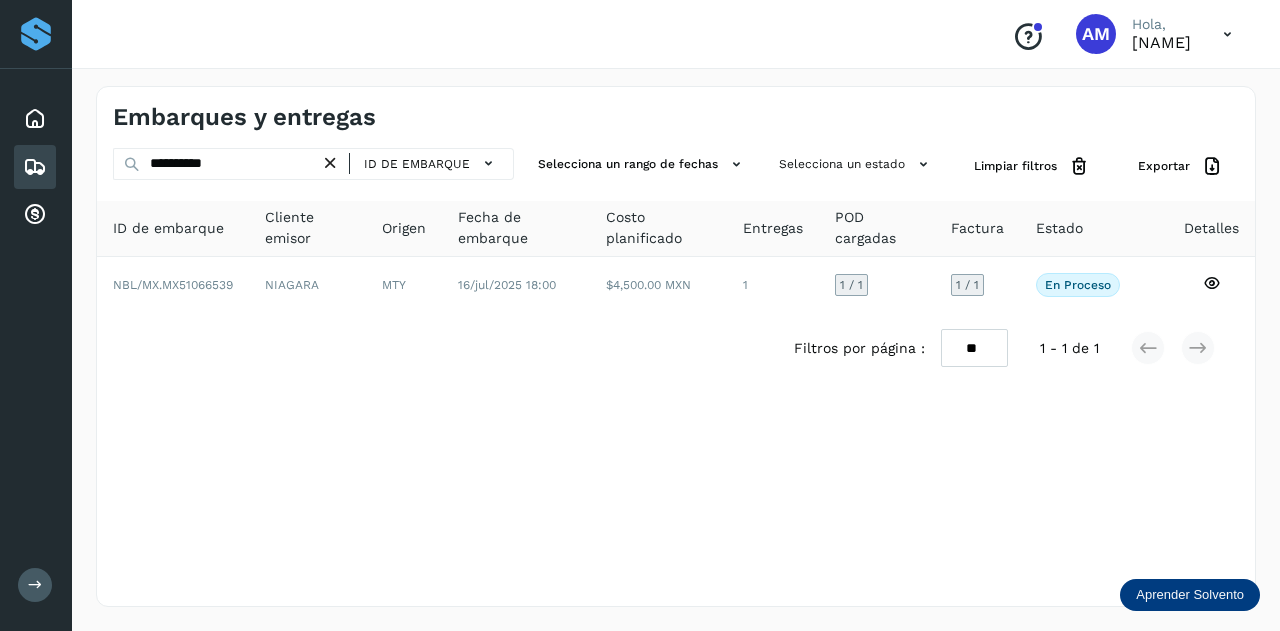 click at bounding box center (330, 163) 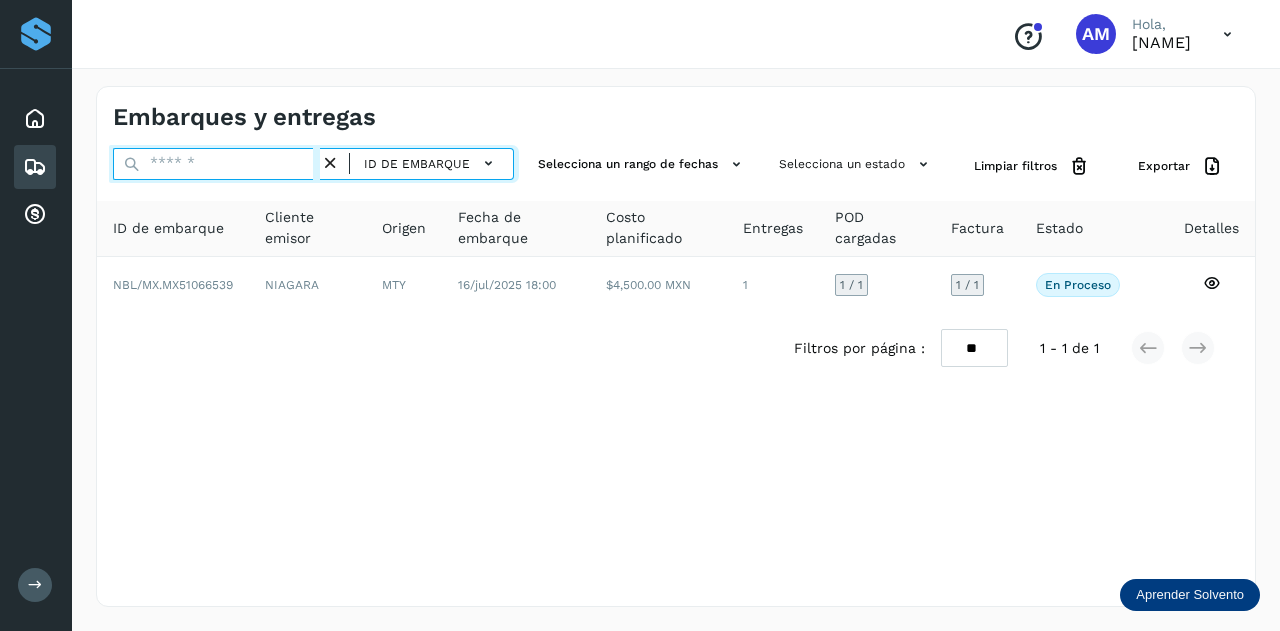 click at bounding box center [216, 164] 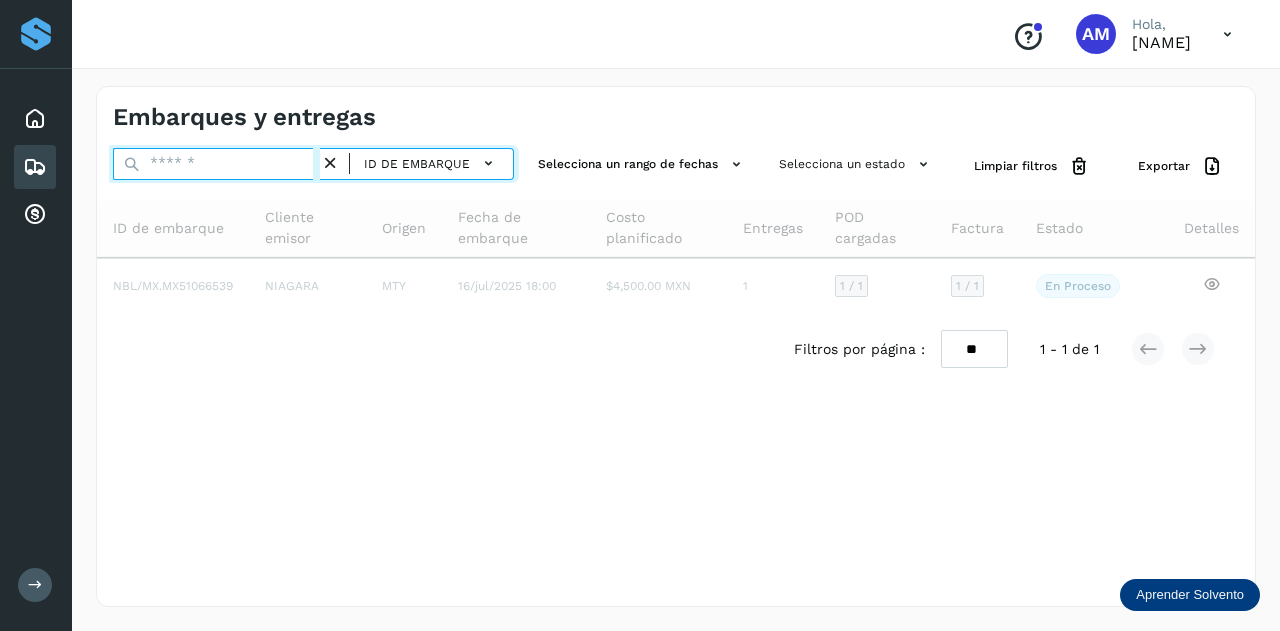 paste on "**********" 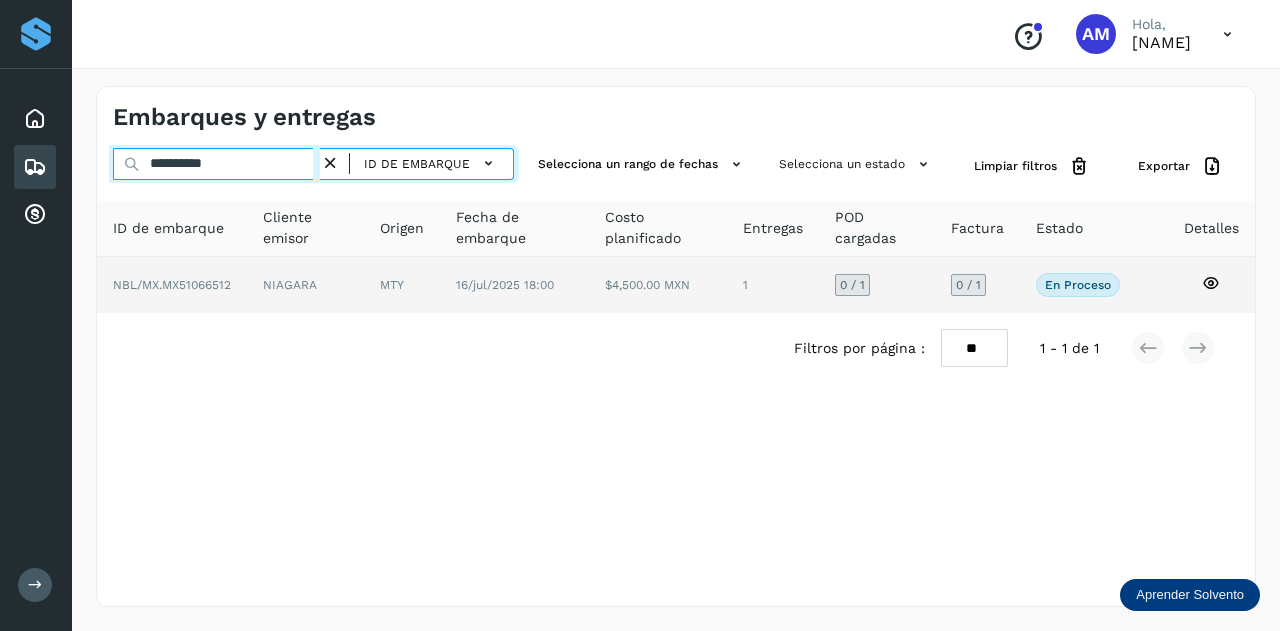 type on "**********" 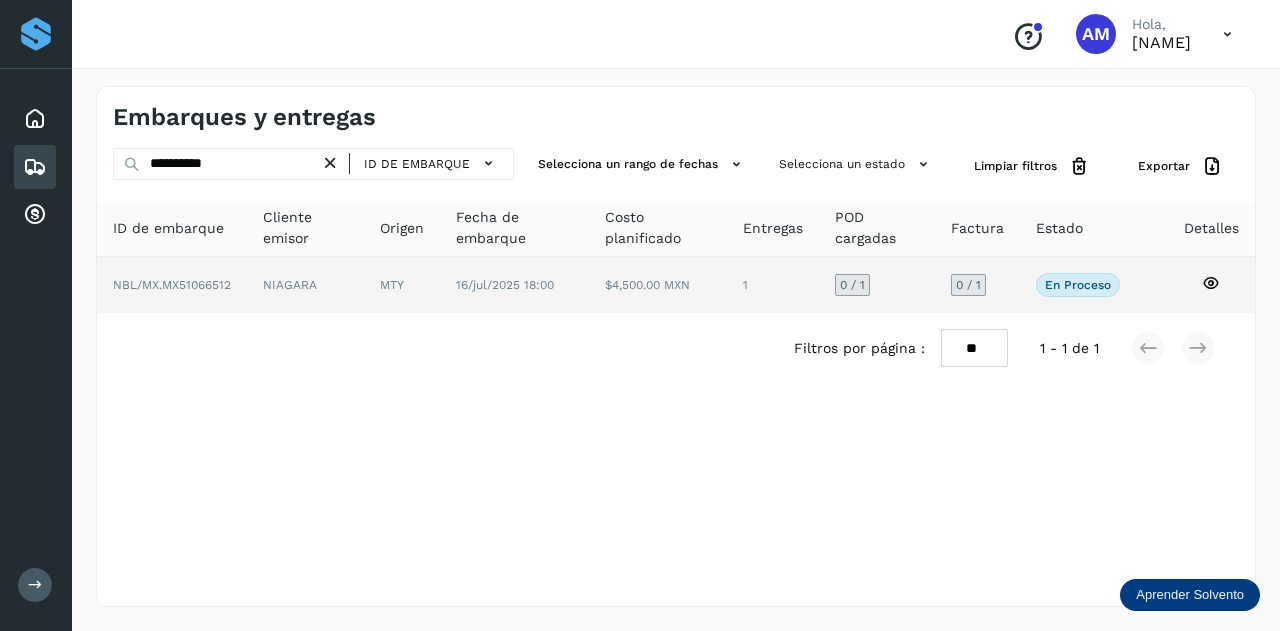 click on "MTY" 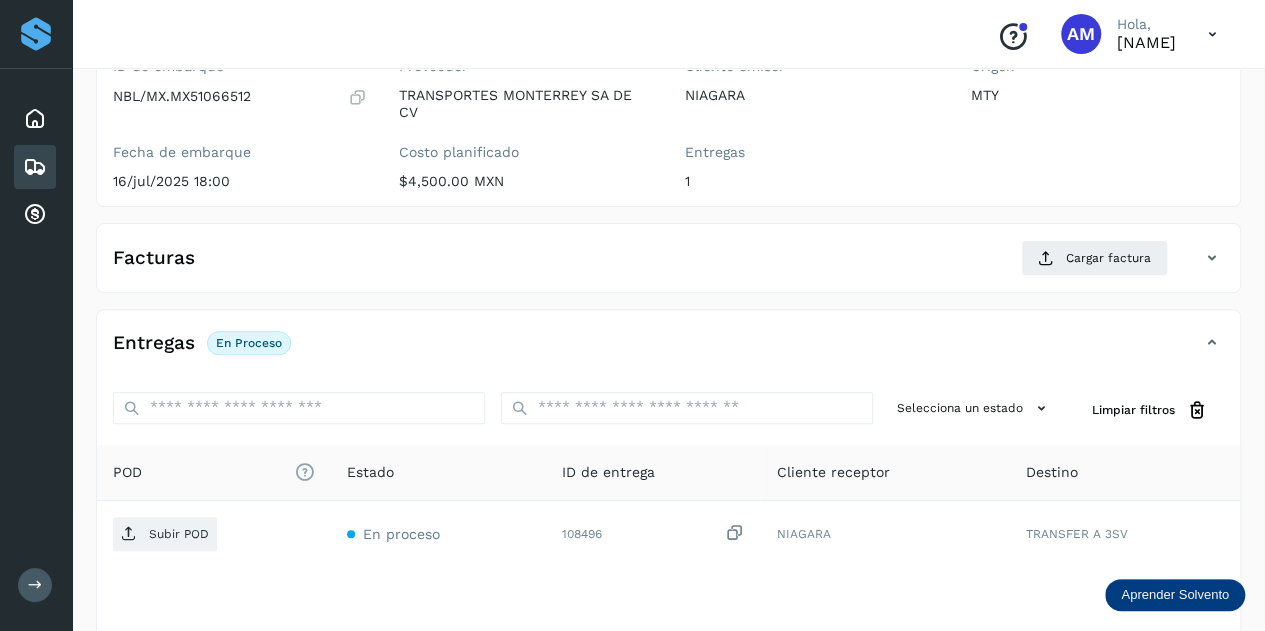 scroll, scrollTop: 300, scrollLeft: 0, axis: vertical 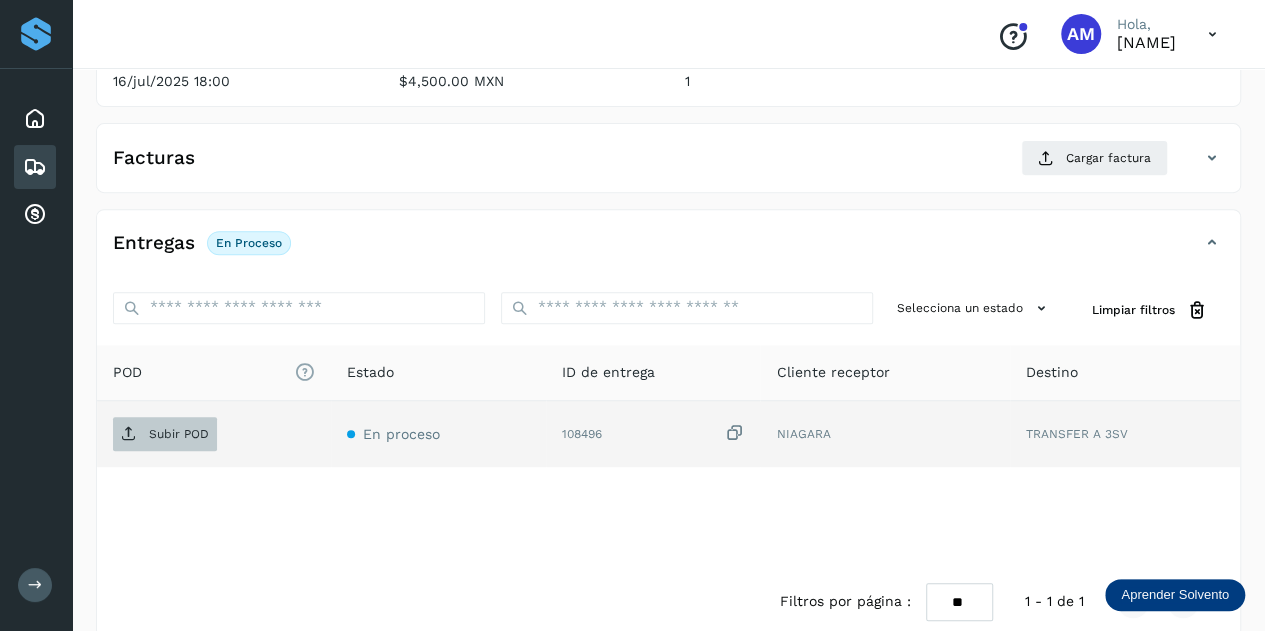 click on "Subir POD" at bounding box center (165, 434) 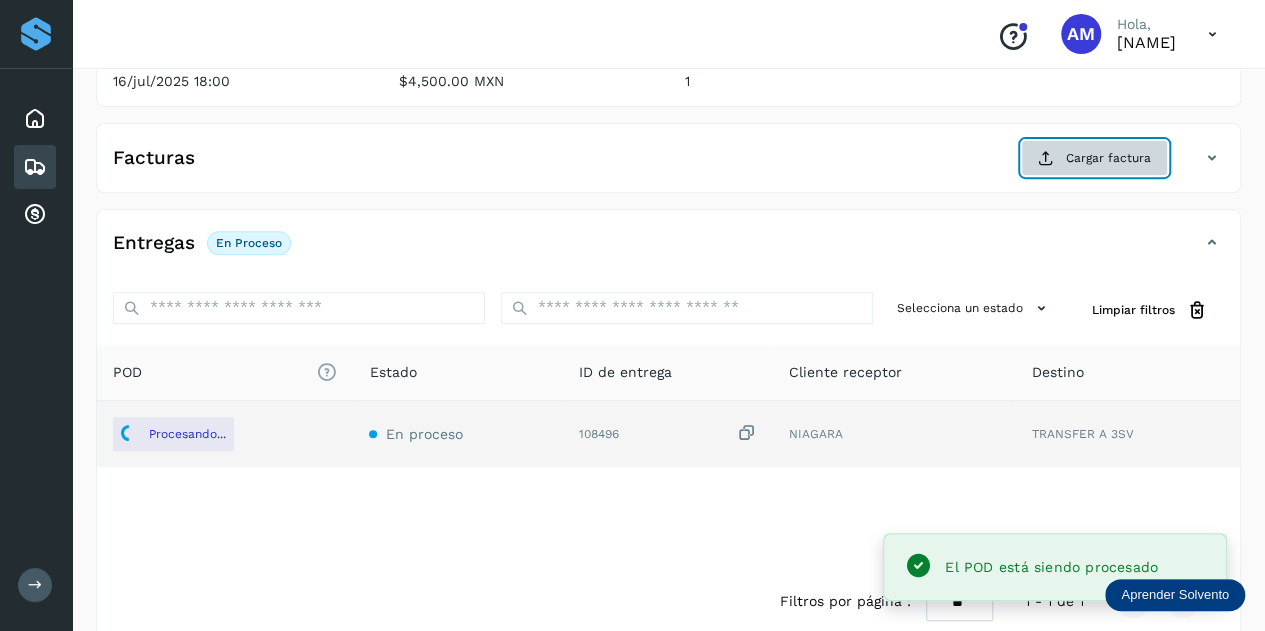 click at bounding box center (1046, 158) 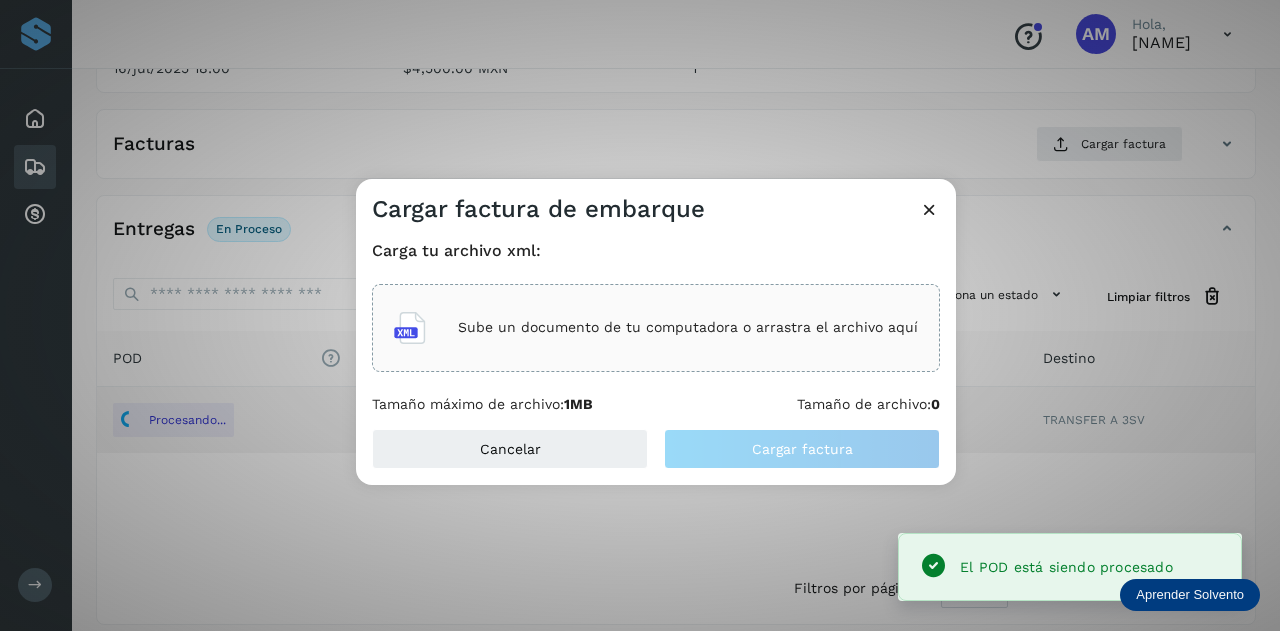 click on "Sube un documento de tu computadora o arrastra el archivo aquí" 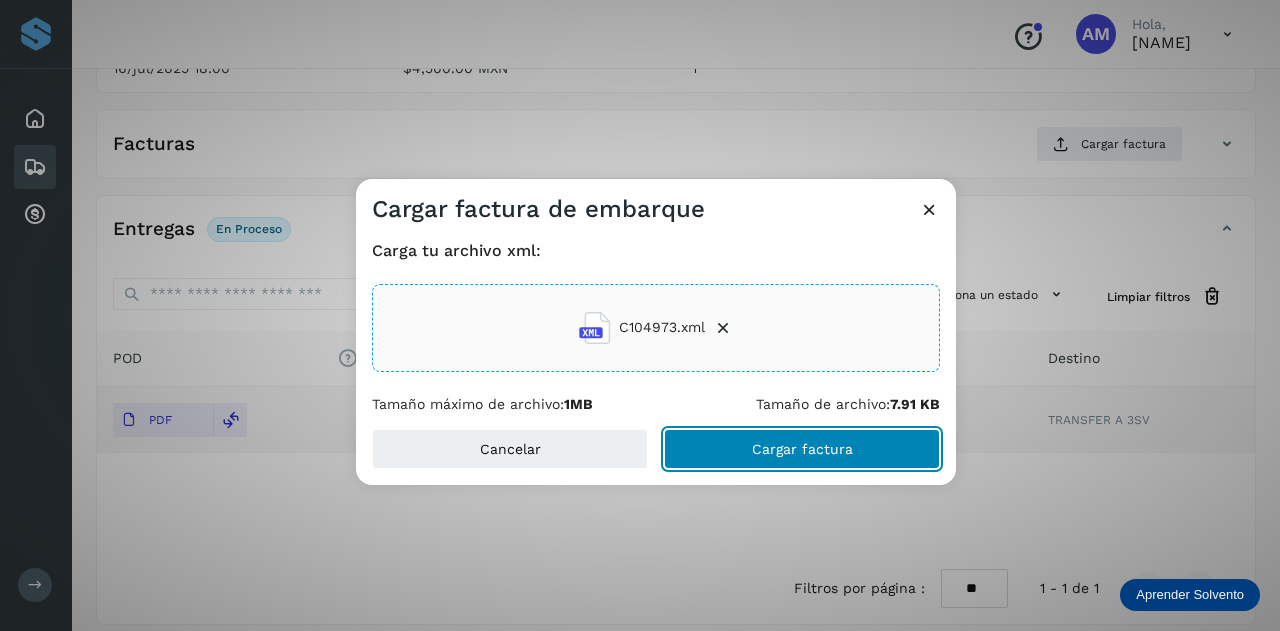 click on "Cargar factura" 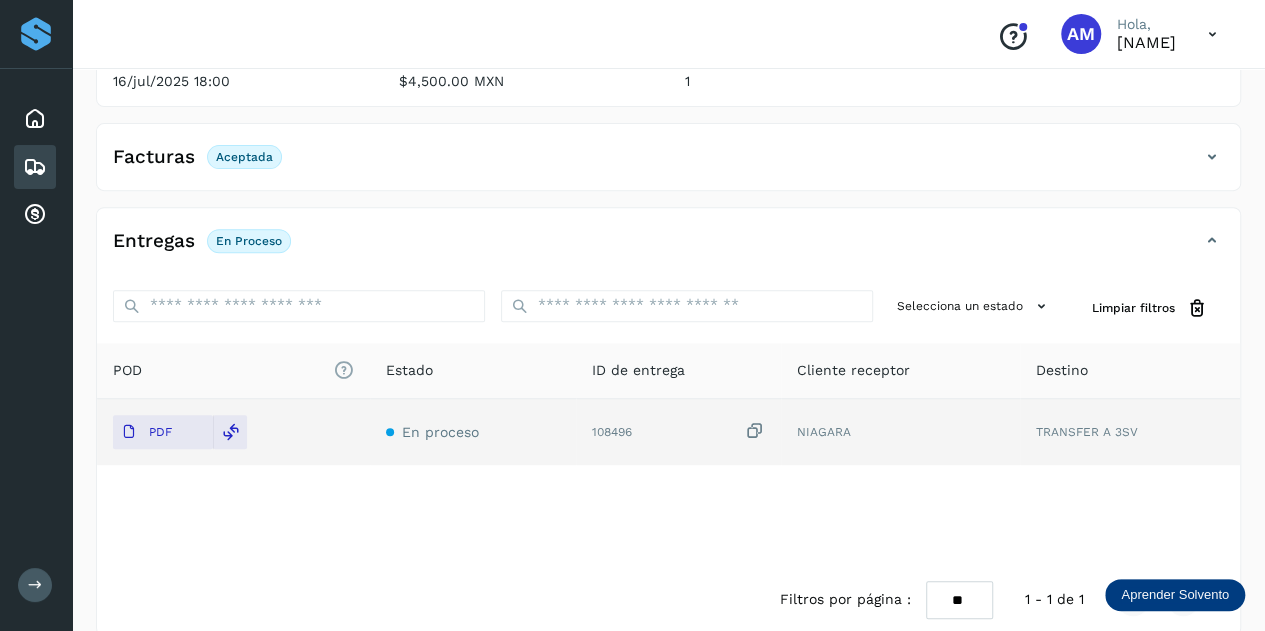 scroll, scrollTop: 0, scrollLeft: 0, axis: both 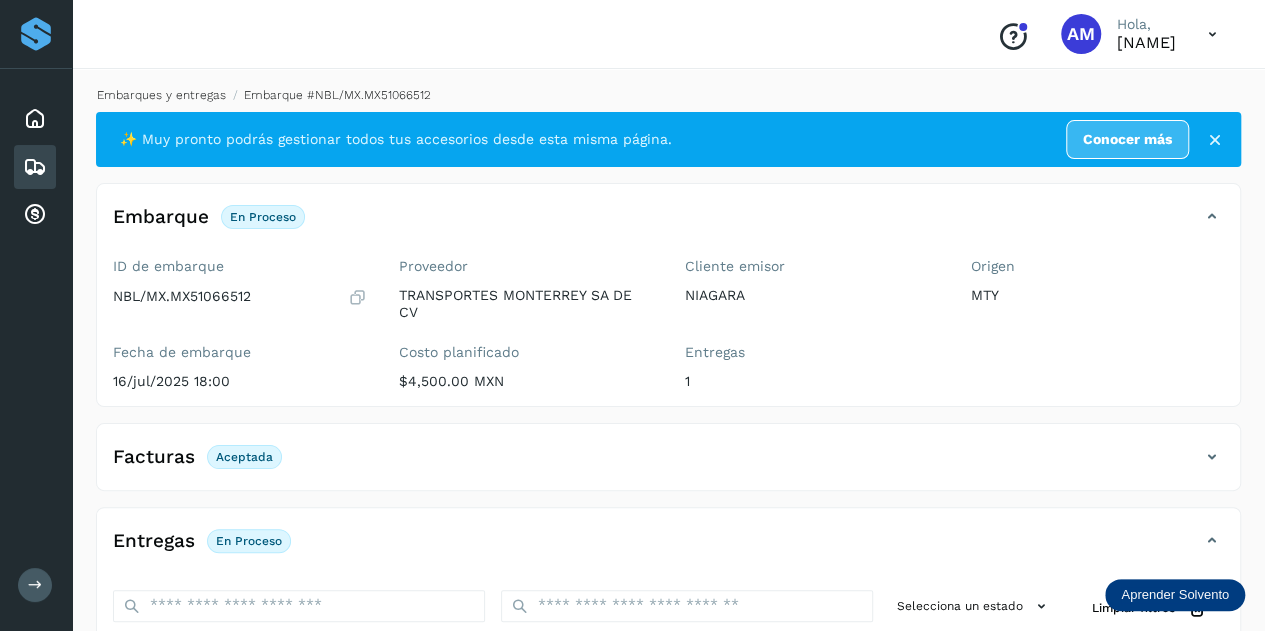 click on "Embarques y entregas" at bounding box center [161, 95] 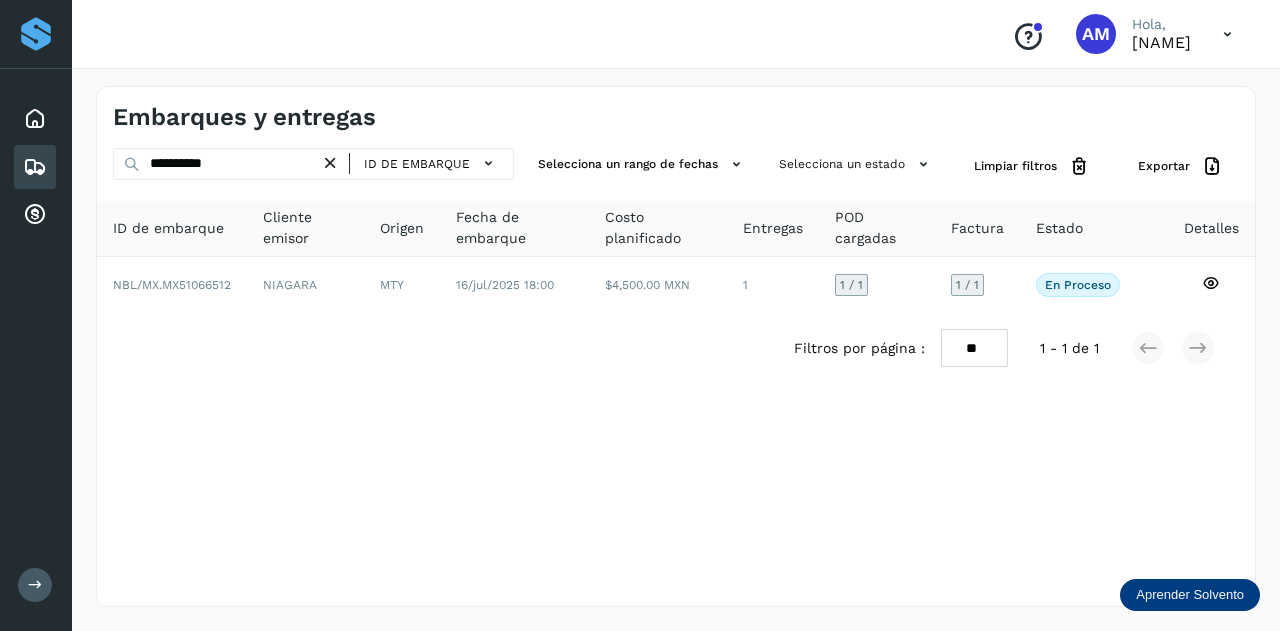 click at bounding box center (330, 163) 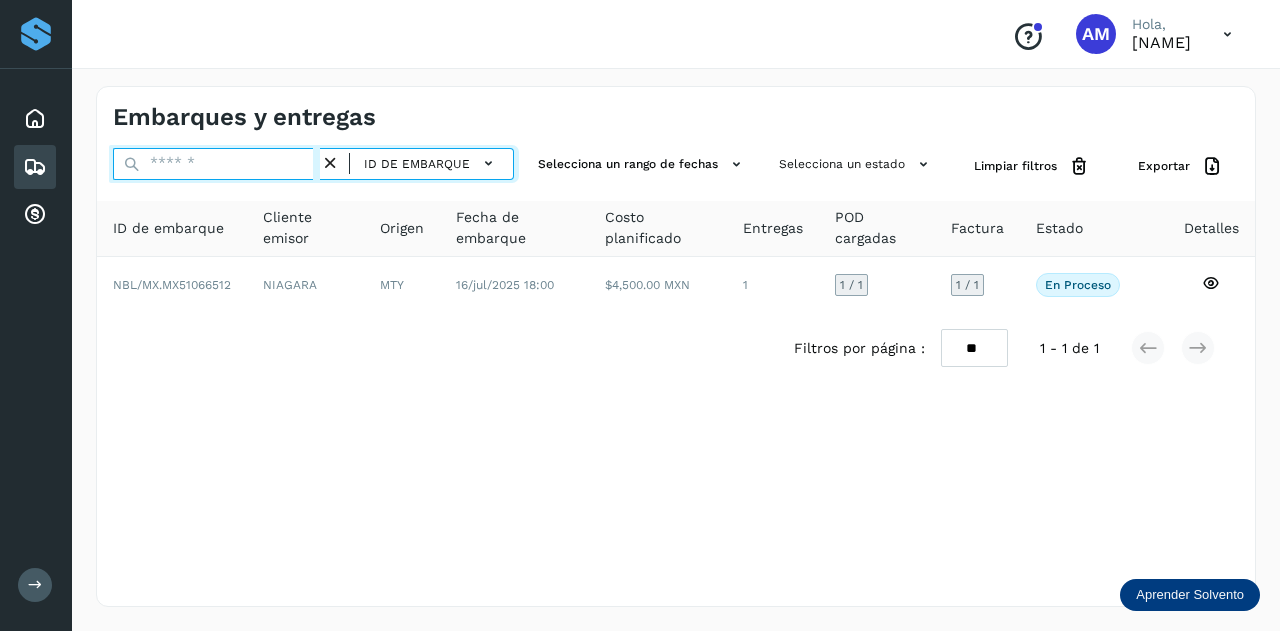 click at bounding box center (216, 164) 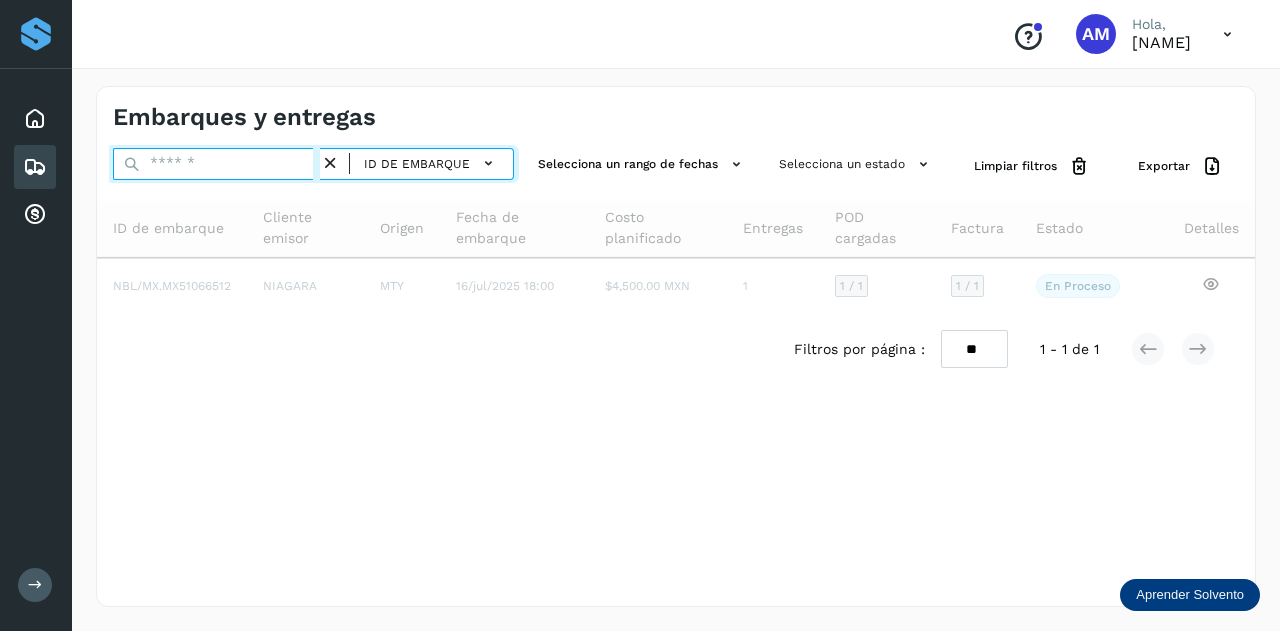 paste on "**********" 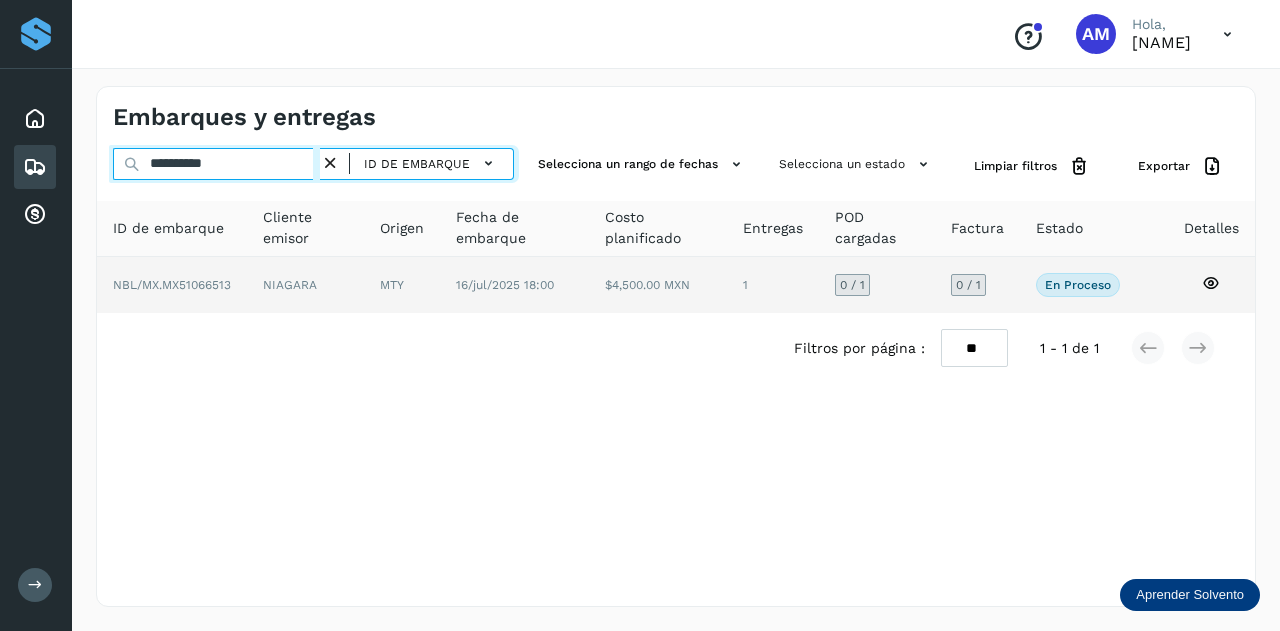 type on "**********" 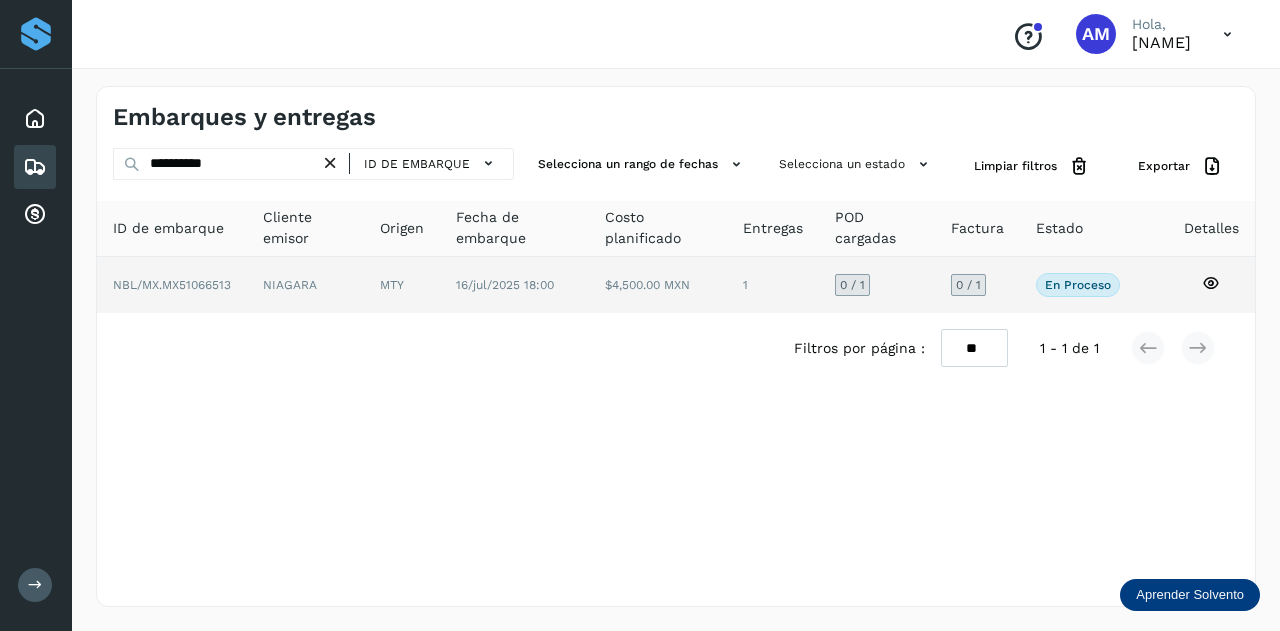 click on "NIAGARA" 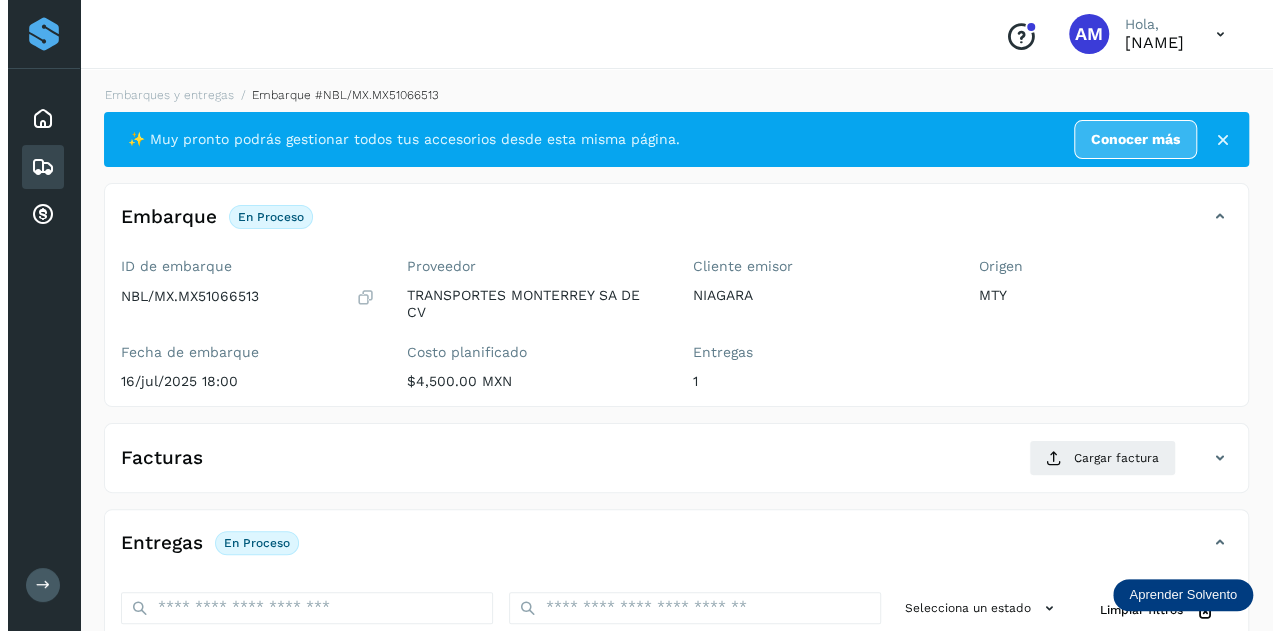 scroll, scrollTop: 327, scrollLeft: 0, axis: vertical 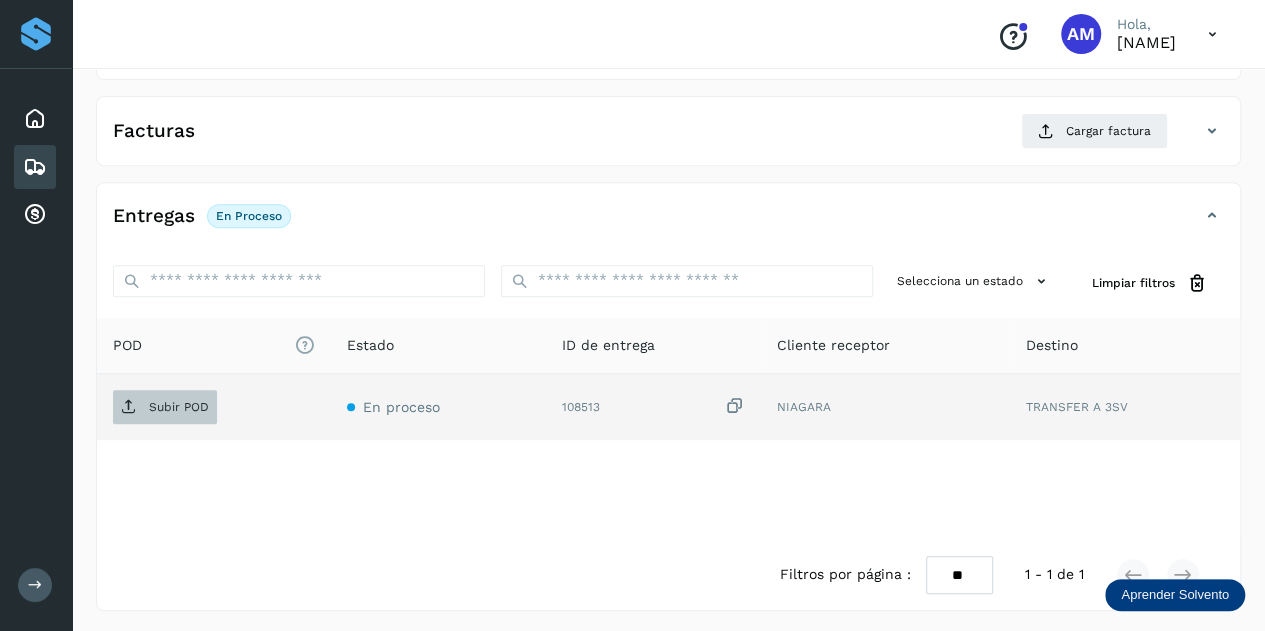 click on "Subir POD" at bounding box center [179, 407] 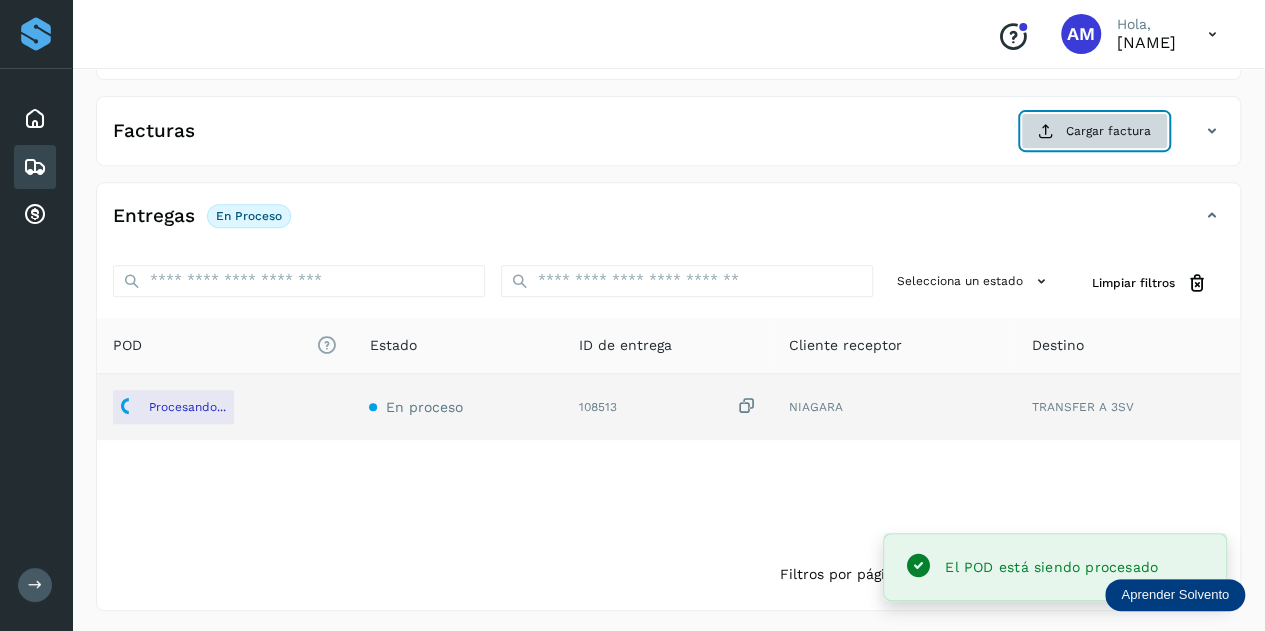 click on "Cargar factura" at bounding box center (1094, 131) 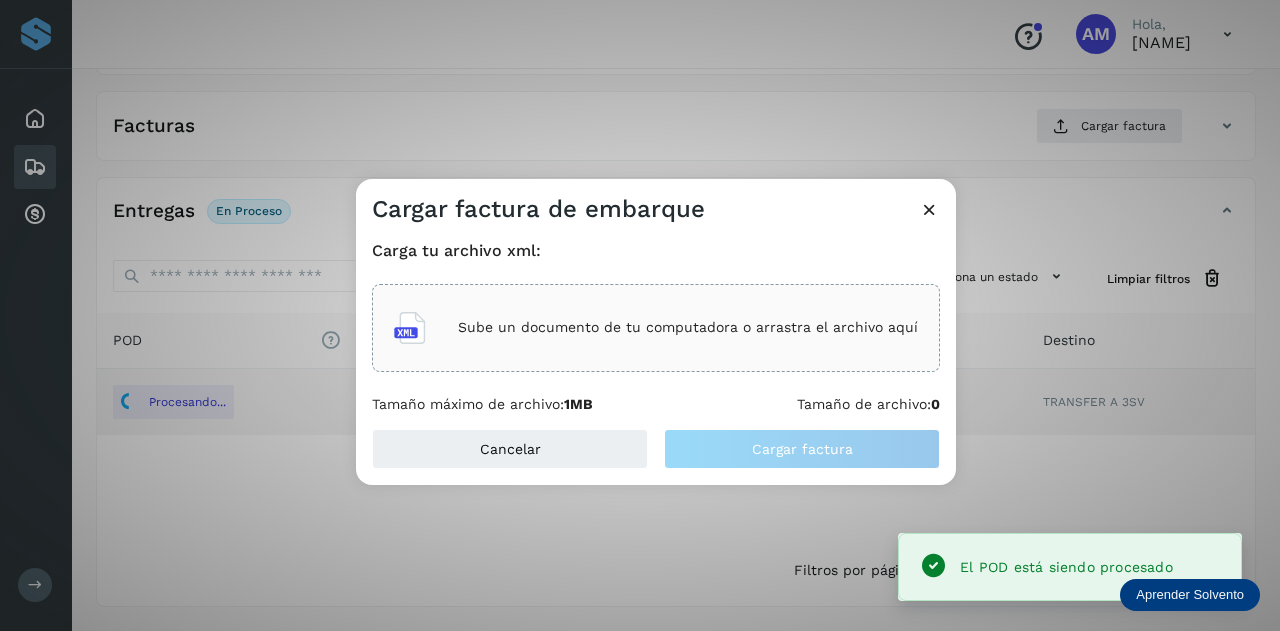 click on "Sube un documento de tu computadora o arrastra el archivo aquí" at bounding box center (688, 327) 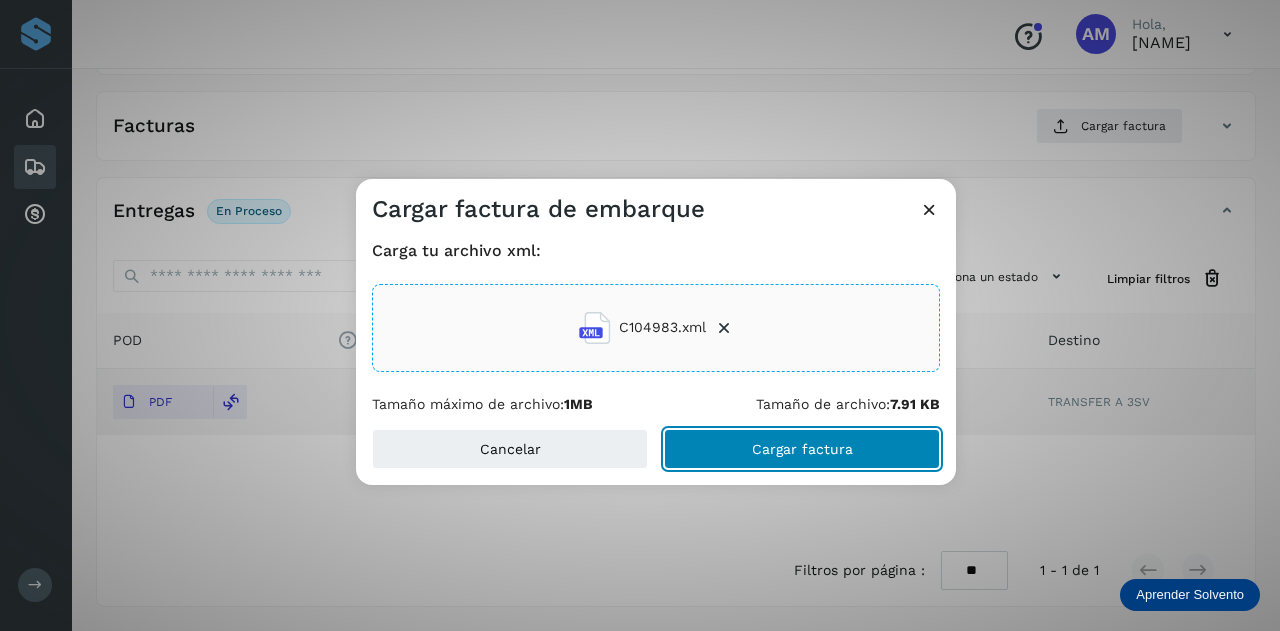 click on "Cargar factura" 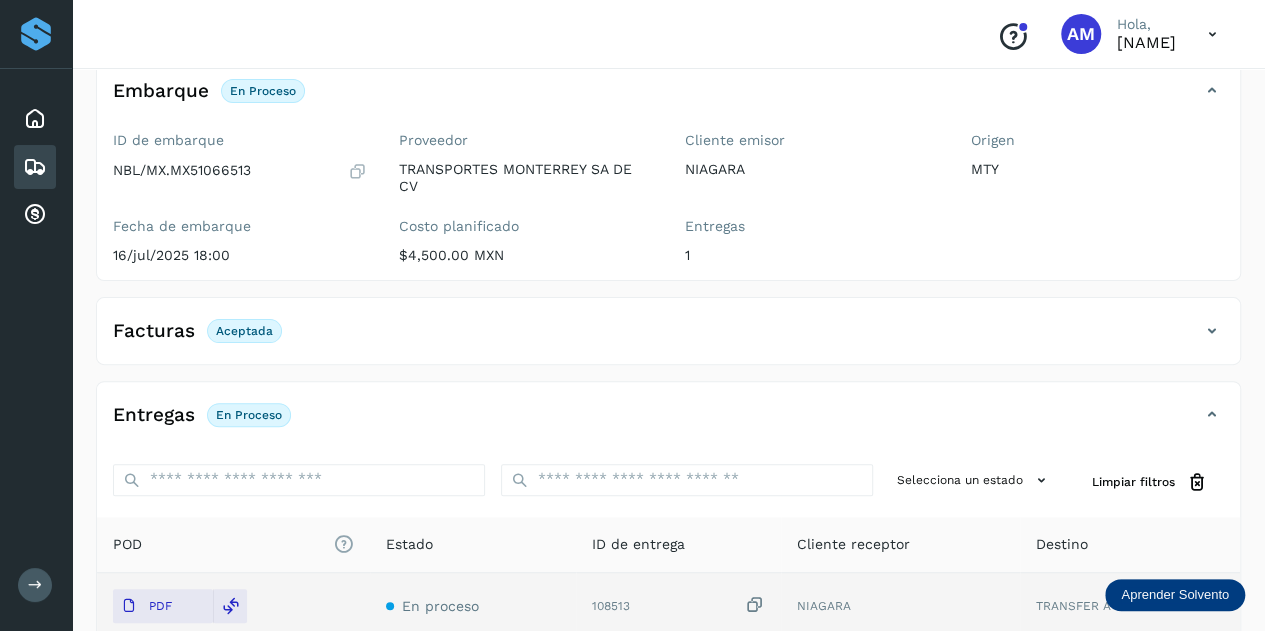 scroll, scrollTop: 0, scrollLeft: 0, axis: both 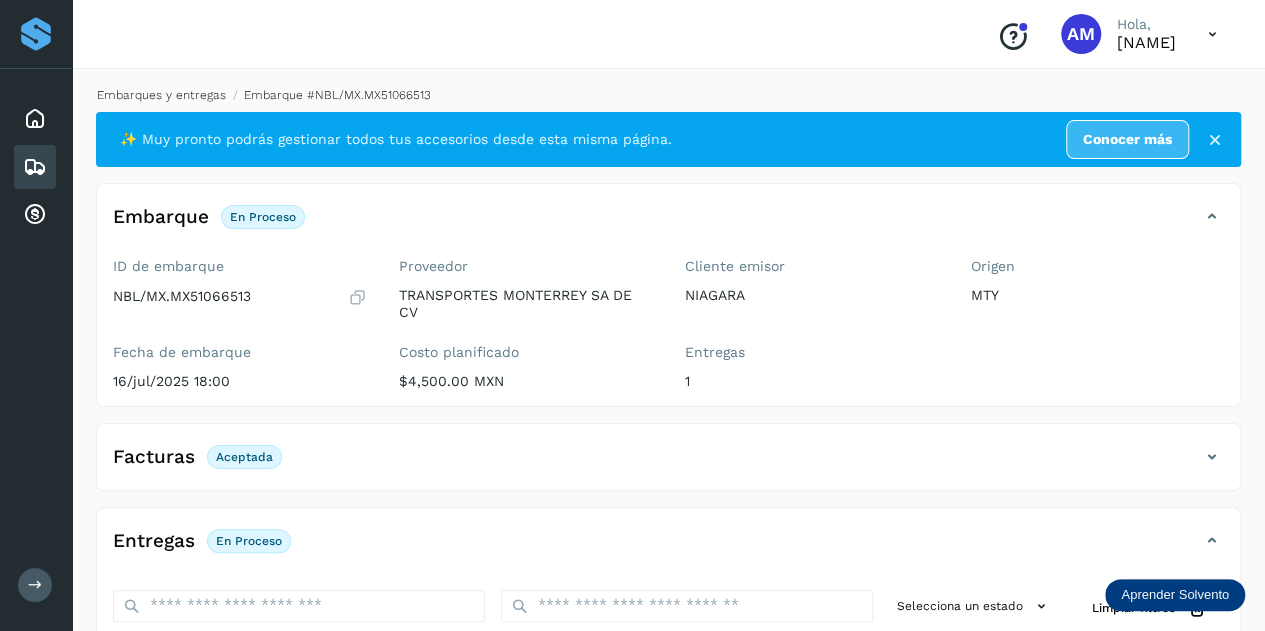 click on "Embarques y entregas" at bounding box center (161, 95) 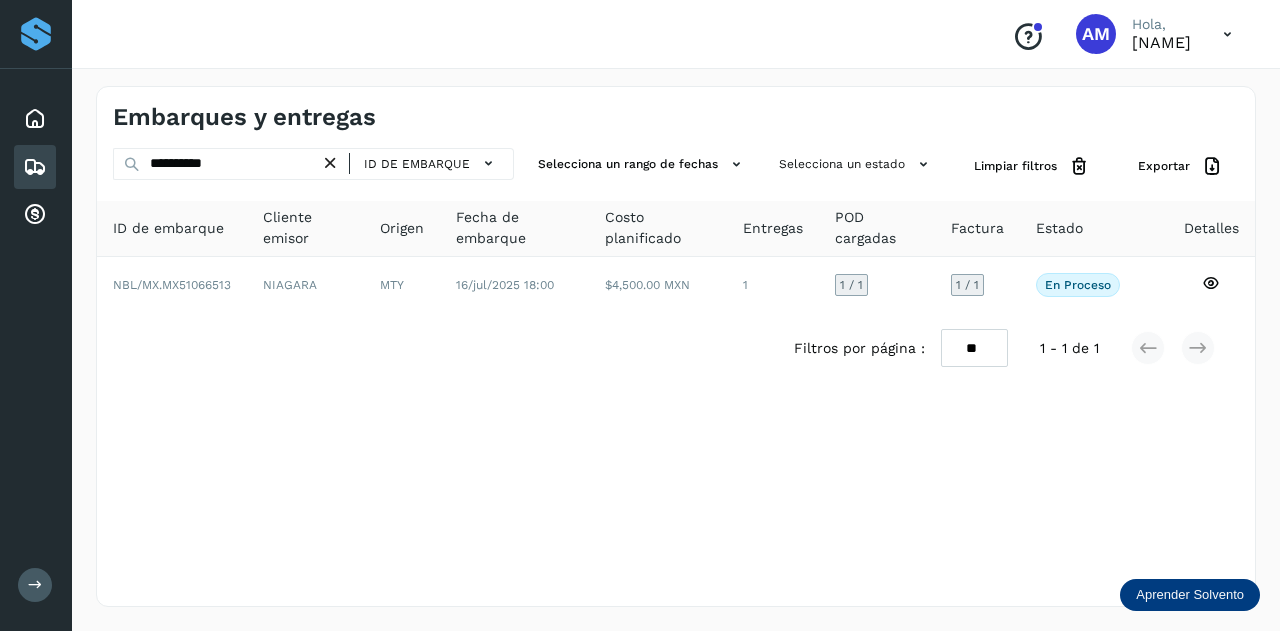 click at bounding box center (330, 163) 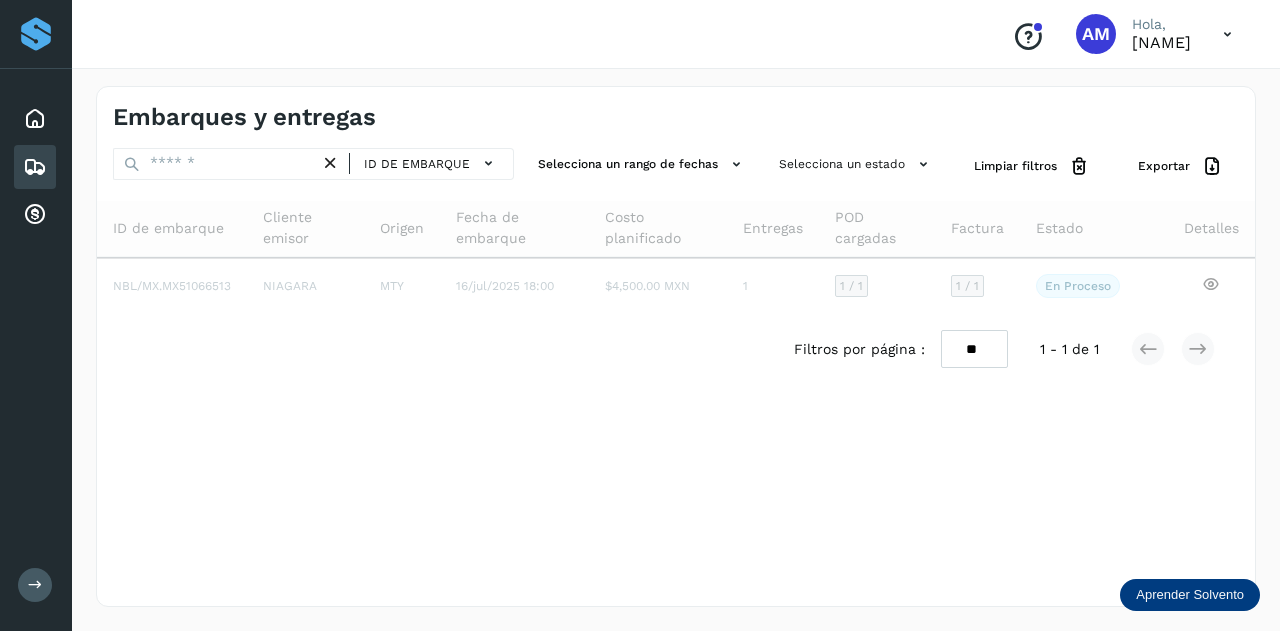 click at bounding box center [330, 163] 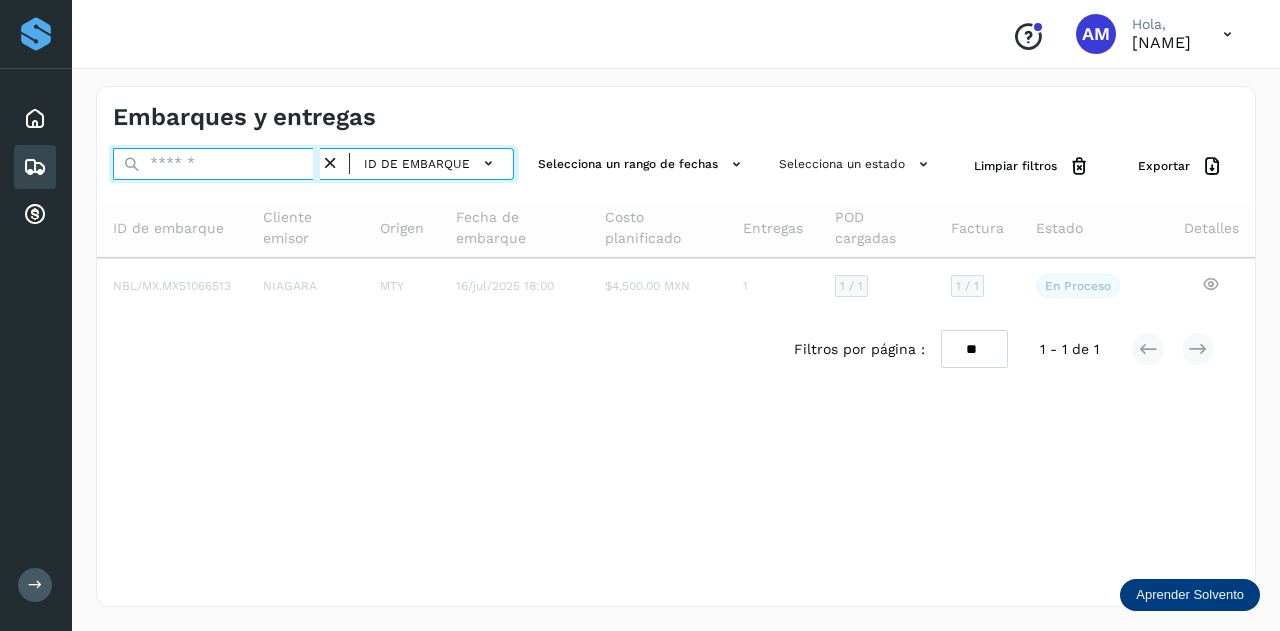 click at bounding box center [216, 164] 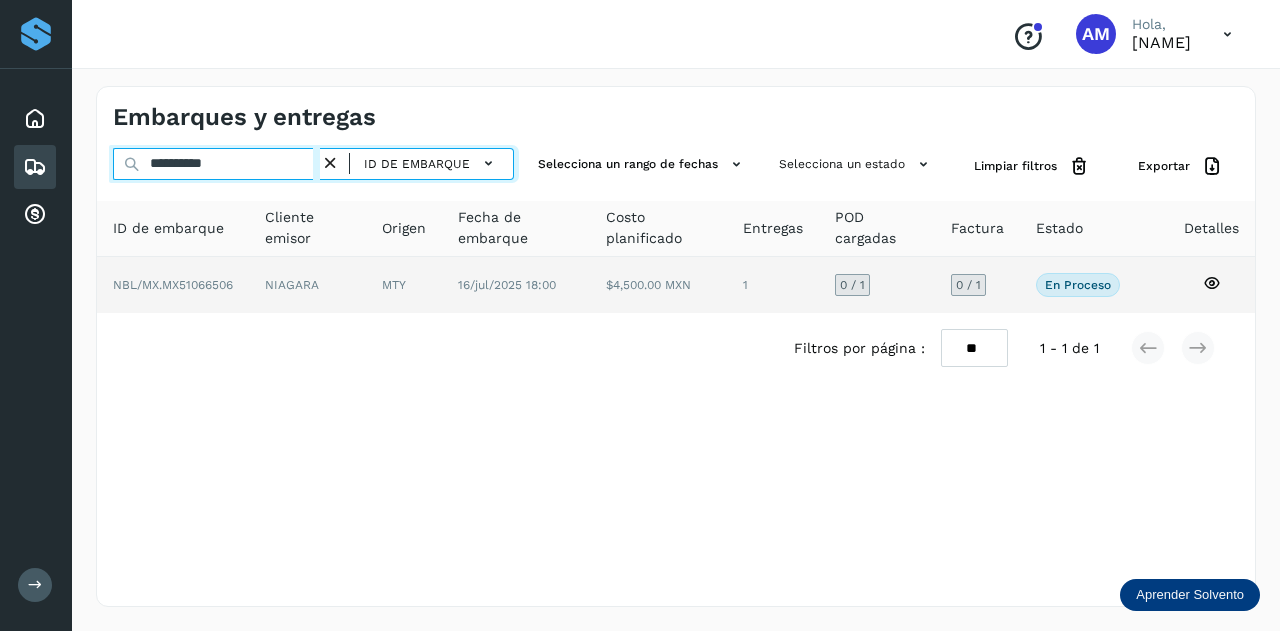 type on "**********" 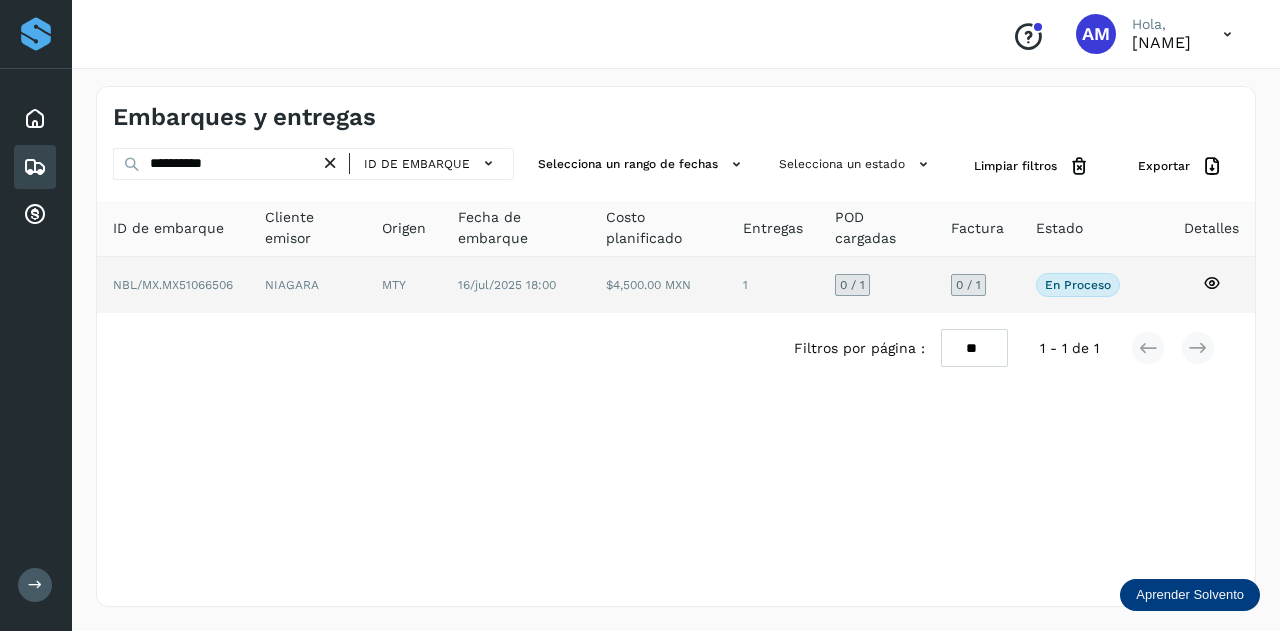 click on "NIAGARA" 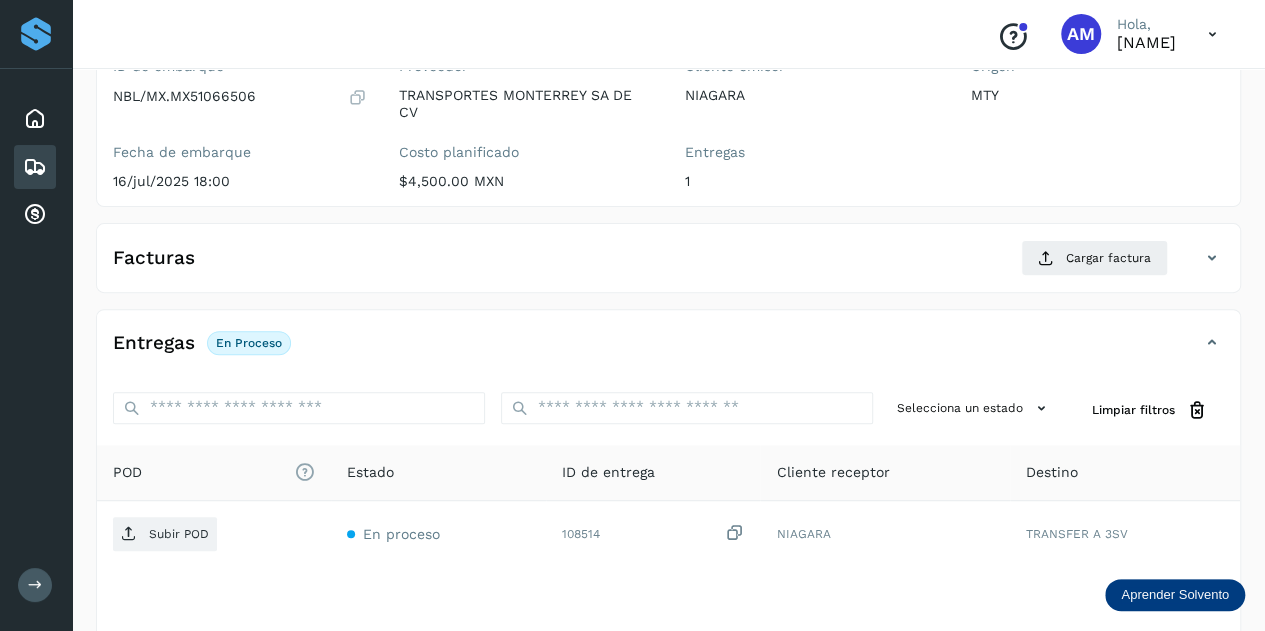 scroll, scrollTop: 300, scrollLeft: 0, axis: vertical 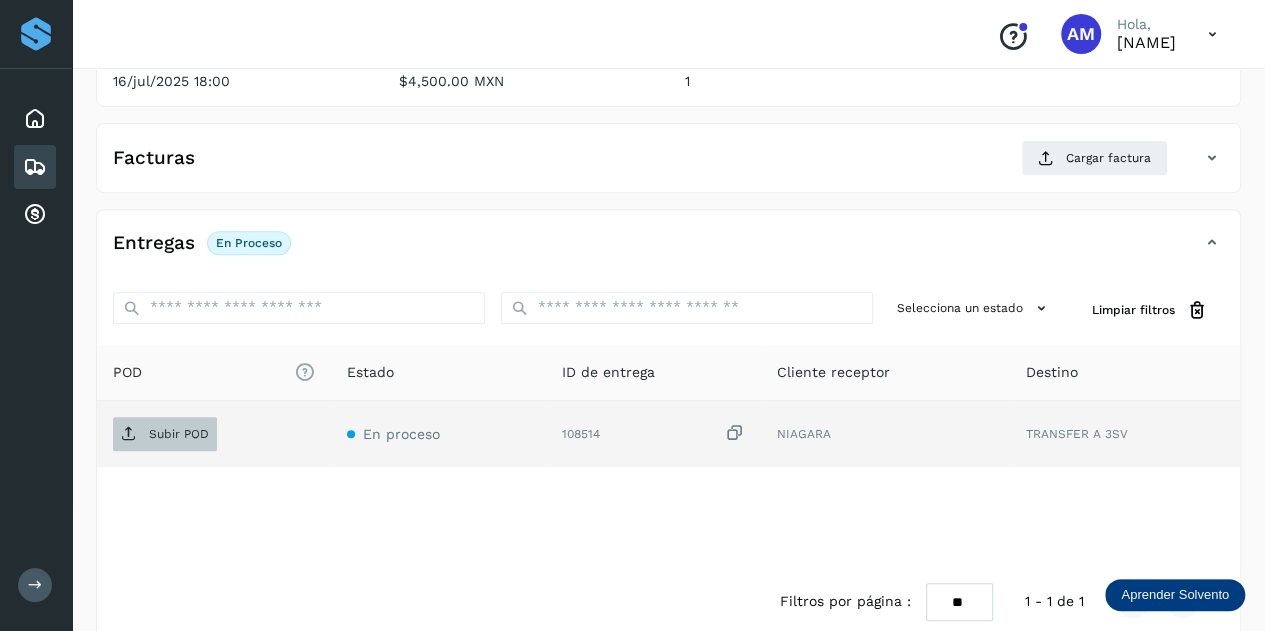 click on "Subir POD" at bounding box center [179, 434] 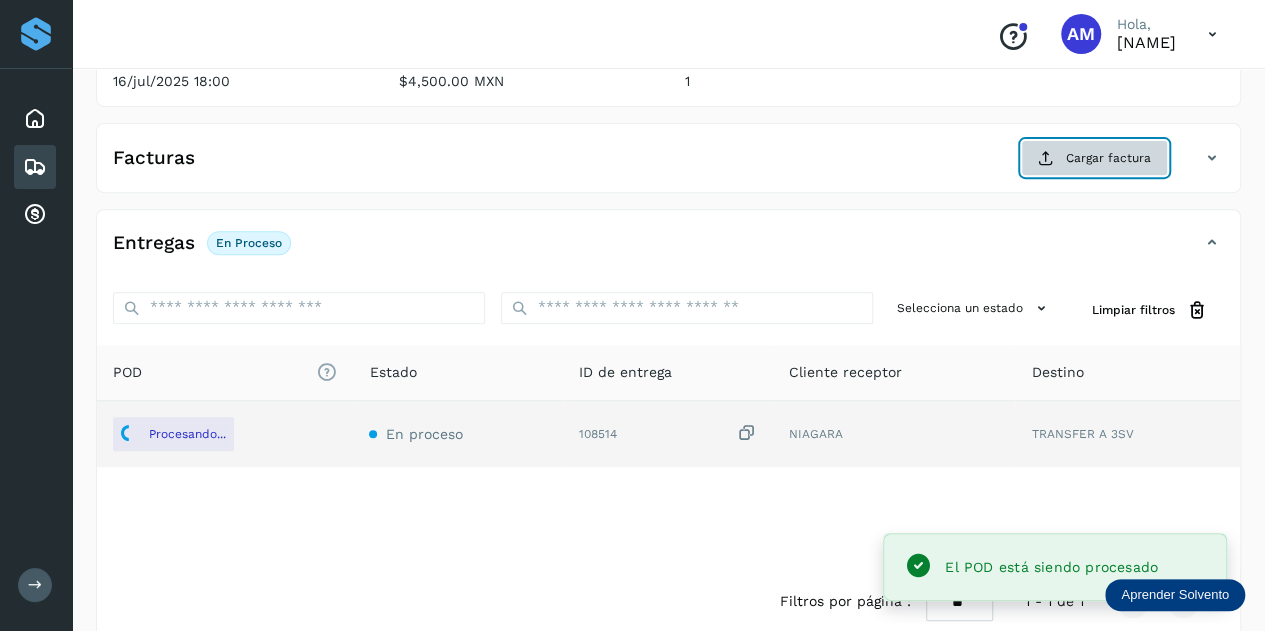 click on "Cargar factura" 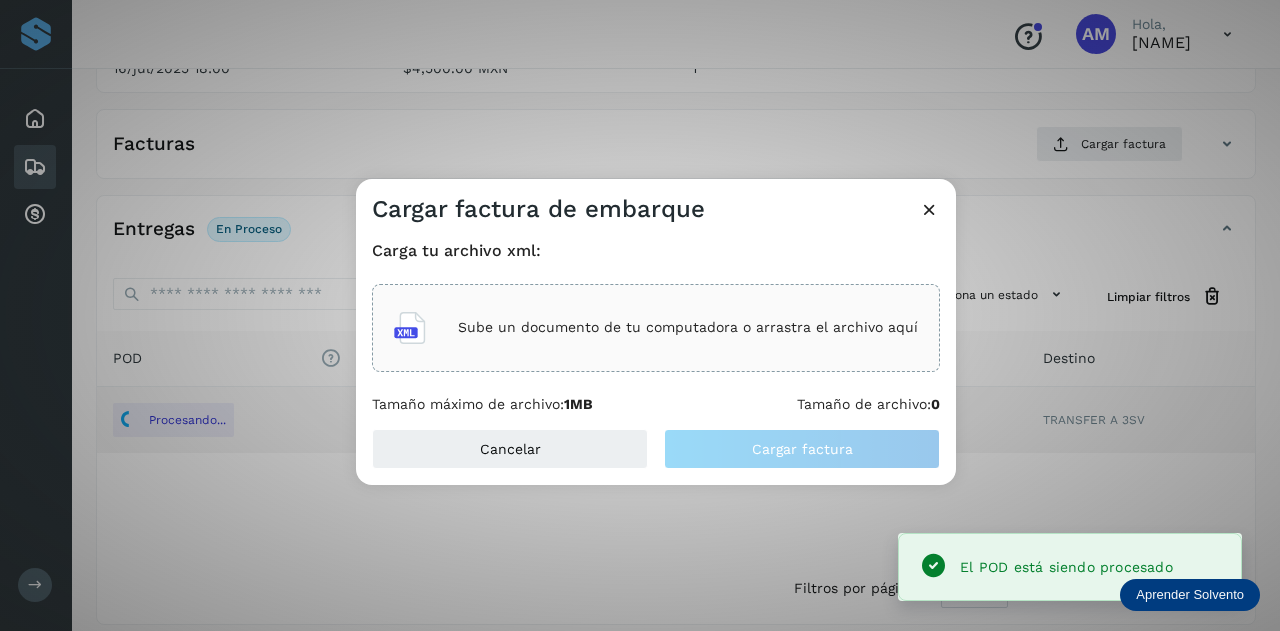 click on "Sube un documento de tu computadora o arrastra el archivo aquí" at bounding box center [688, 327] 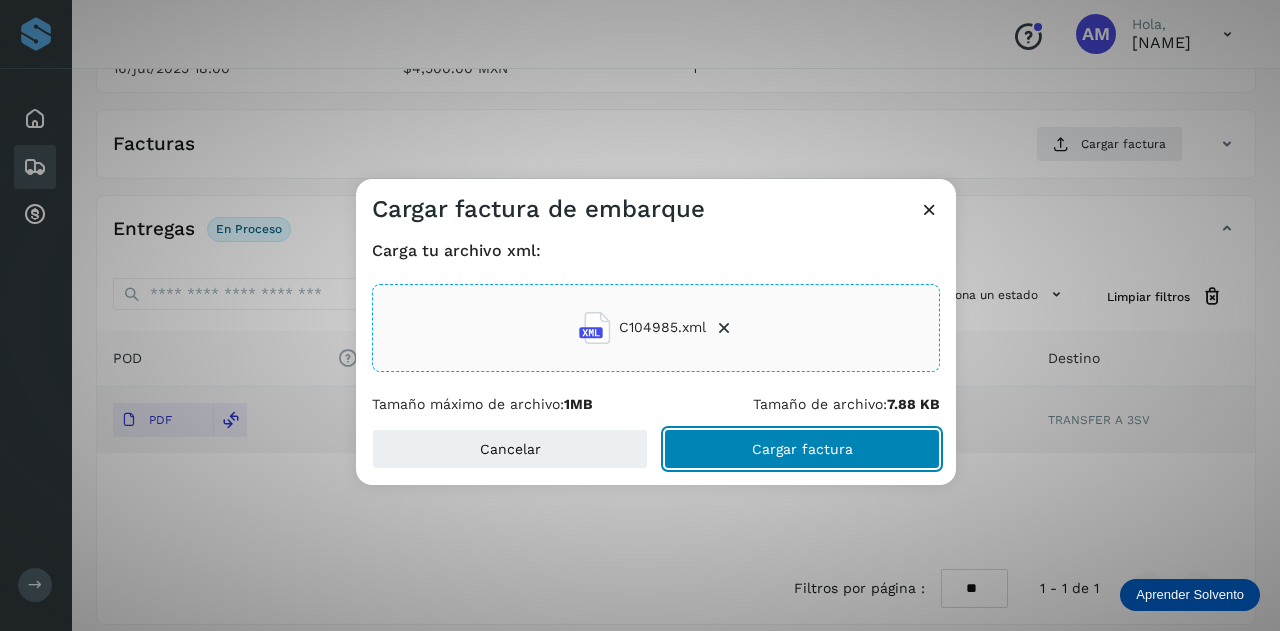 click on "Cargar factura" 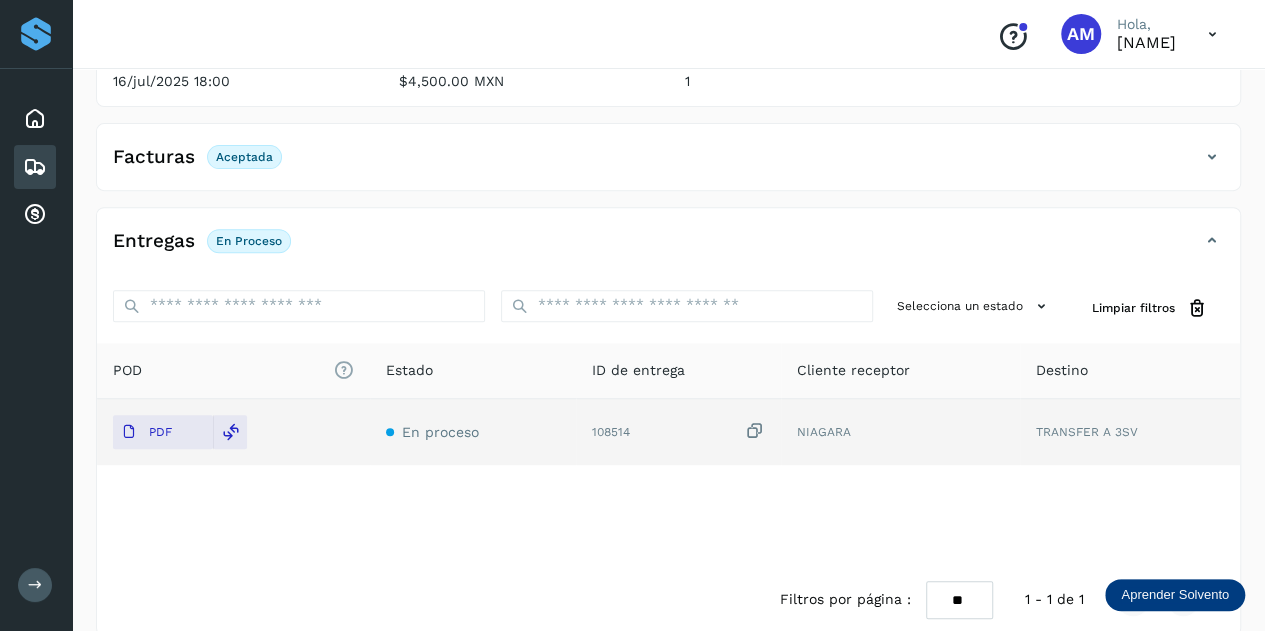 scroll, scrollTop: 0, scrollLeft: 0, axis: both 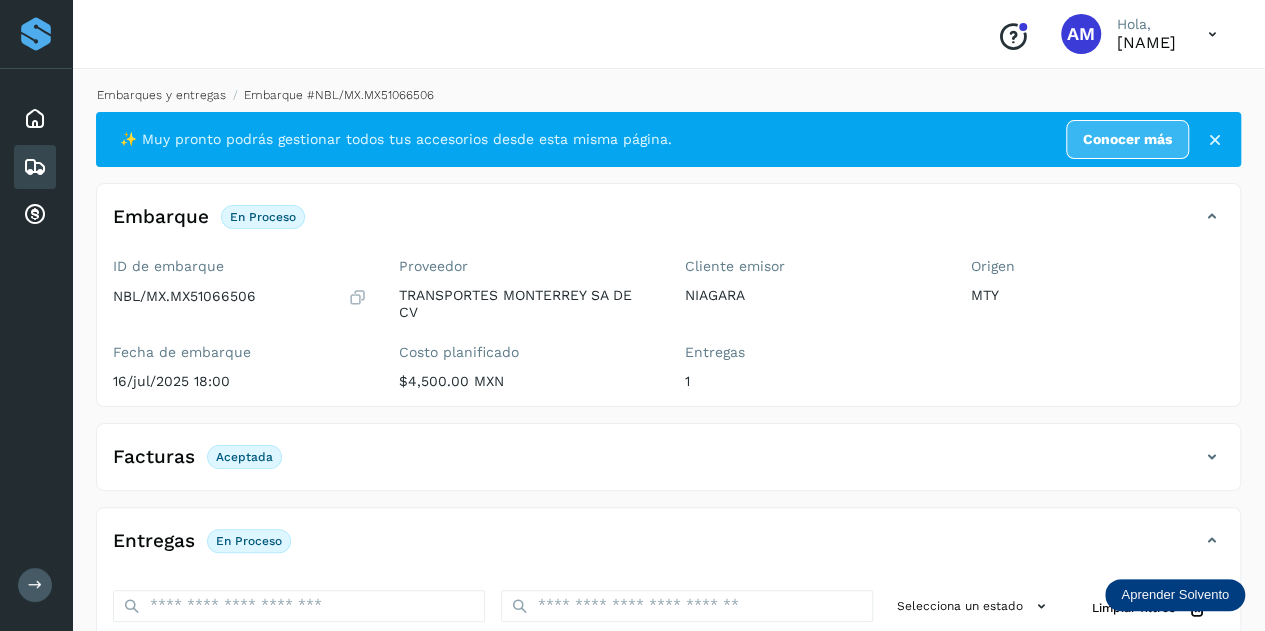click on "Embarques y entregas" at bounding box center (161, 95) 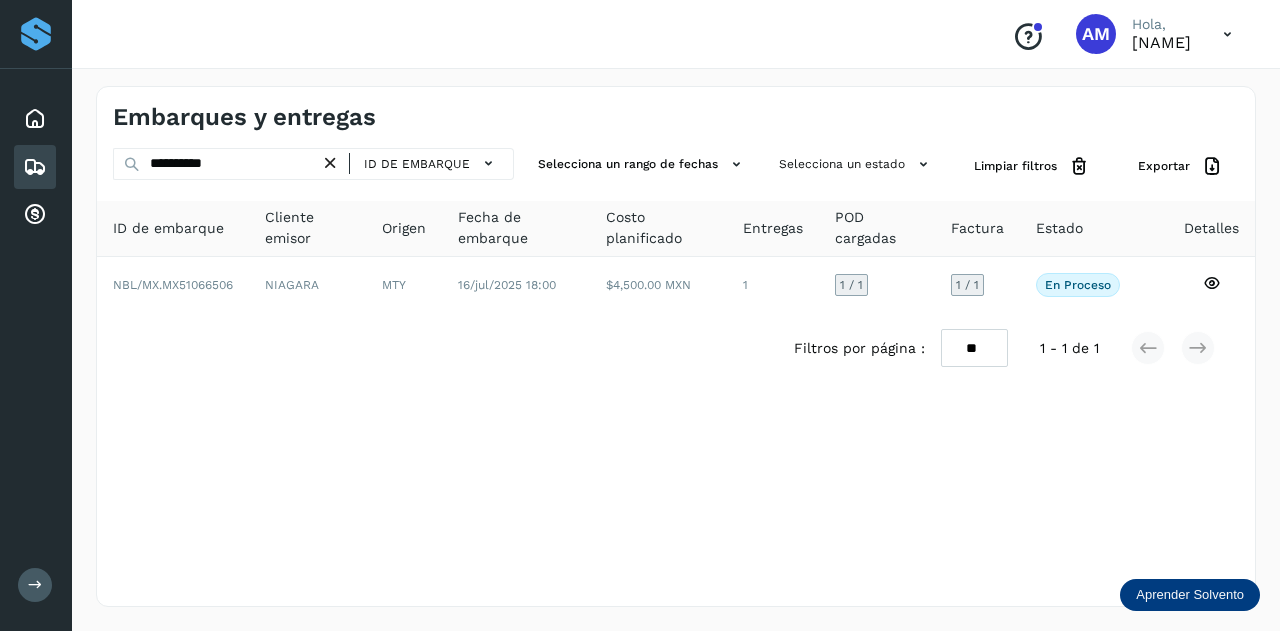 drag, startPoint x: 335, startPoint y: 168, endPoint x: 282, endPoint y: 171, distance: 53.08484 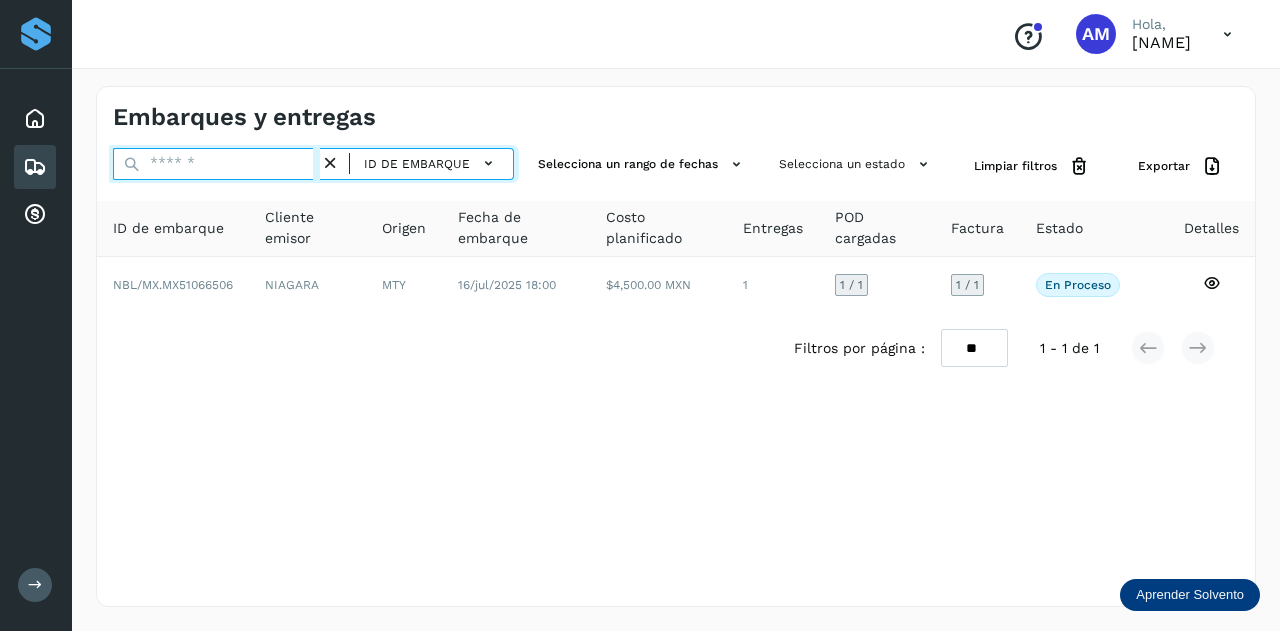 click at bounding box center (216, 164) 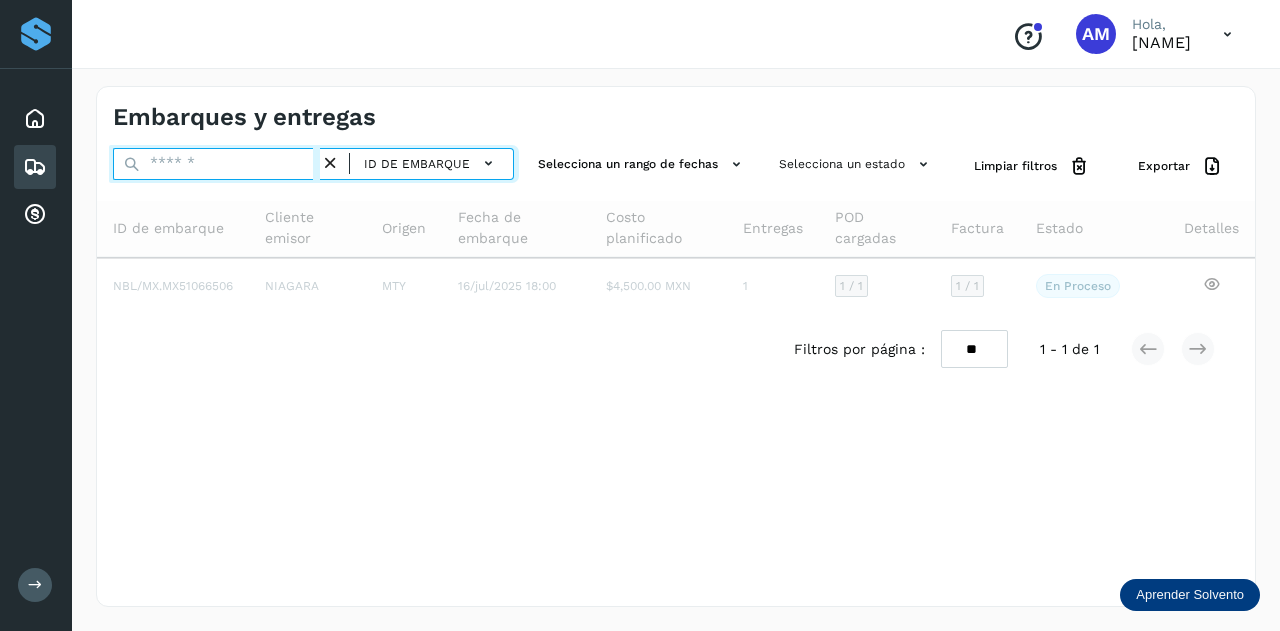 paste on "**********" 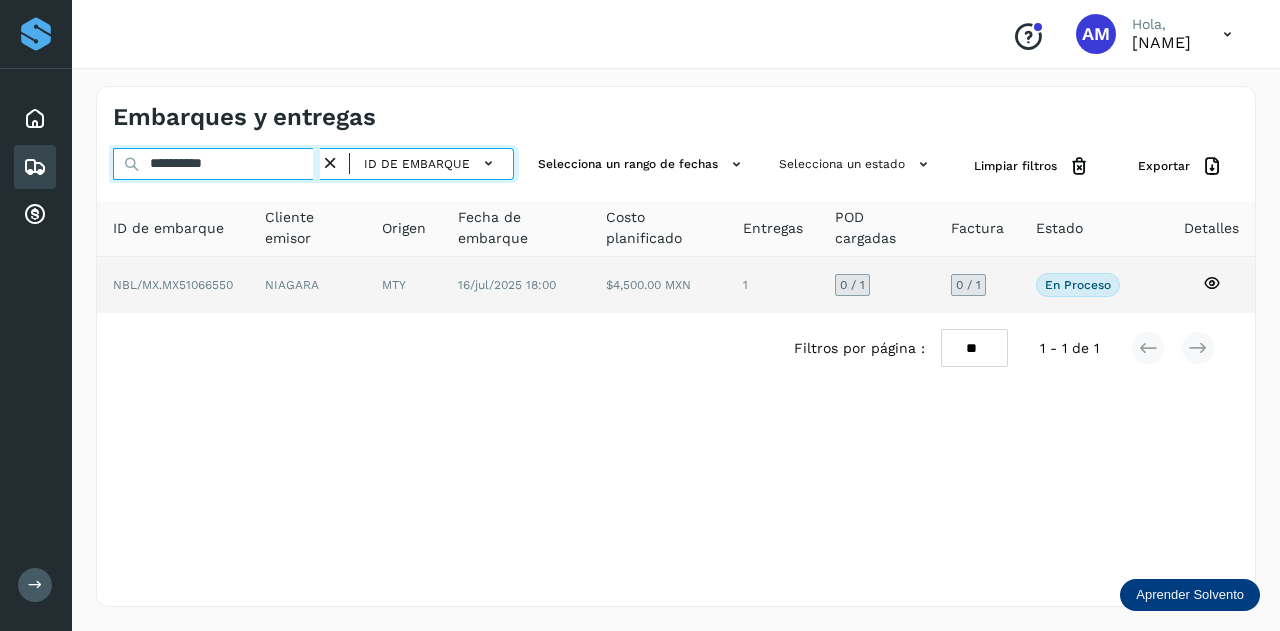 type on "**********" 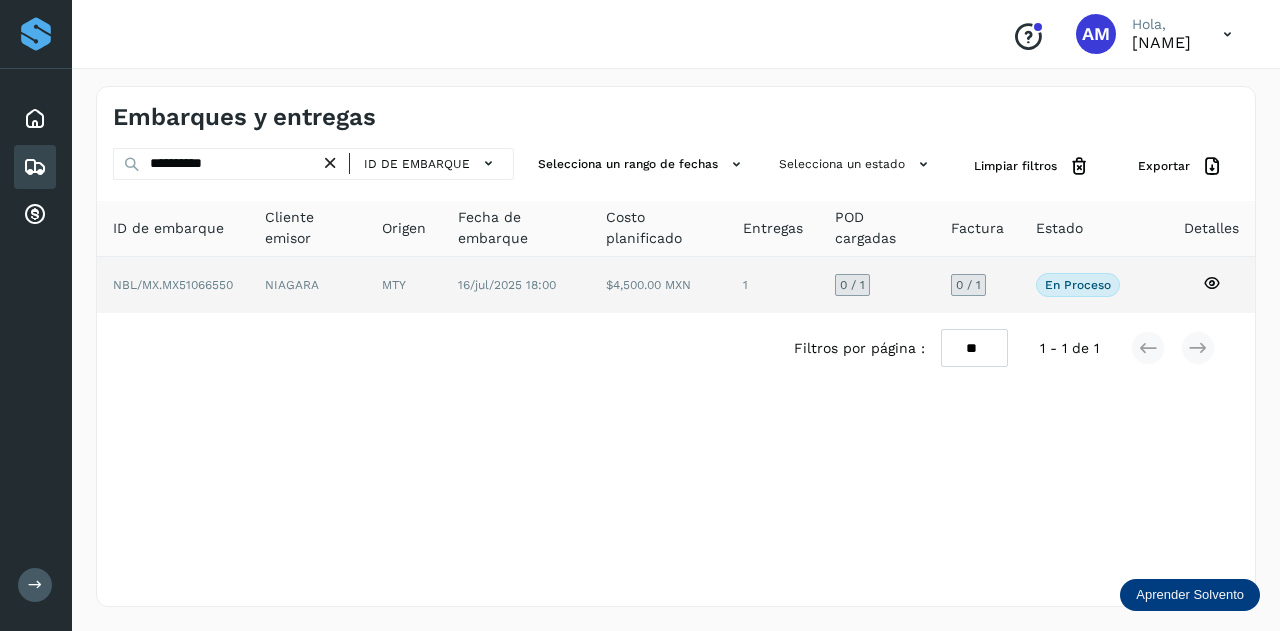 click on "NIAGARA" 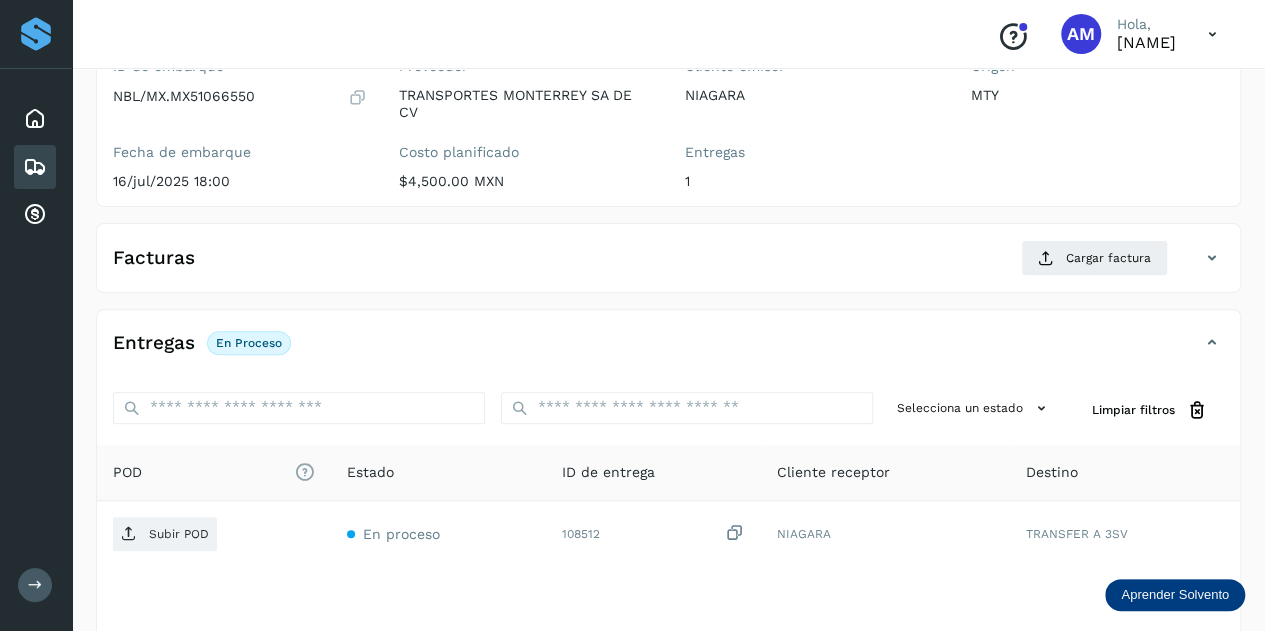 scroll, scrollTop: 300, scrollLeft: 0, axis: vertical 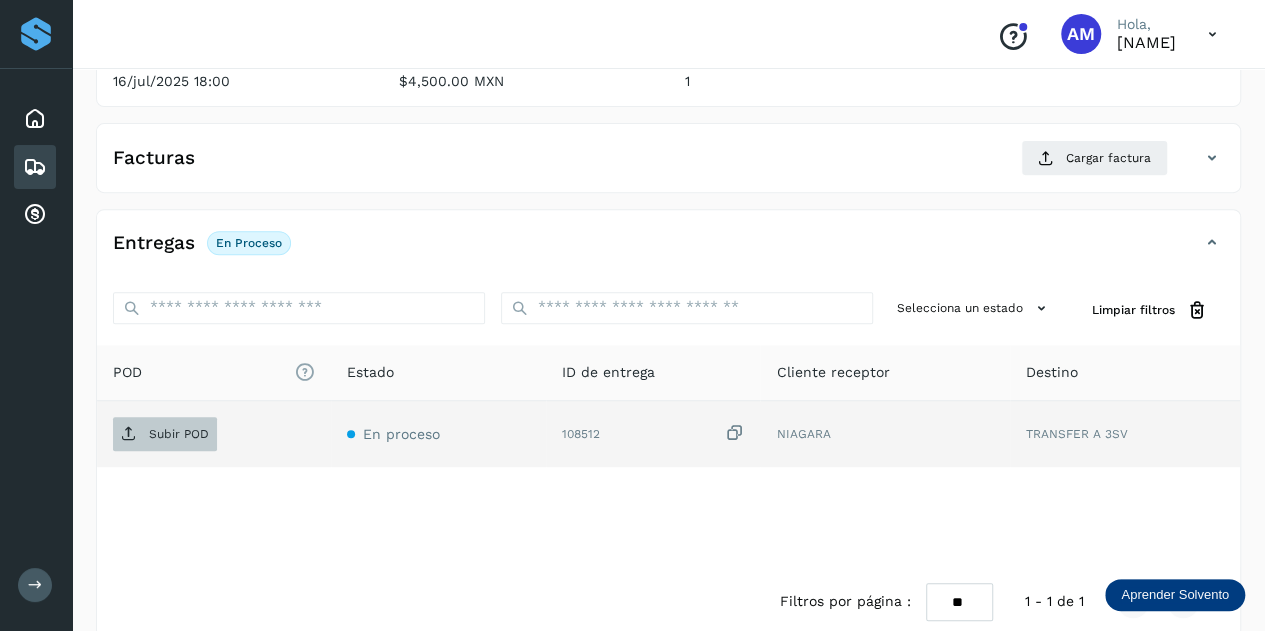 click on "Subir POD" at bounding box center [165, 434] 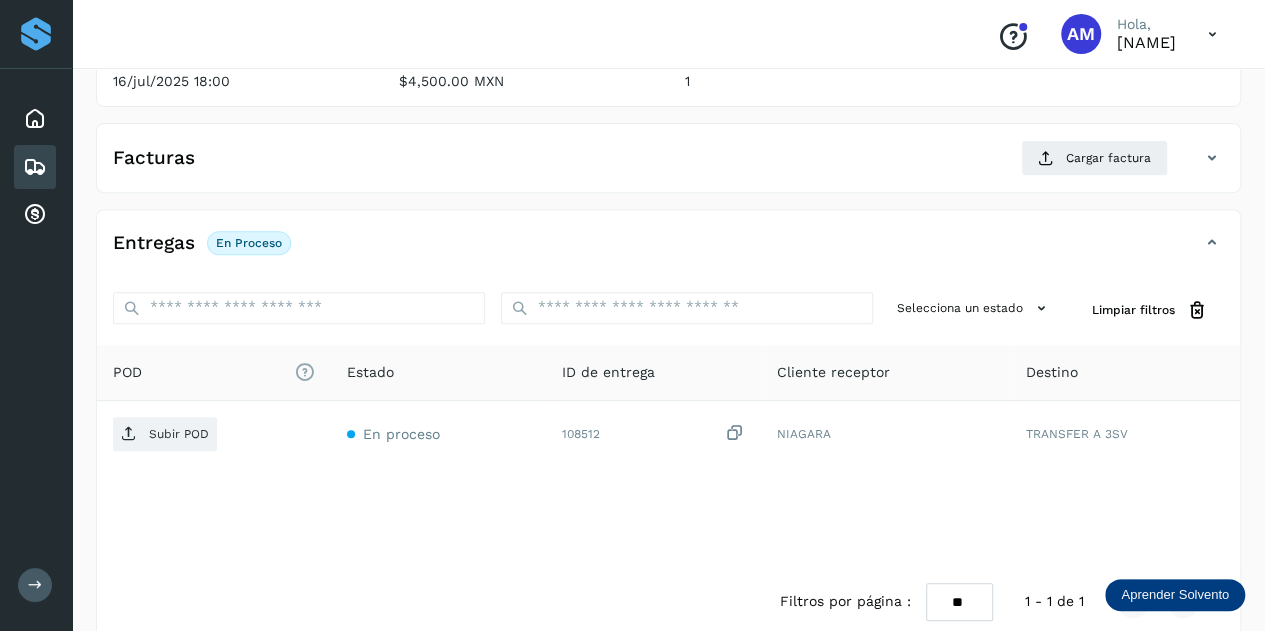 type 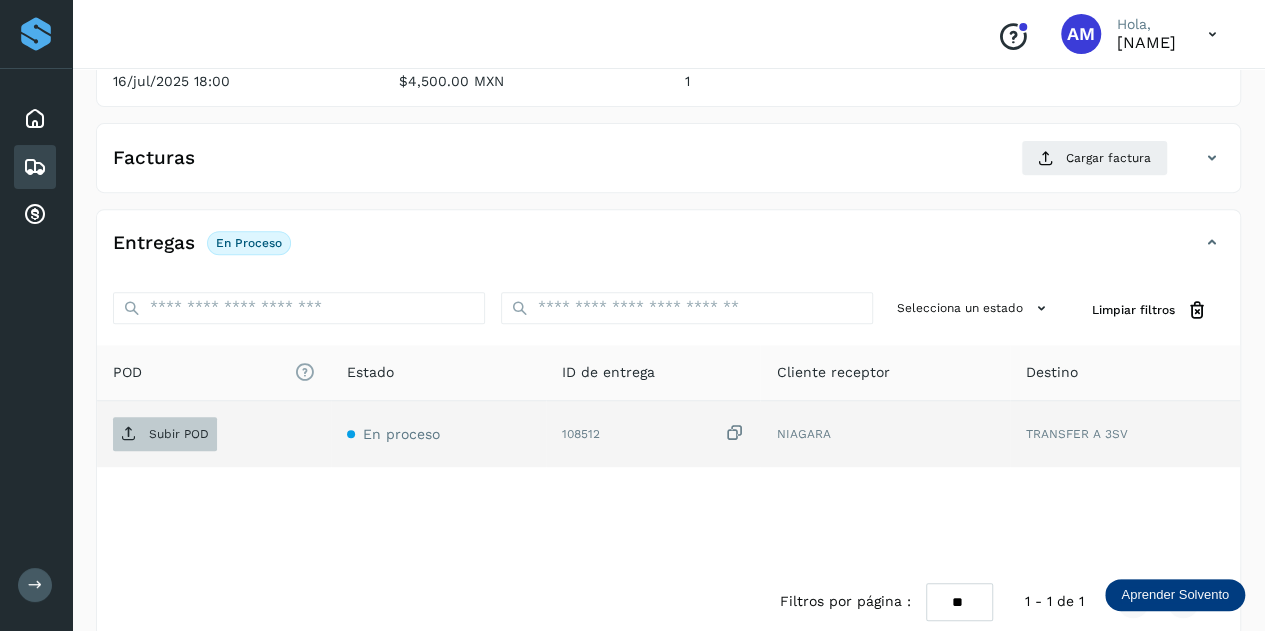 click on "Subir POD" at bounding box center (179, 434) 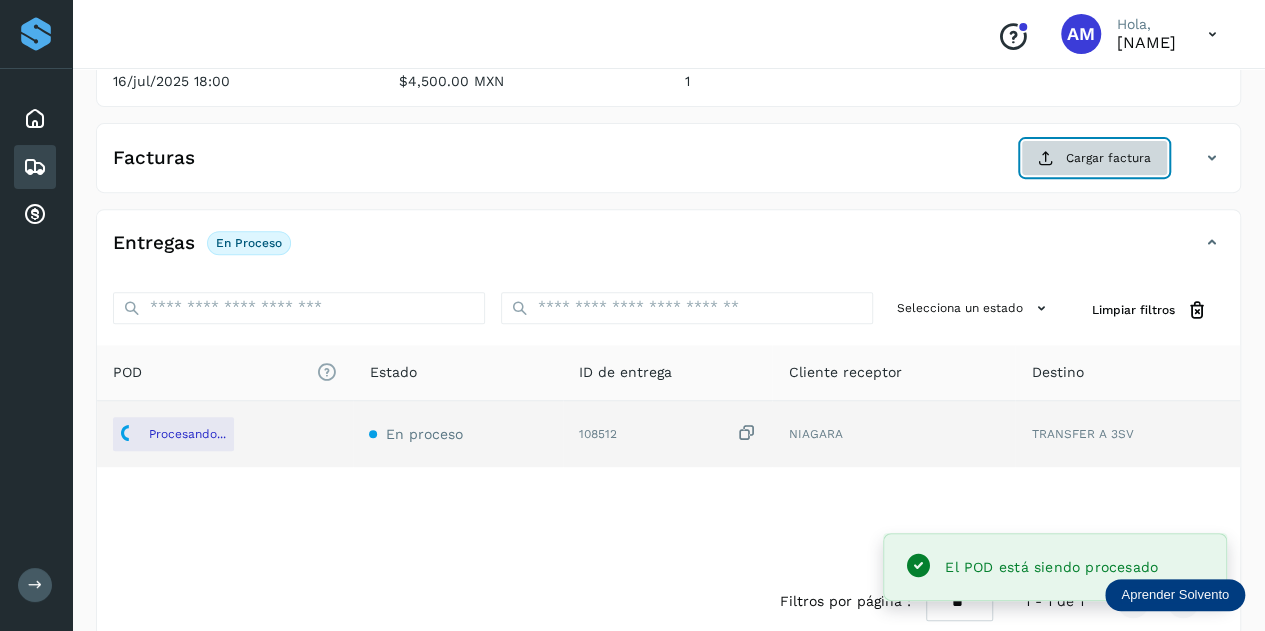 click on "Cargar factura" 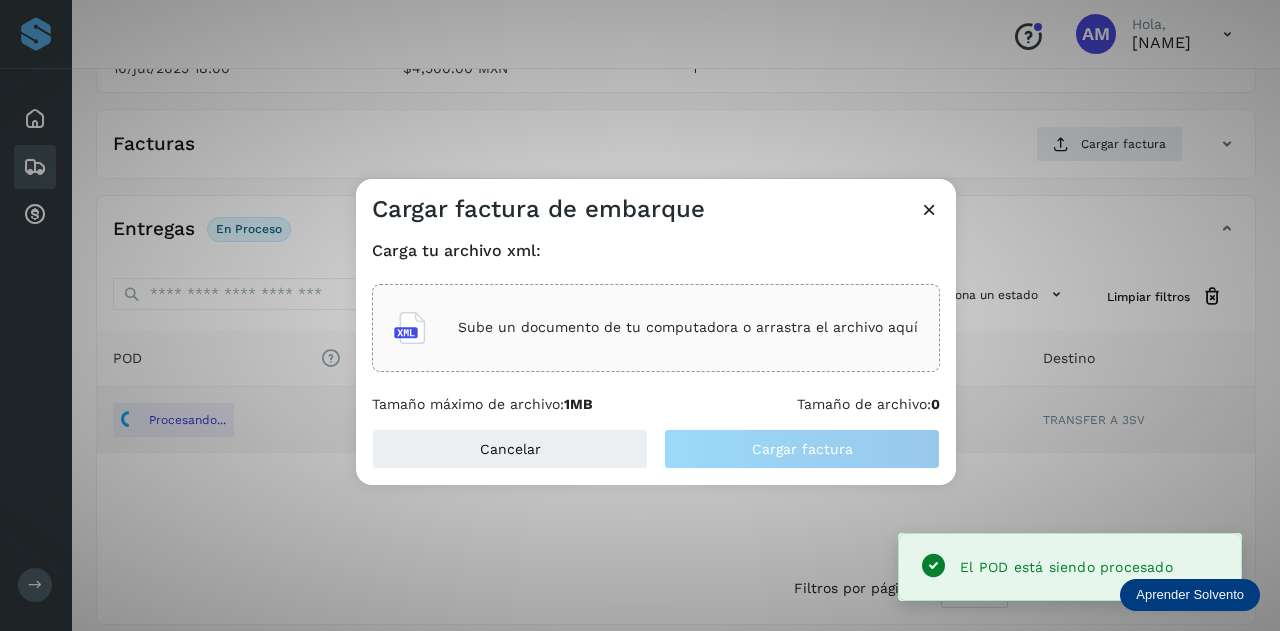 click on "Sube un documento de tu computadora o arrastra el archivo aquí" at bounding box center [656, 328] 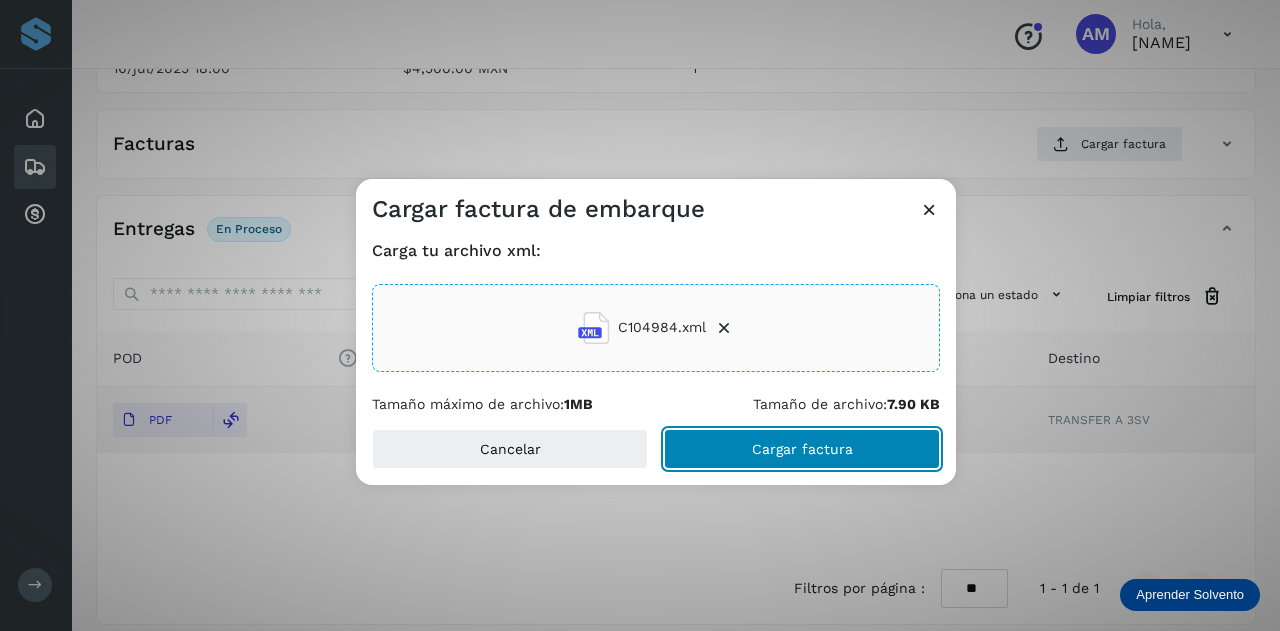 click on "Cargar factura" 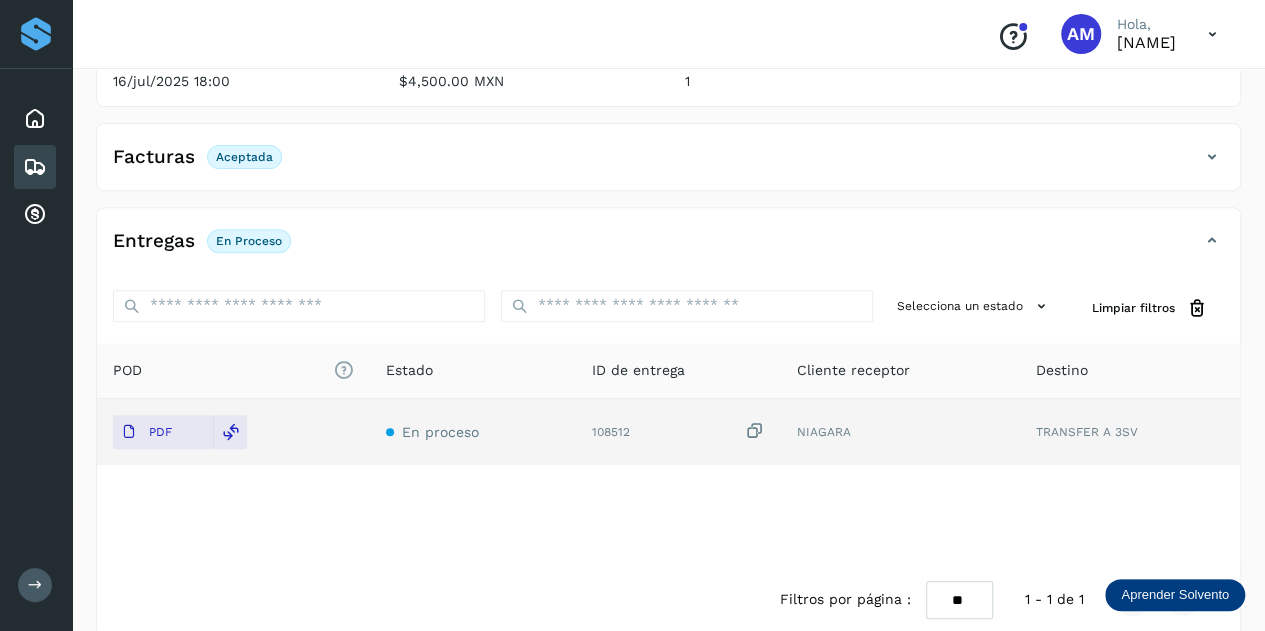 scroll, scrollTop: 0, scrollLeft: 0, axis: both 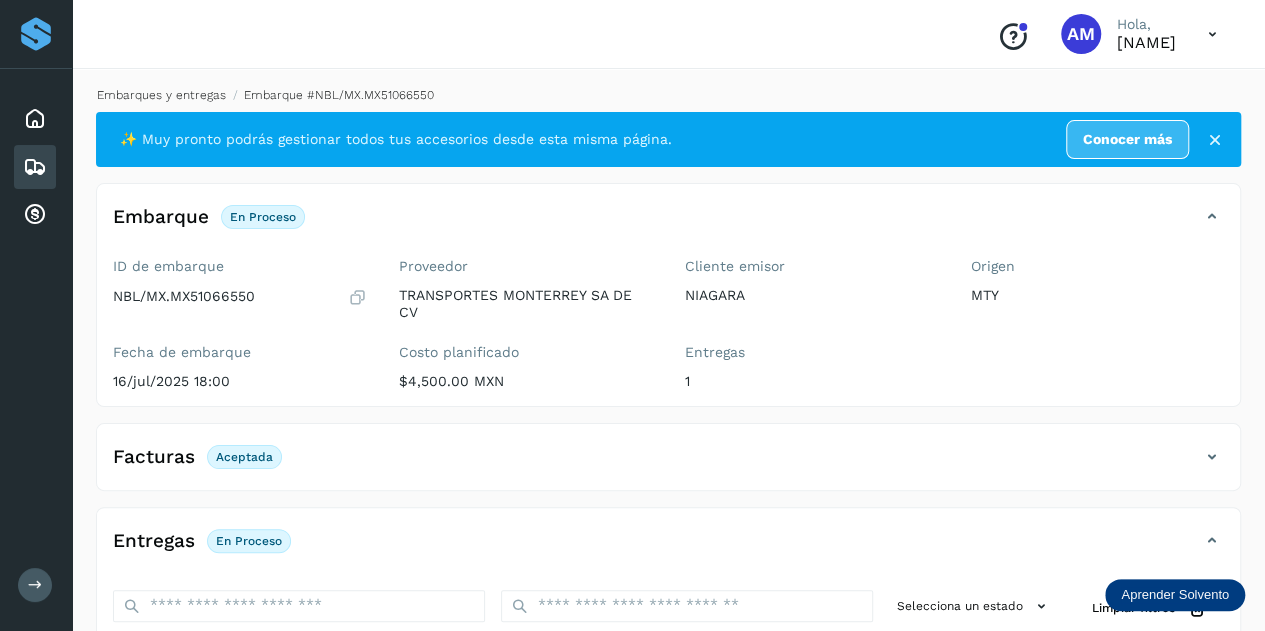 click on "Embarques y entregas" at bounding box center [161, 95] 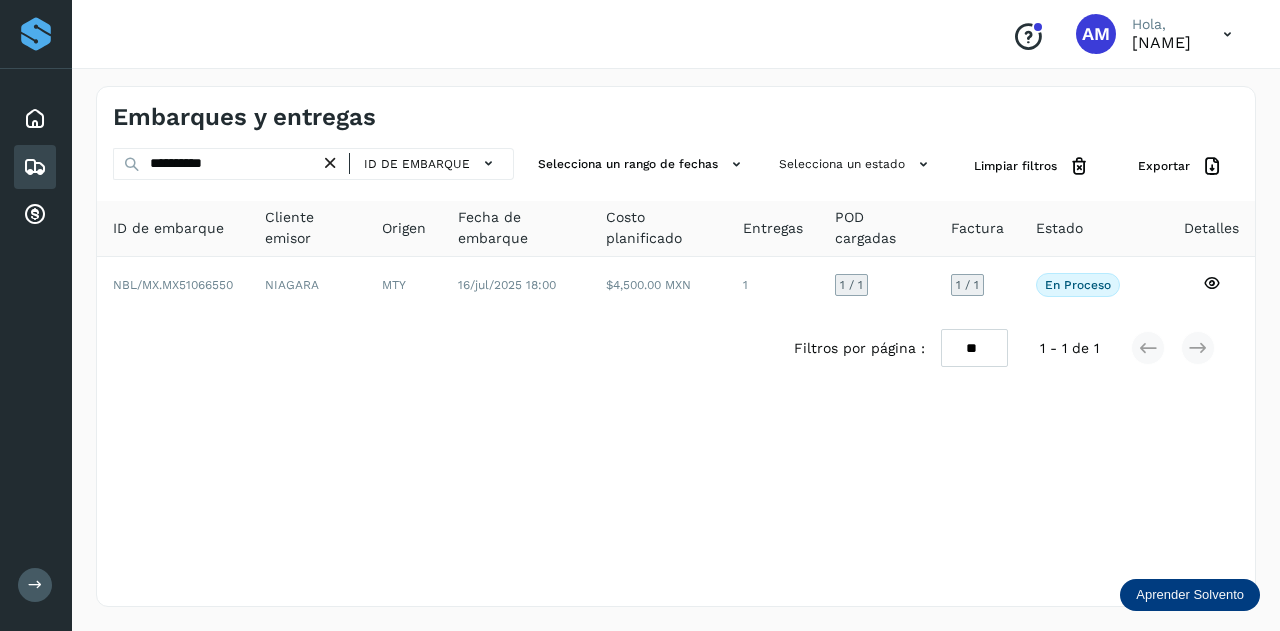 click at bounding box center [330, 163] 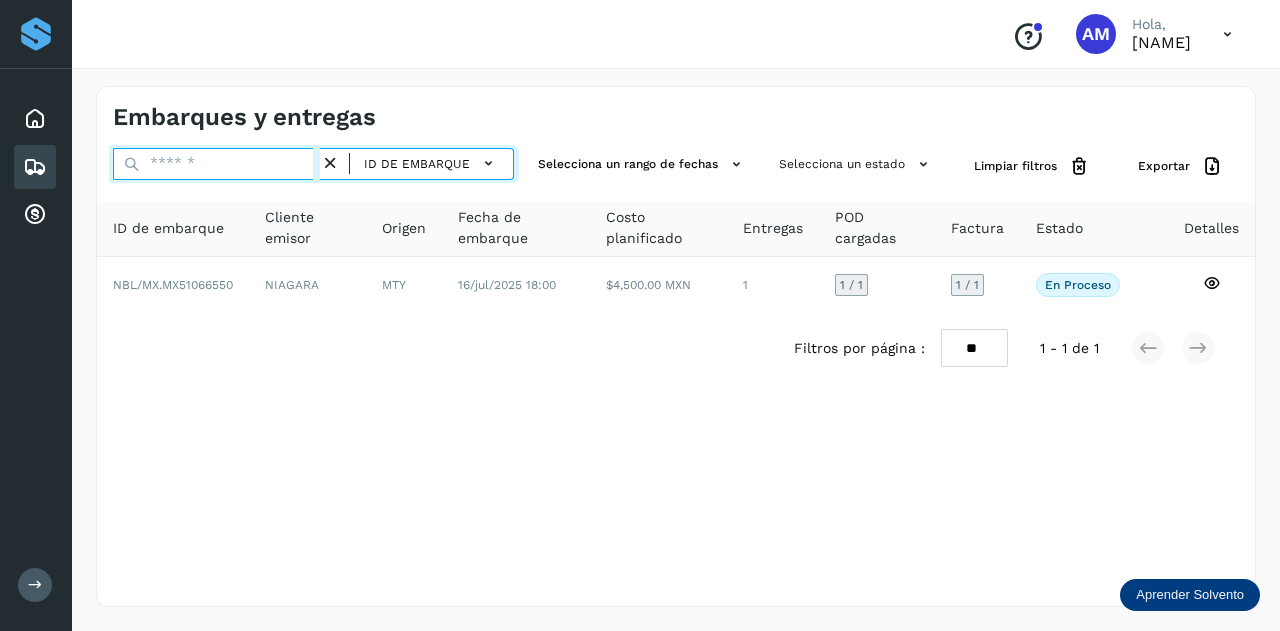 click at bounding box center (216, 164) 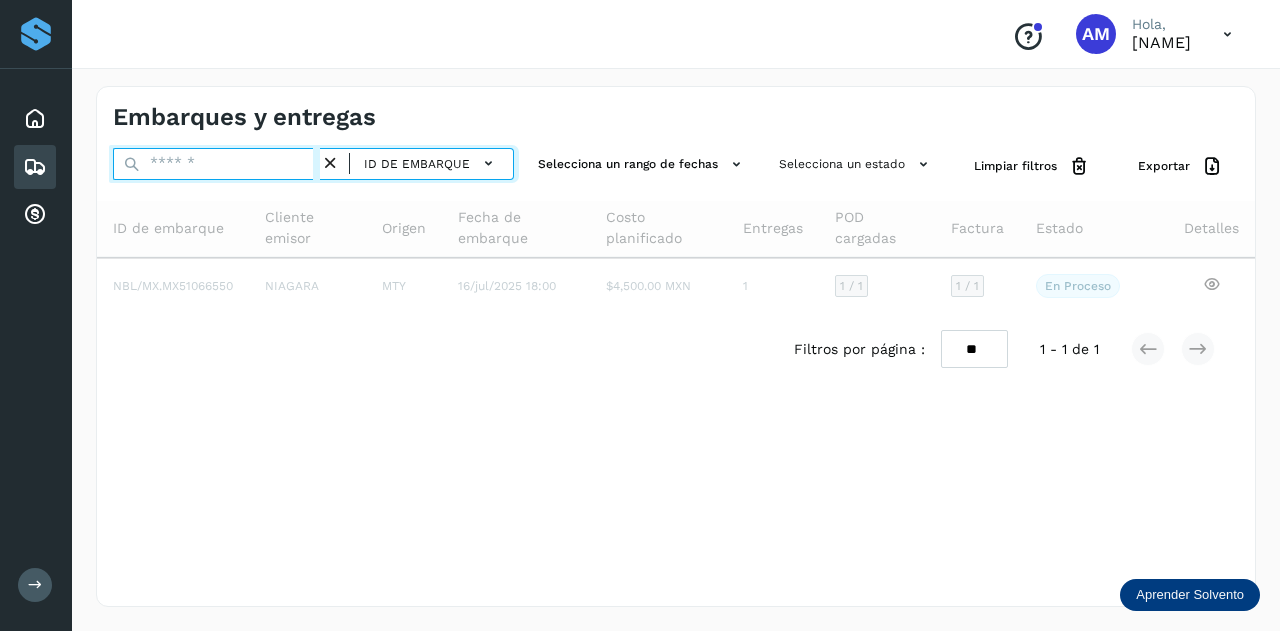 paste on "**********" 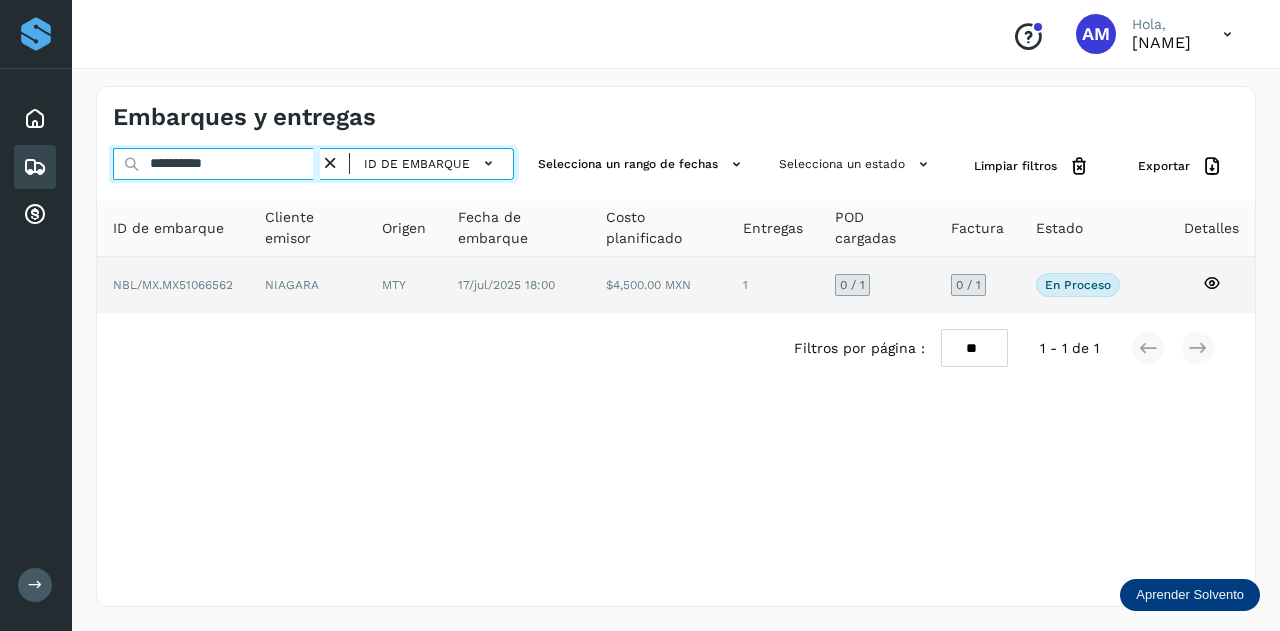 type on "**********" 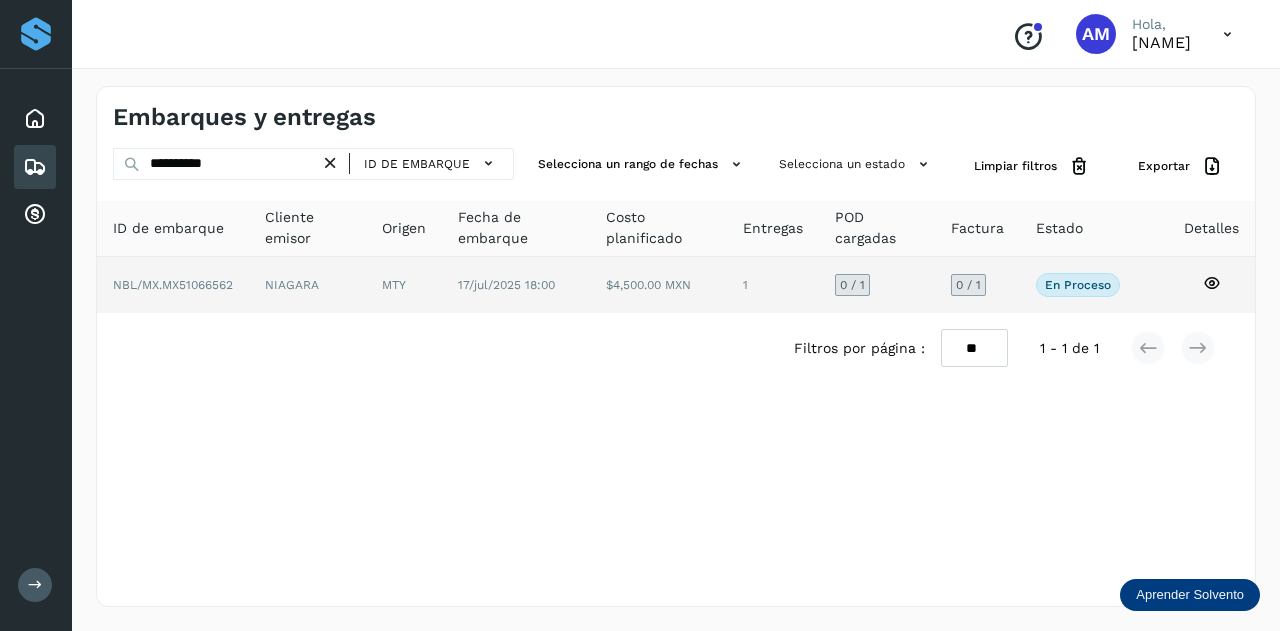 click on "NIAGARA" 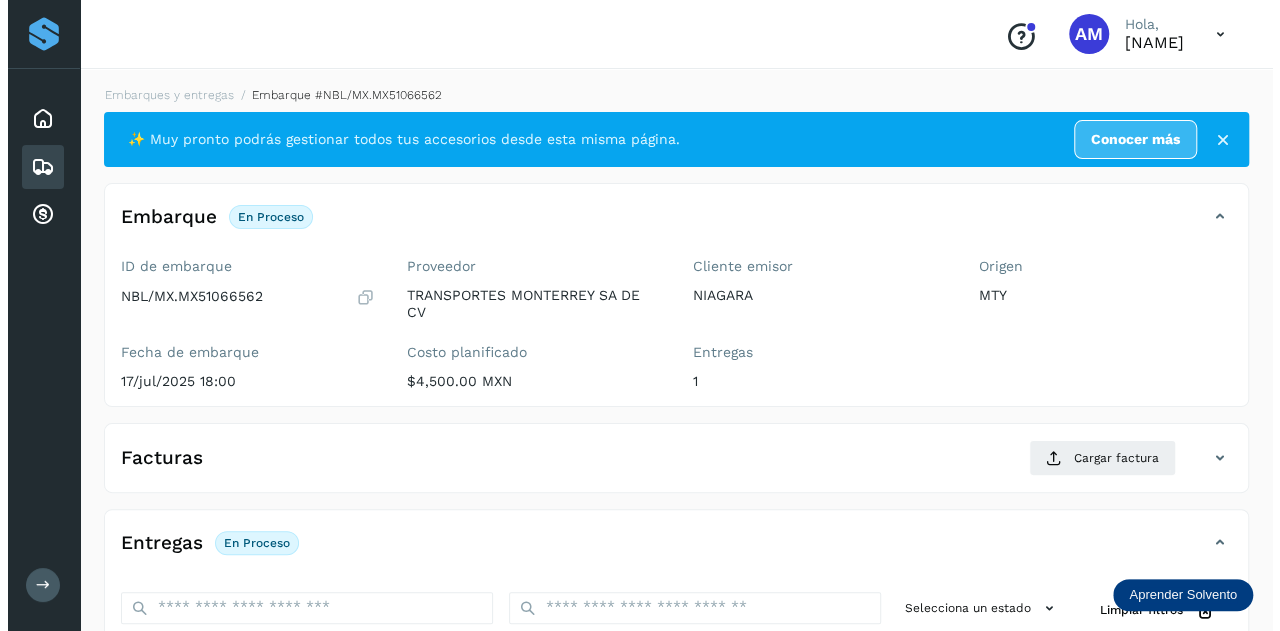 scroll, scrollTop: 327, scrollLeft: 0, axis: vertical 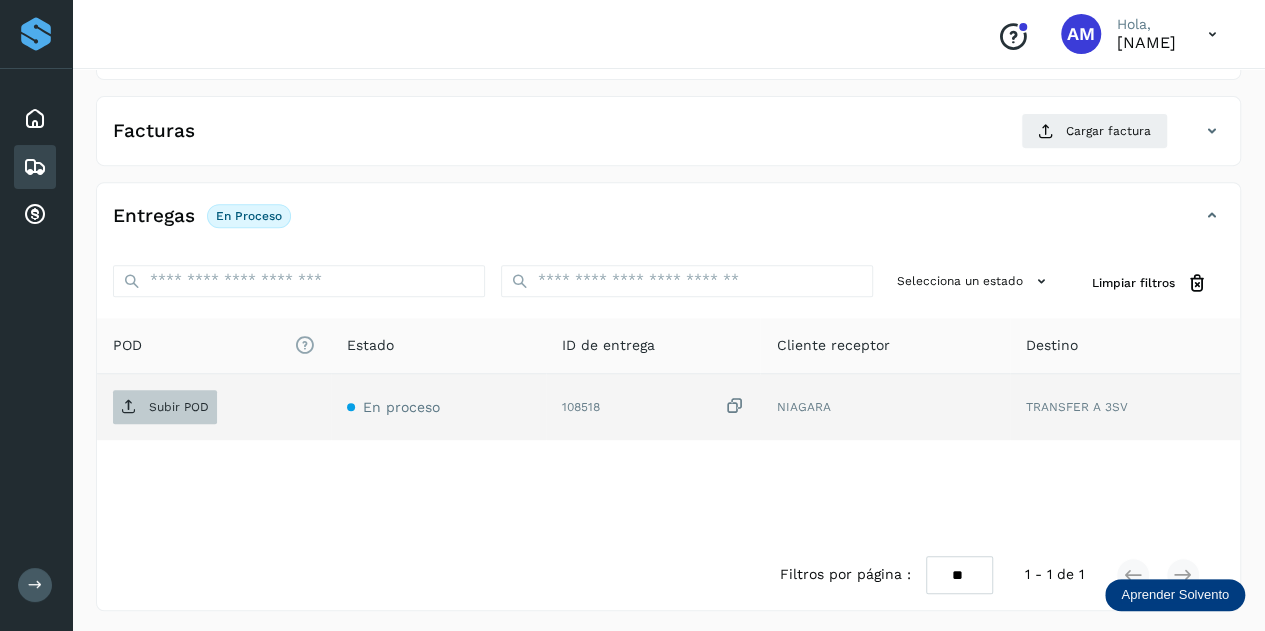 click on "Subir POD" at bounding box center (179, 407) 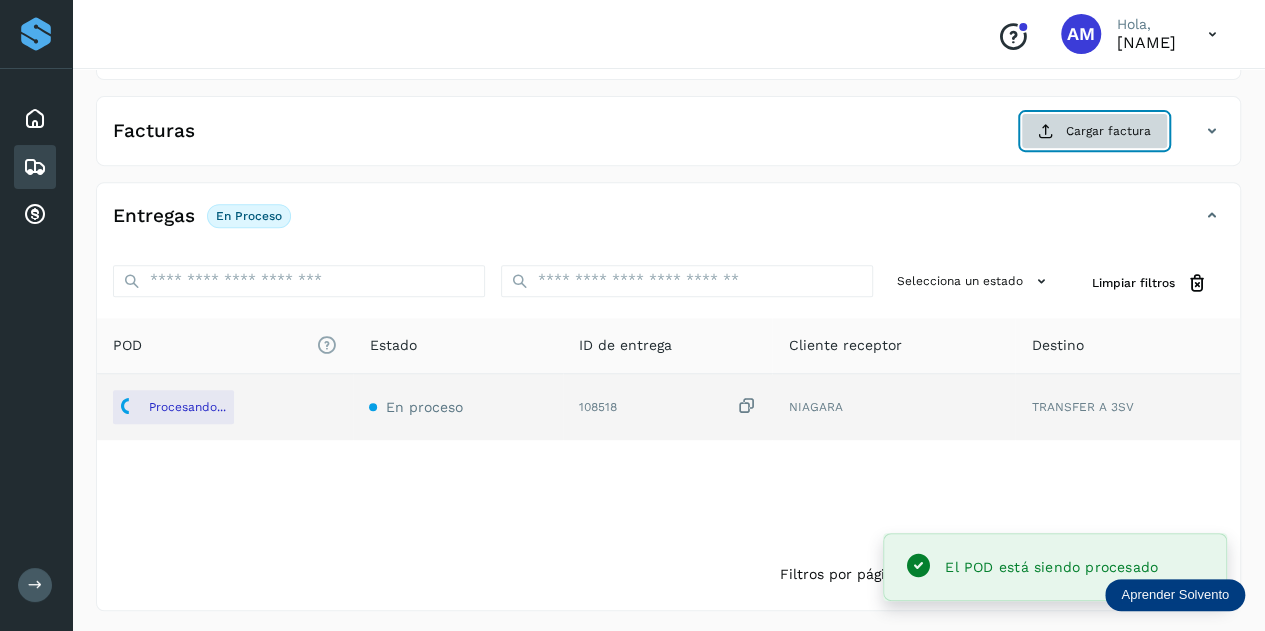 click on "Cargar factura" 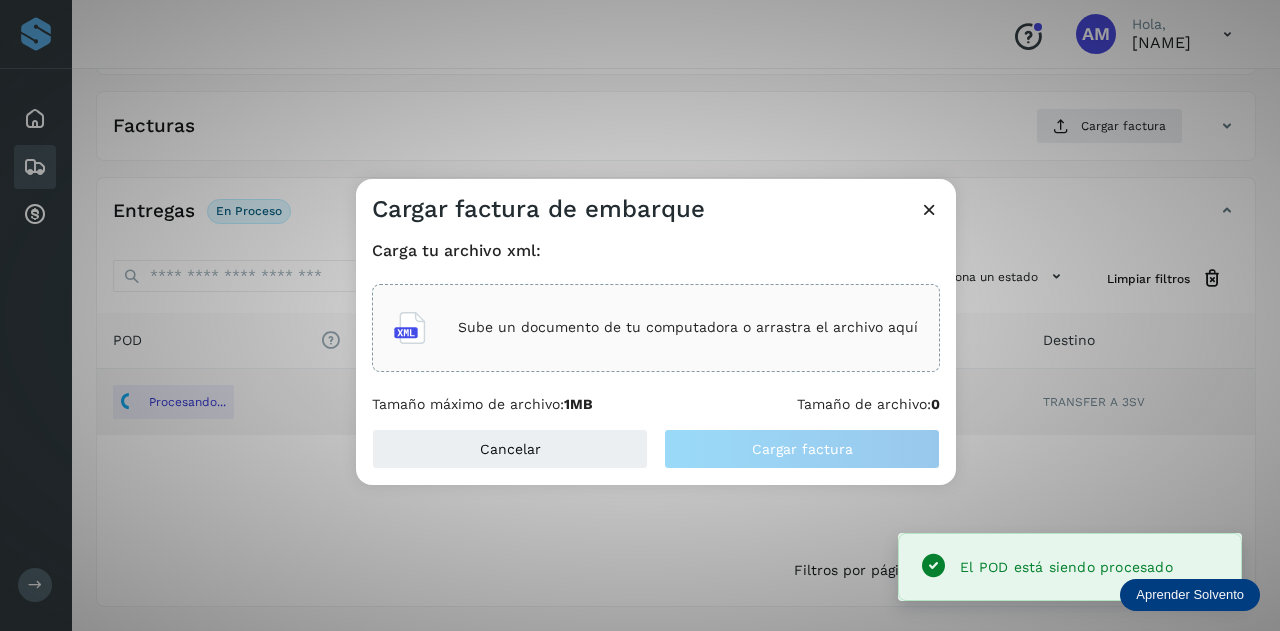 click on "Sube un documento de tu computadora o arrastra el archivo aquí" 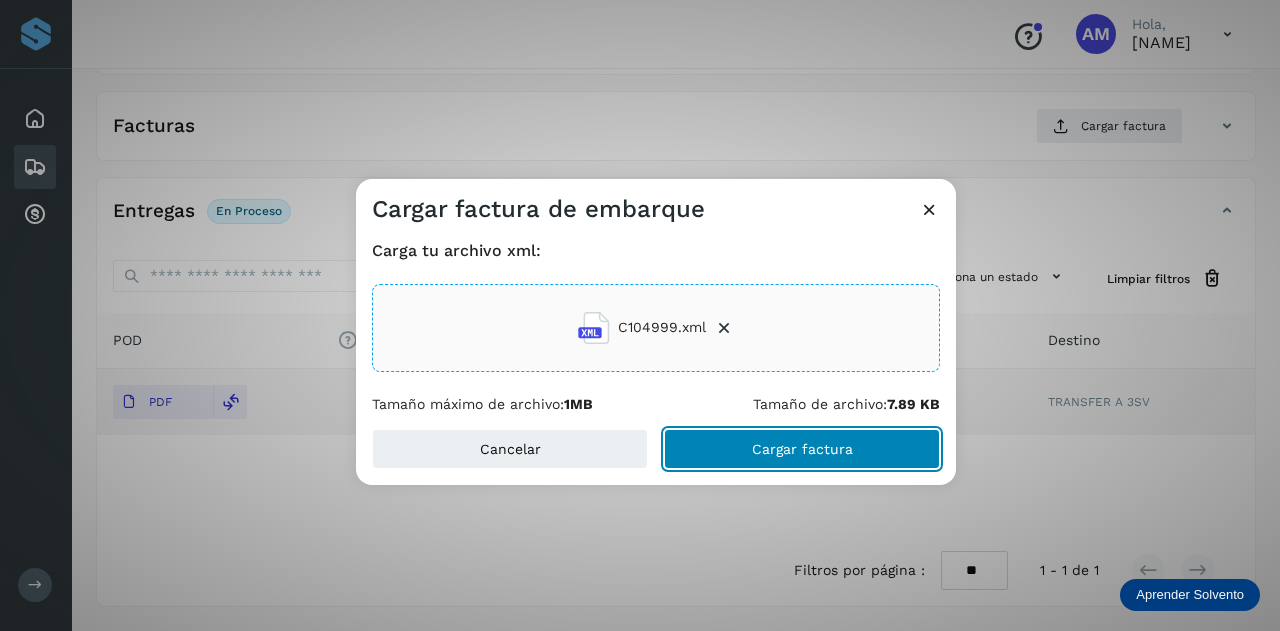 click on "Cargar factura" 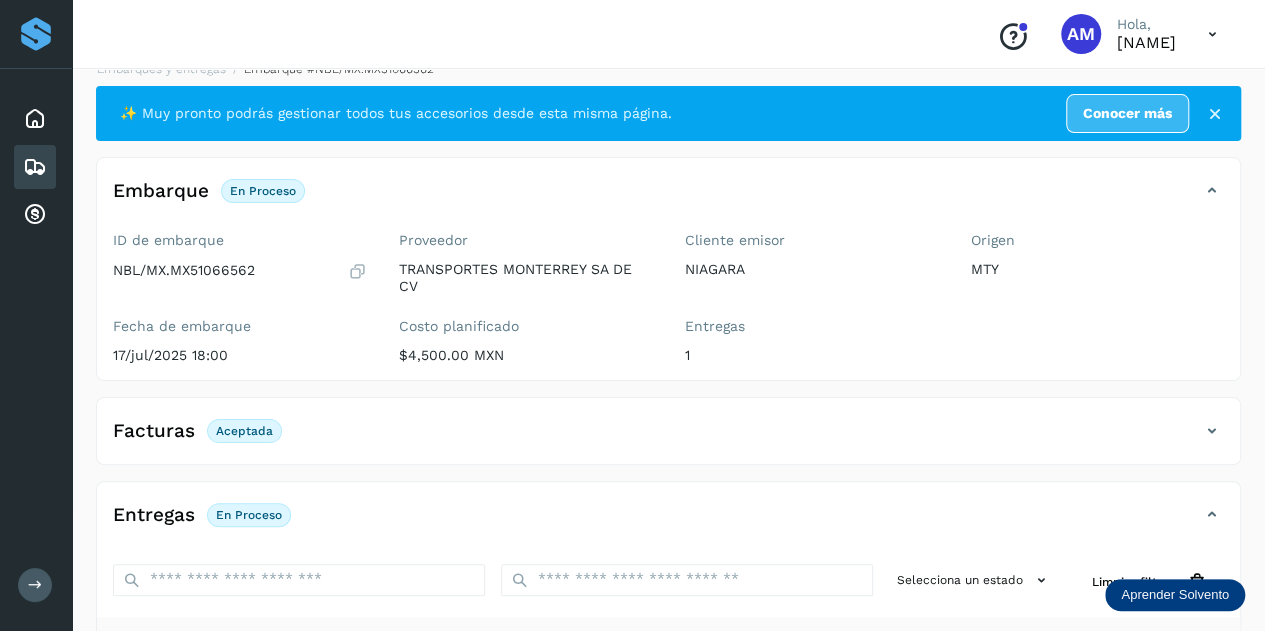 scroll, scrollTop: 0, scrollLeft: 0, axis: both 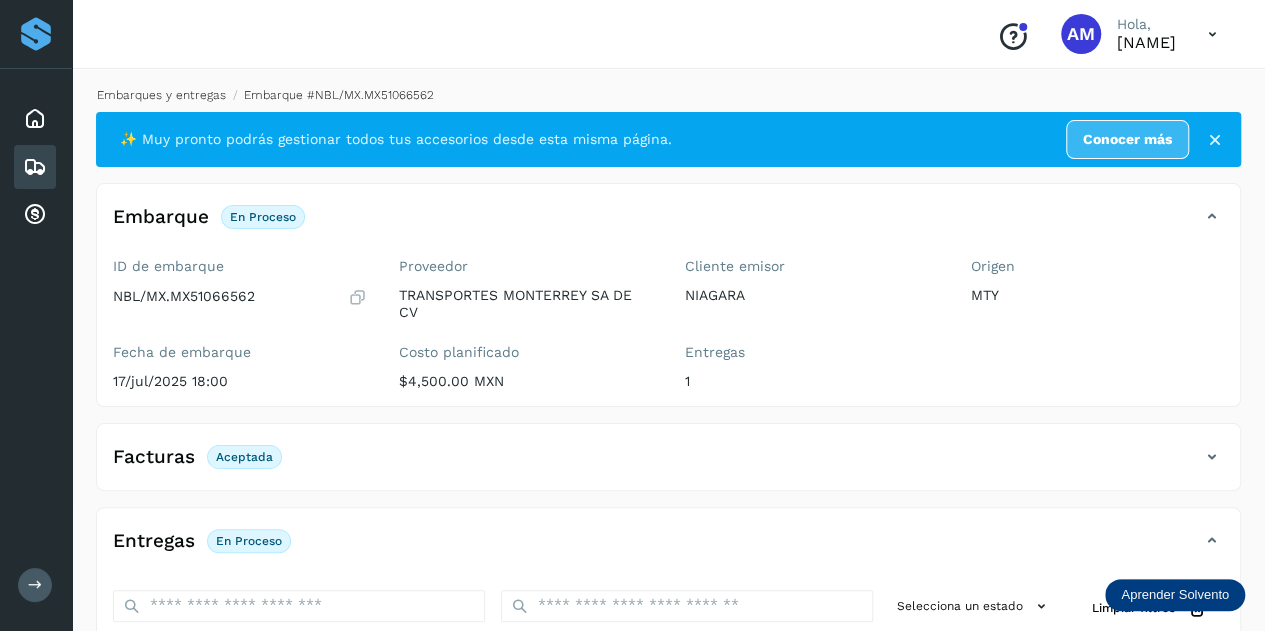 click on "Embarques y entregas" at bounding box center [161, 95] 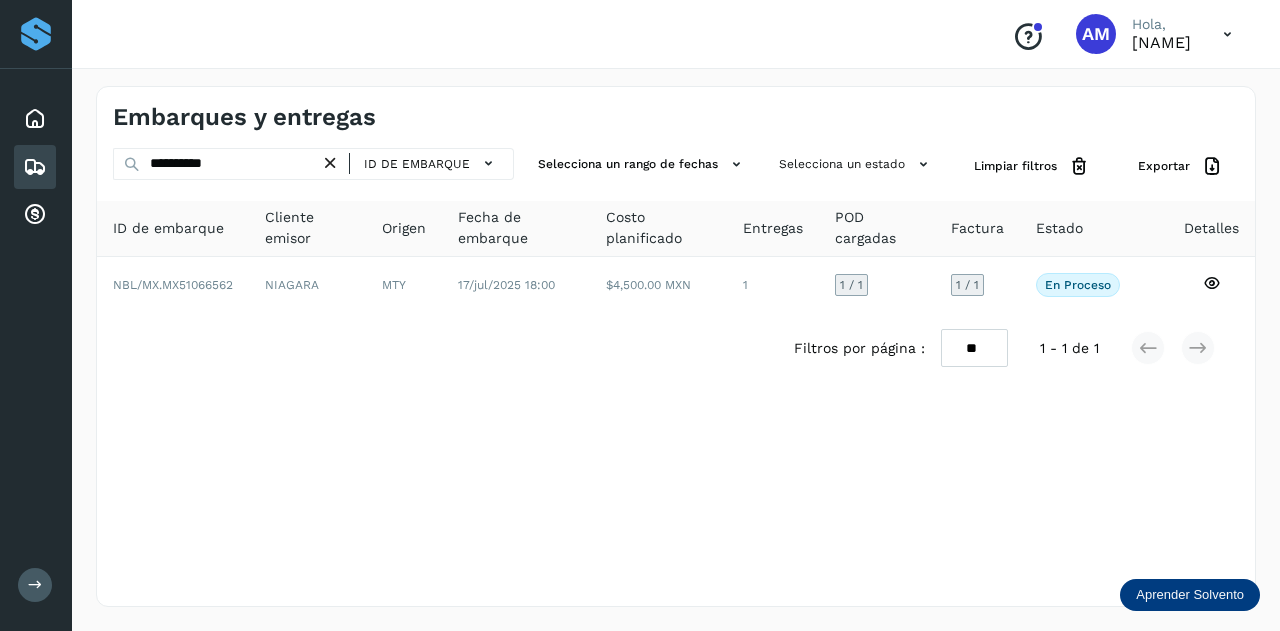 click at bounding box center [330, 163] 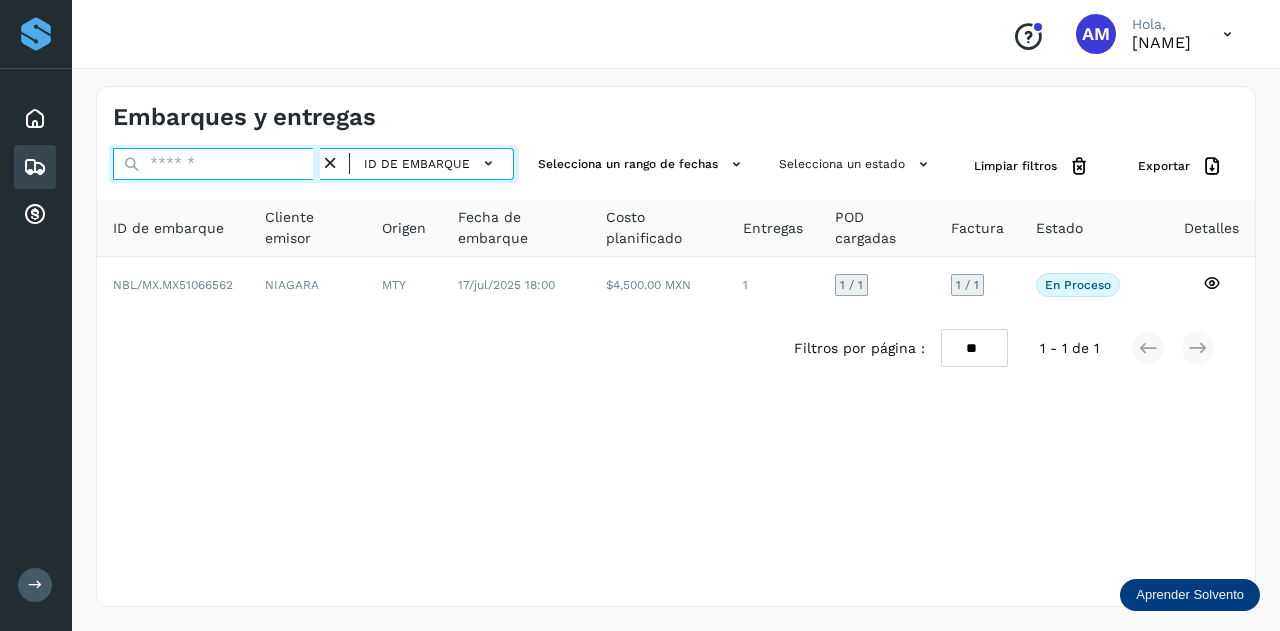 click at bounding box center (216, 164) 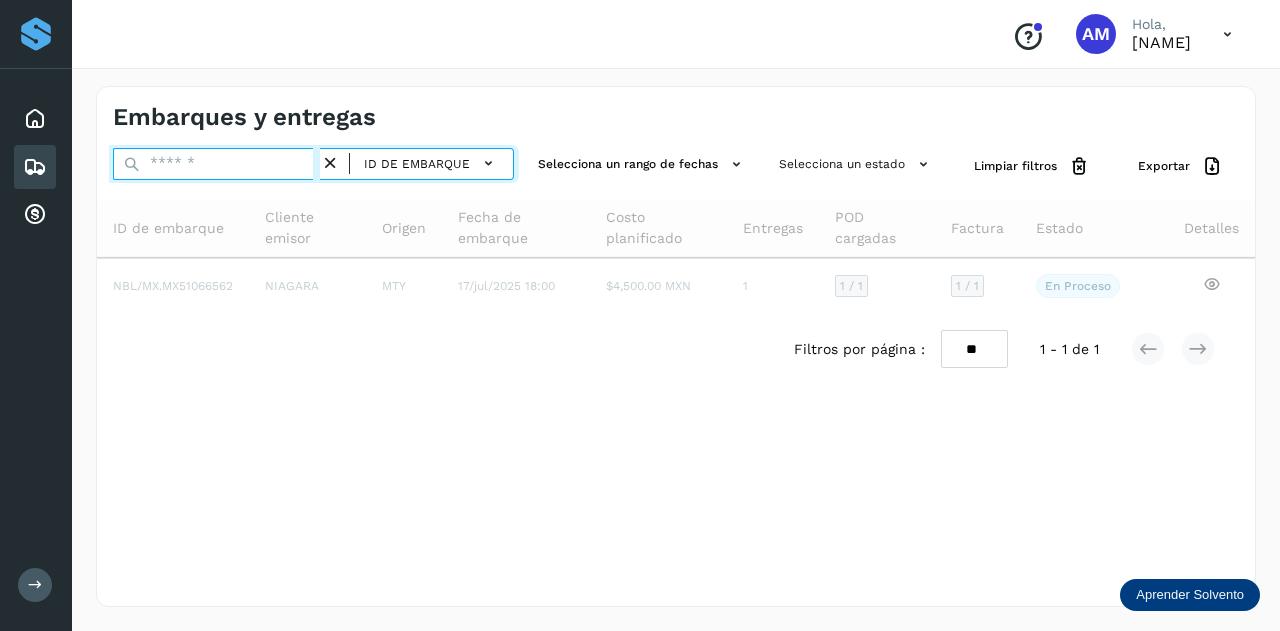 paste on "**********" 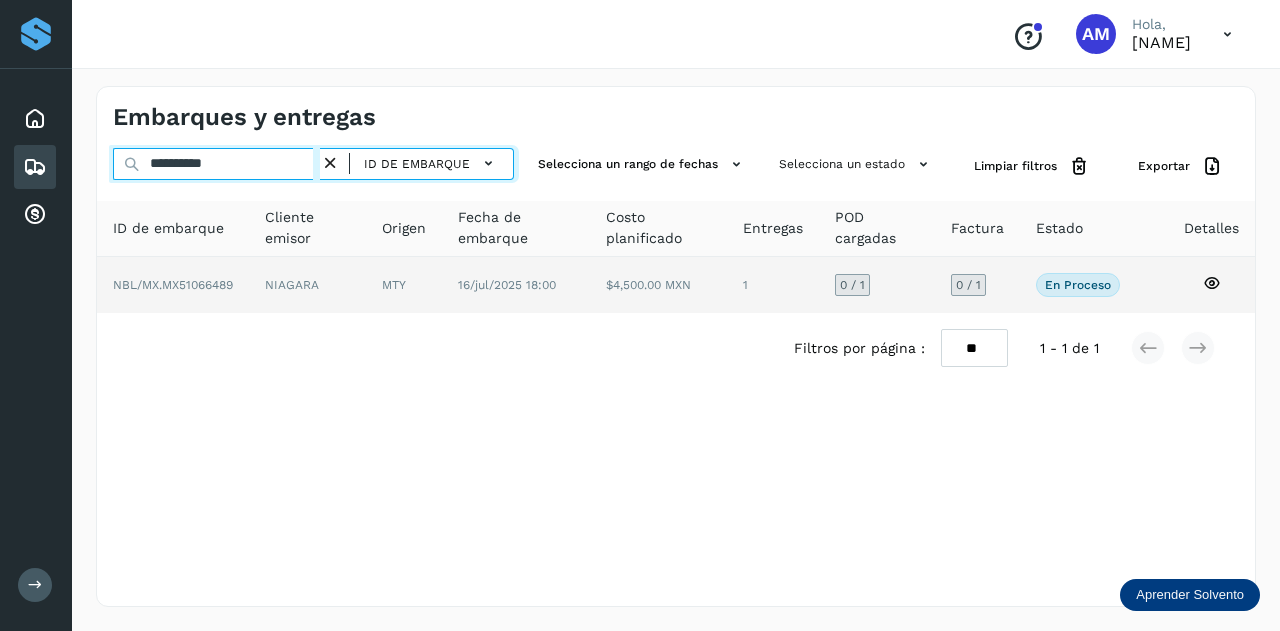 type on "**********" 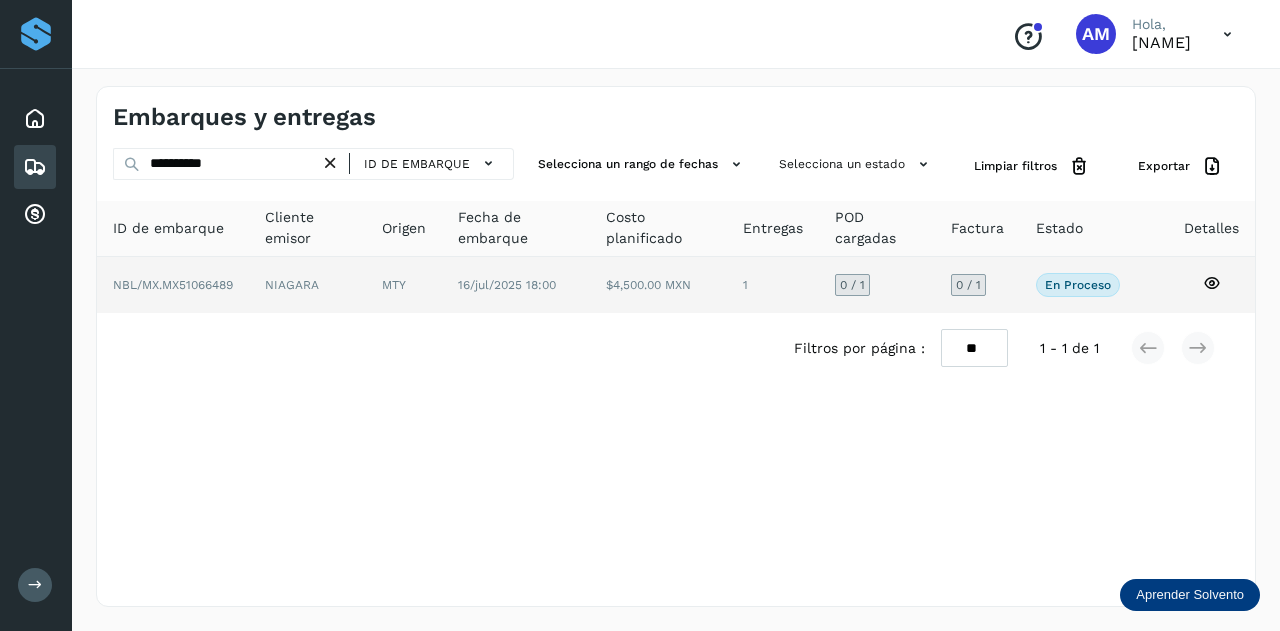 click on "NIAGARA" 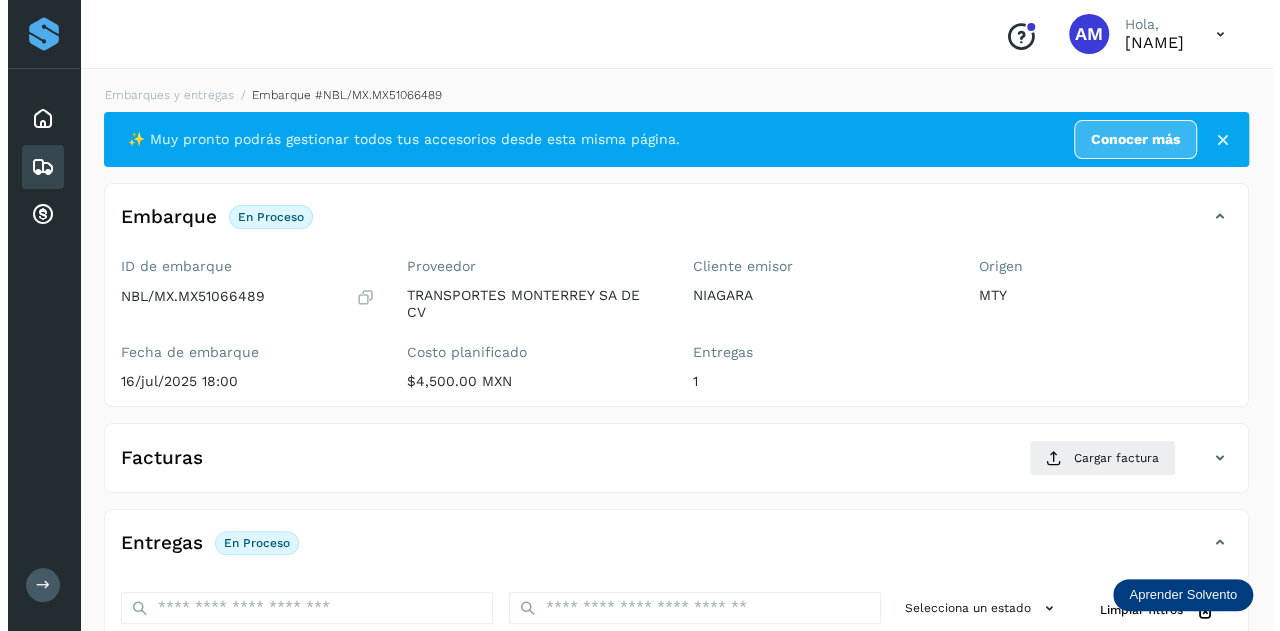 scroll, scrollTop: 200, scrollLeft: 0, axis: vertical 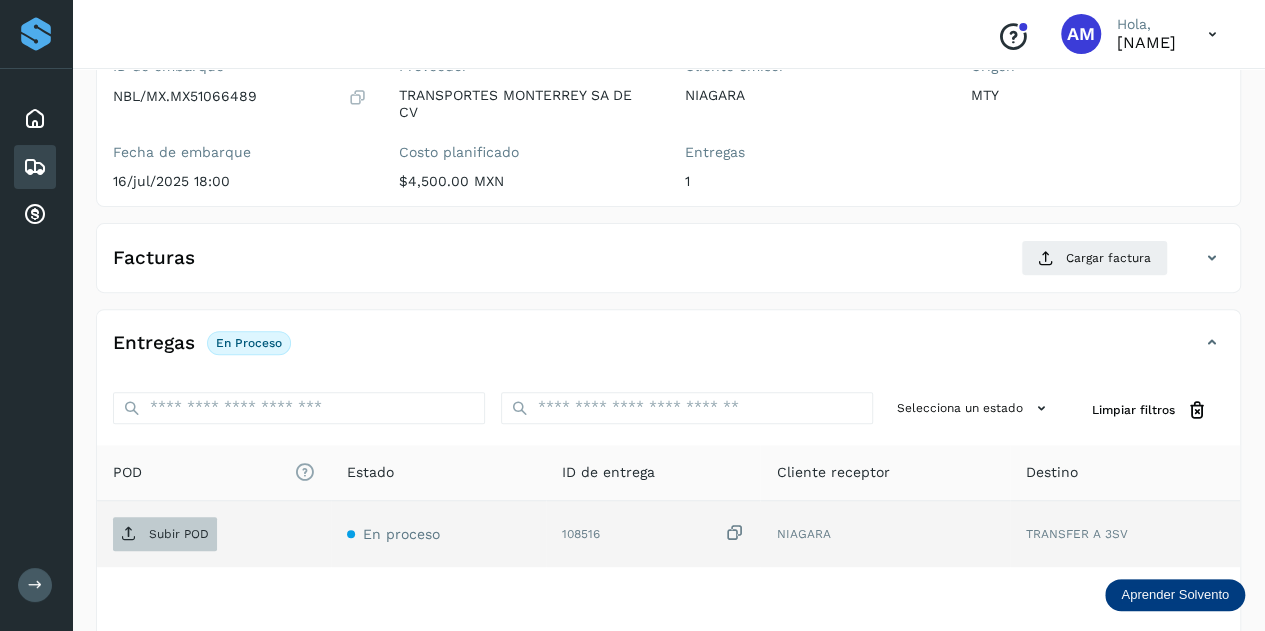 click on "Subir POD" at bounding box center (165, 534) 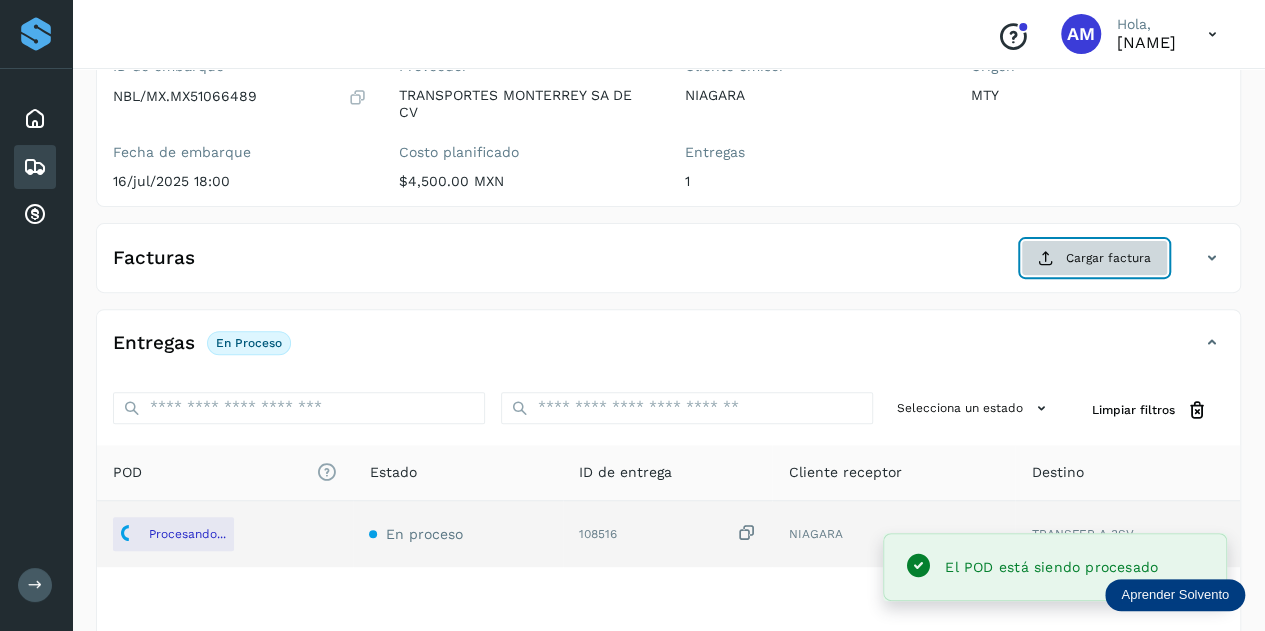 click on "Cargar factura" 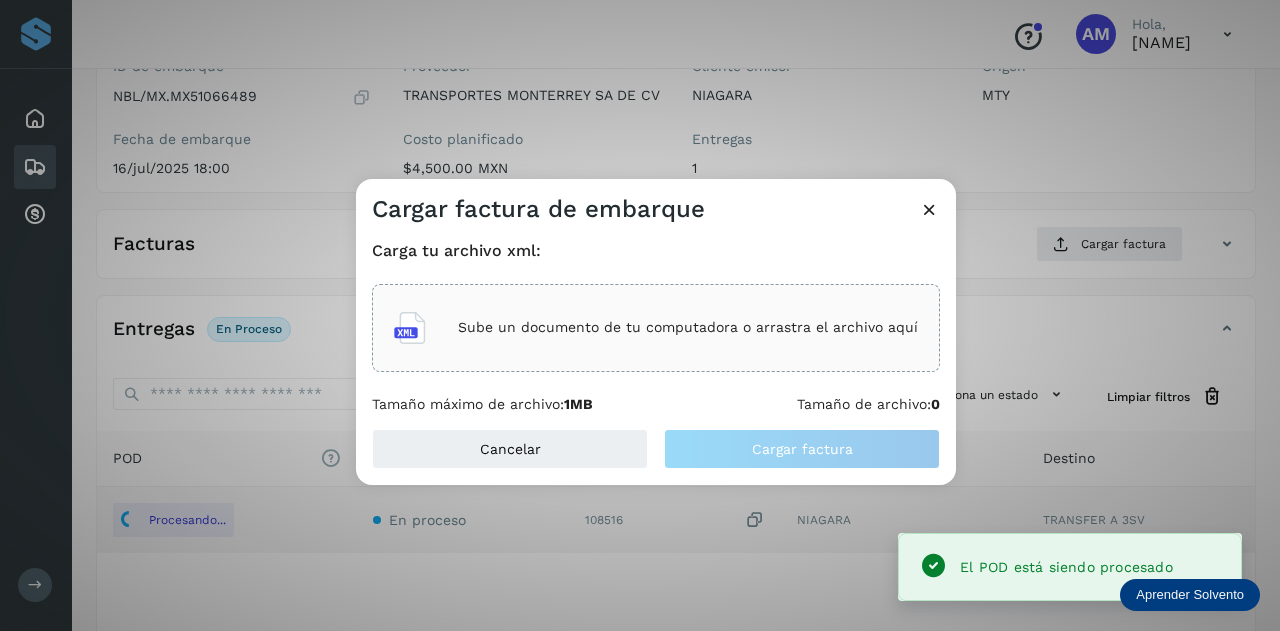 click on "Sube un documento de tu computadora o arrastra el archivo aquí" 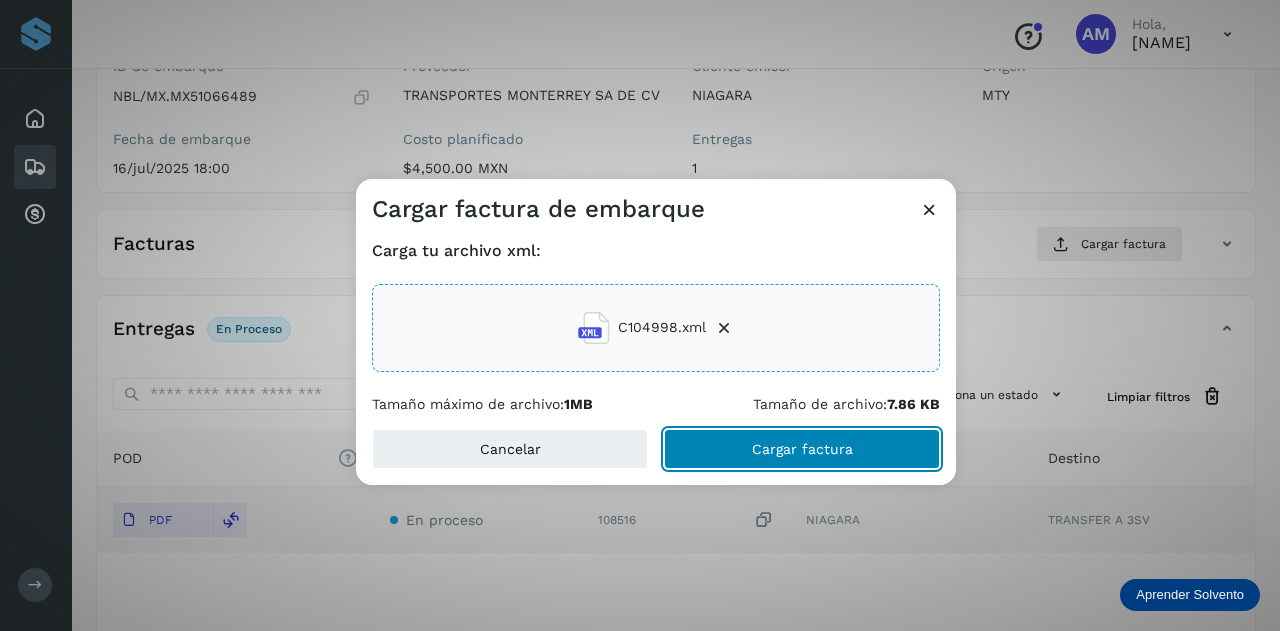 click on "Cargar factura" 